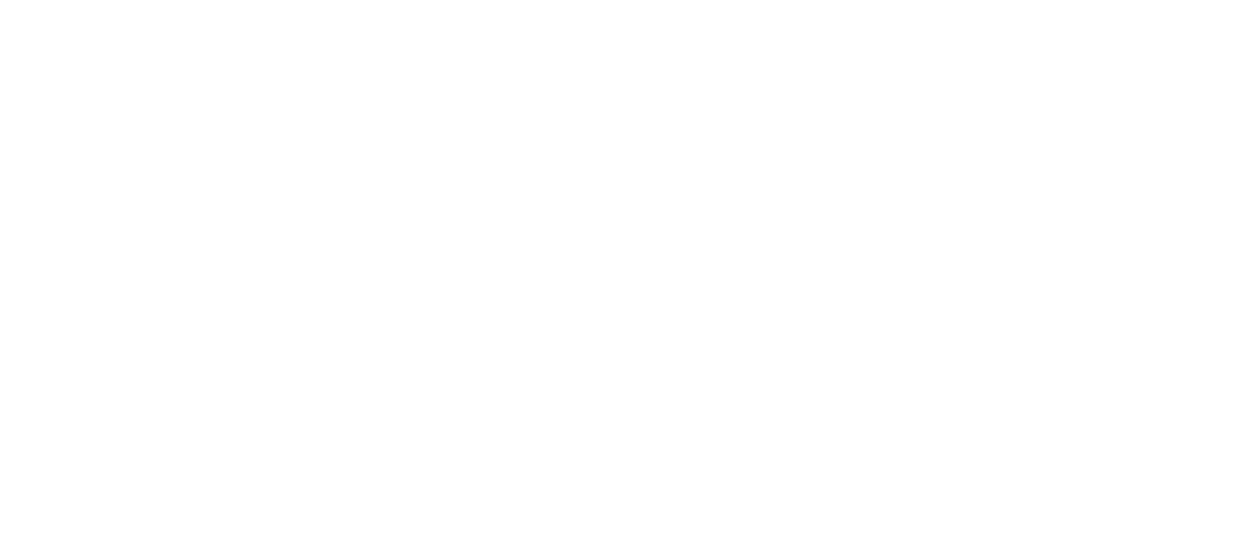scroll, scrollTop: 0, scrollLeft: 0, axis: both 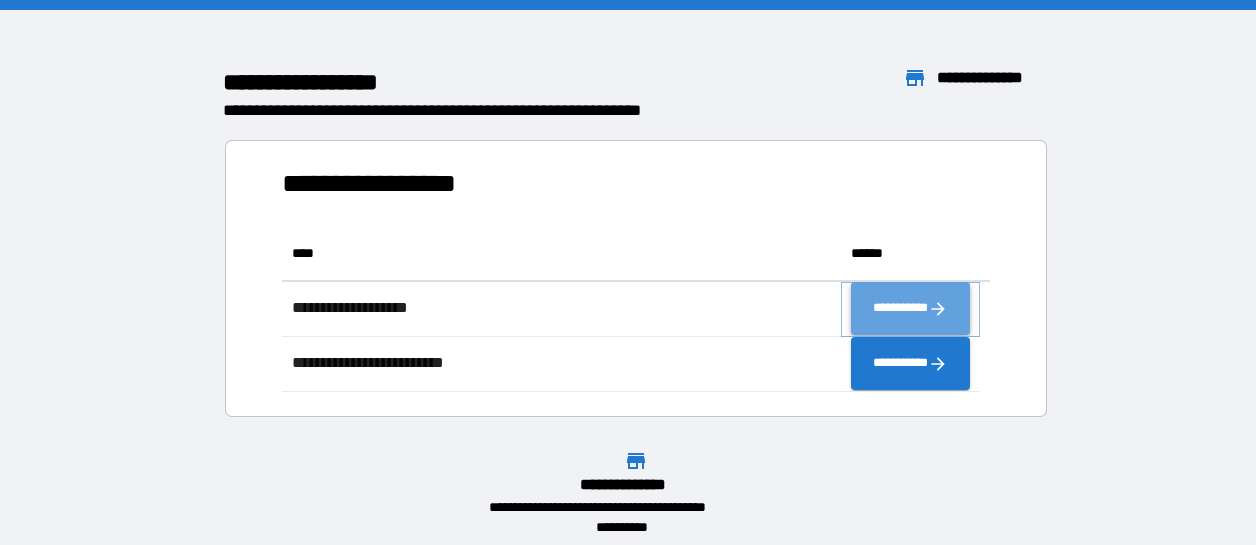 click on "**********" at bounding box center [911, 309] 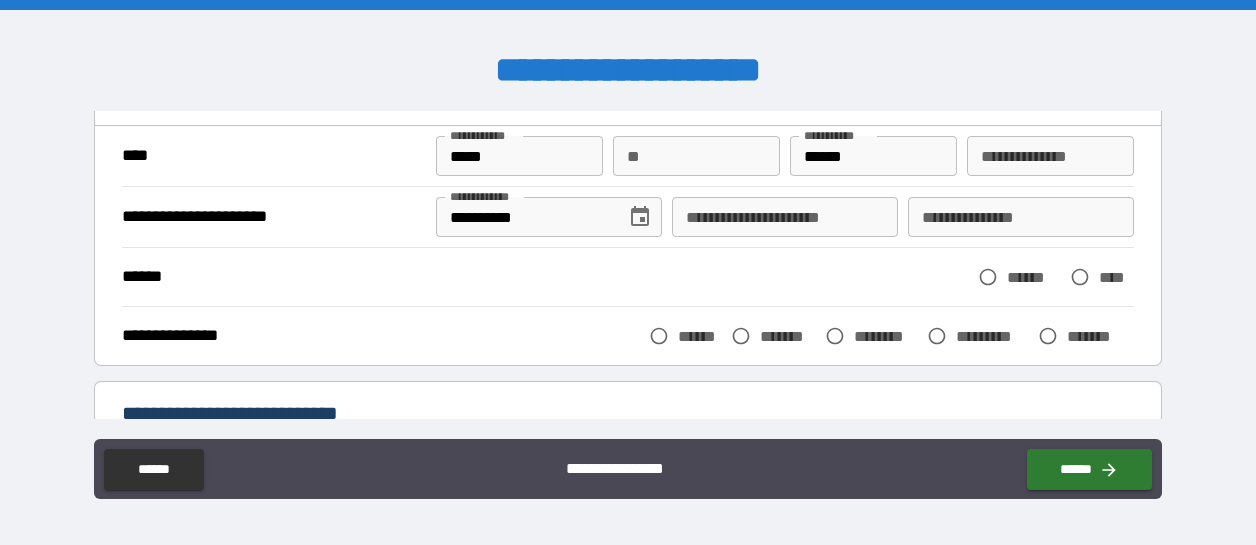 scroll, scrollTop: 132, scrollLeft: 0, axis: vertical 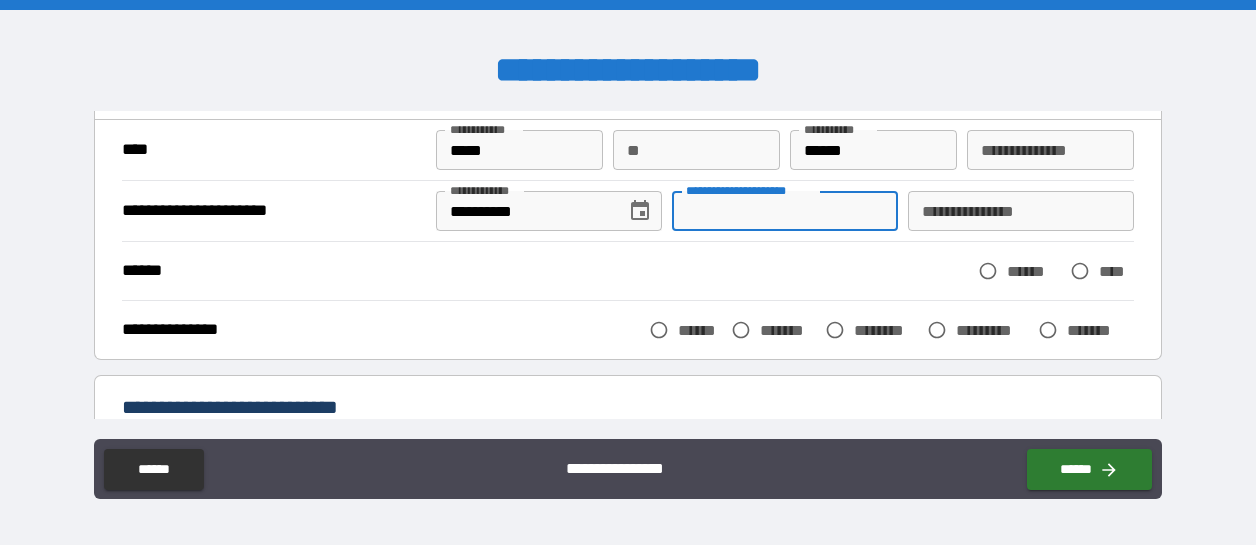 click on "**********" at bounding box center (785, 211) 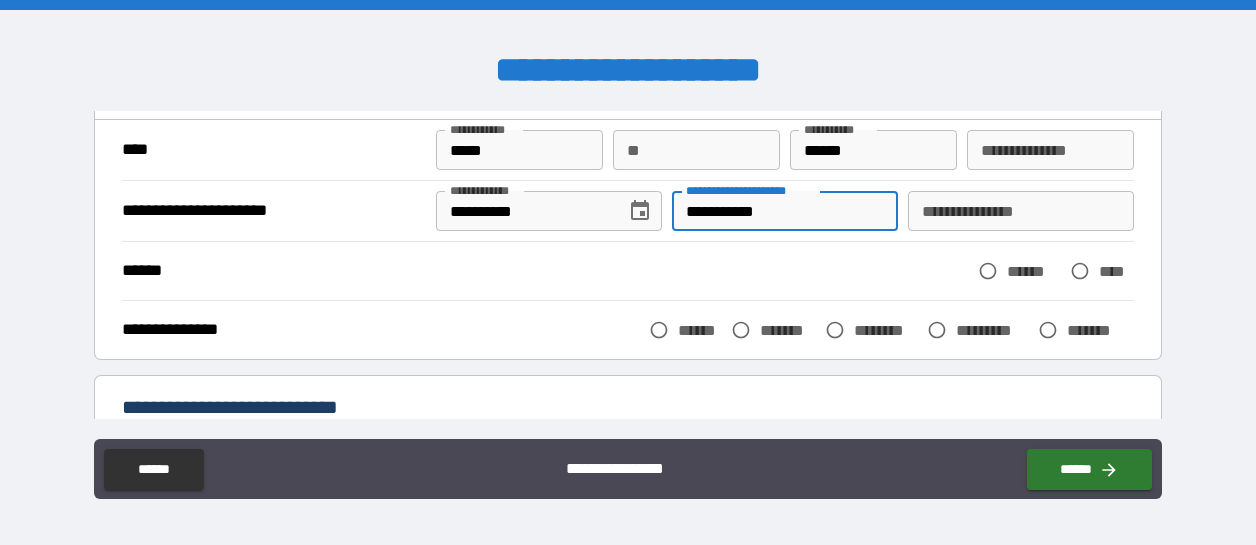 type on "**********" 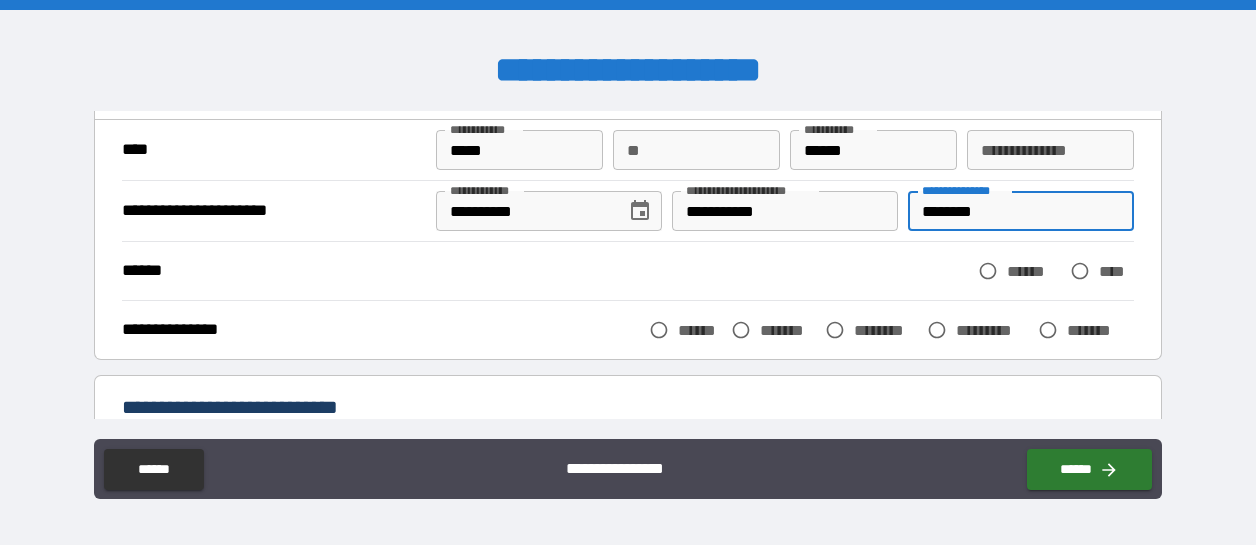 type on "********" 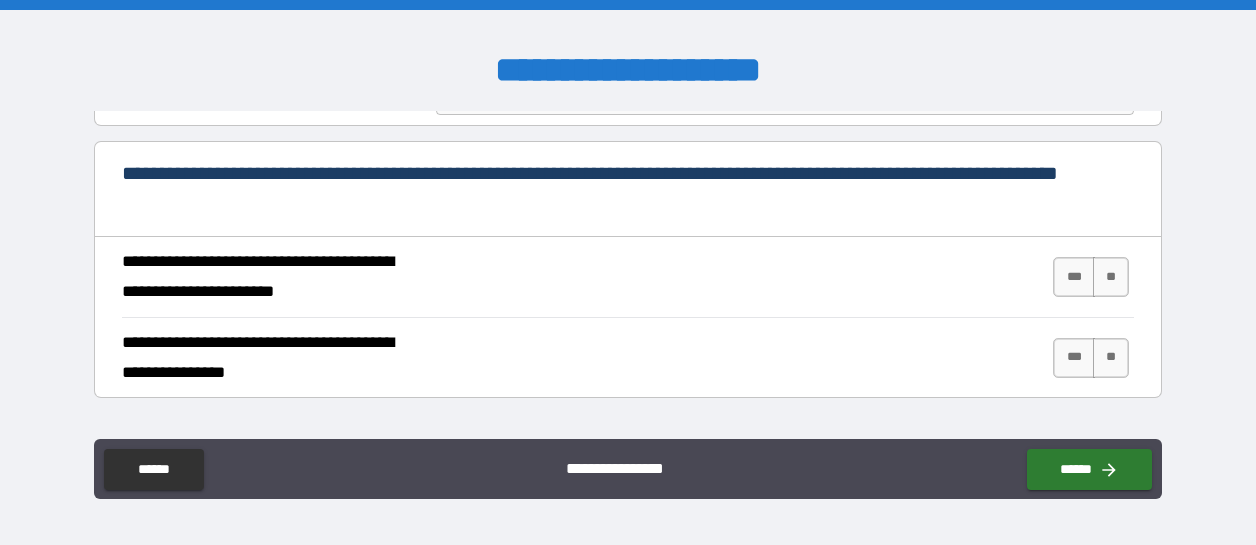 scroll, scrollTop: 765, scrollLeft: 0, axis: vertical 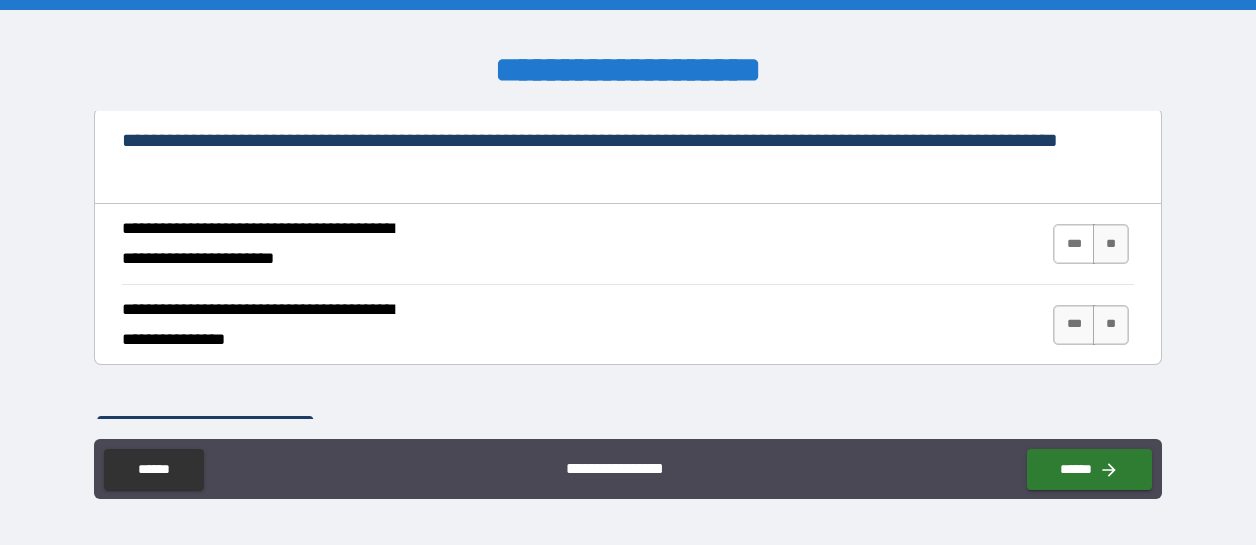 click on "***" at bounding box center (1074, 244) 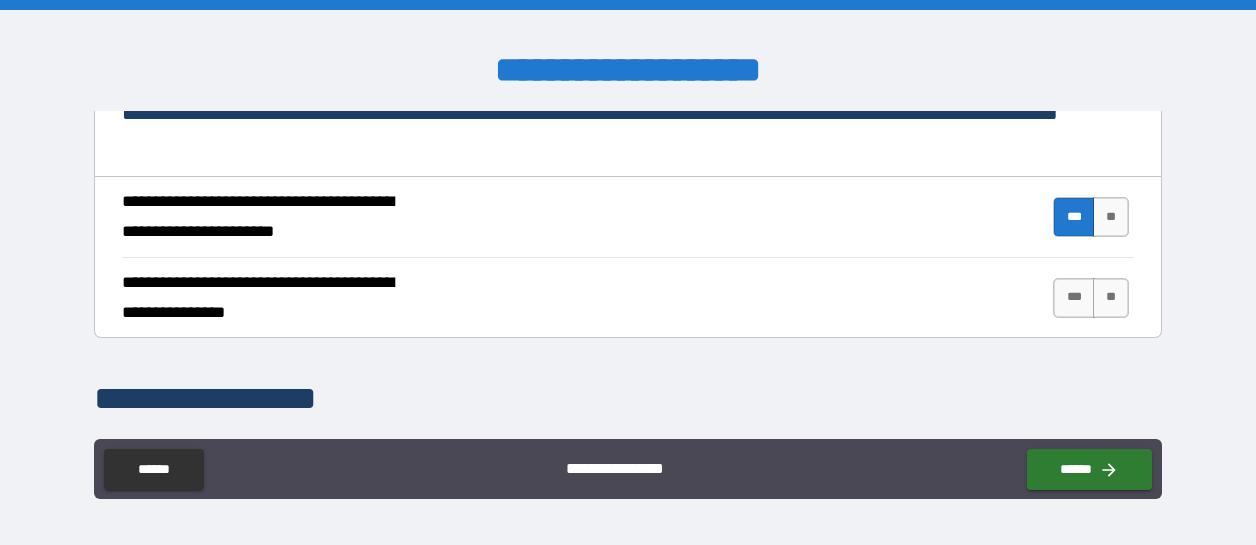 scroll, scrollTop: 798, scrollLeft: 0, axis: vertical 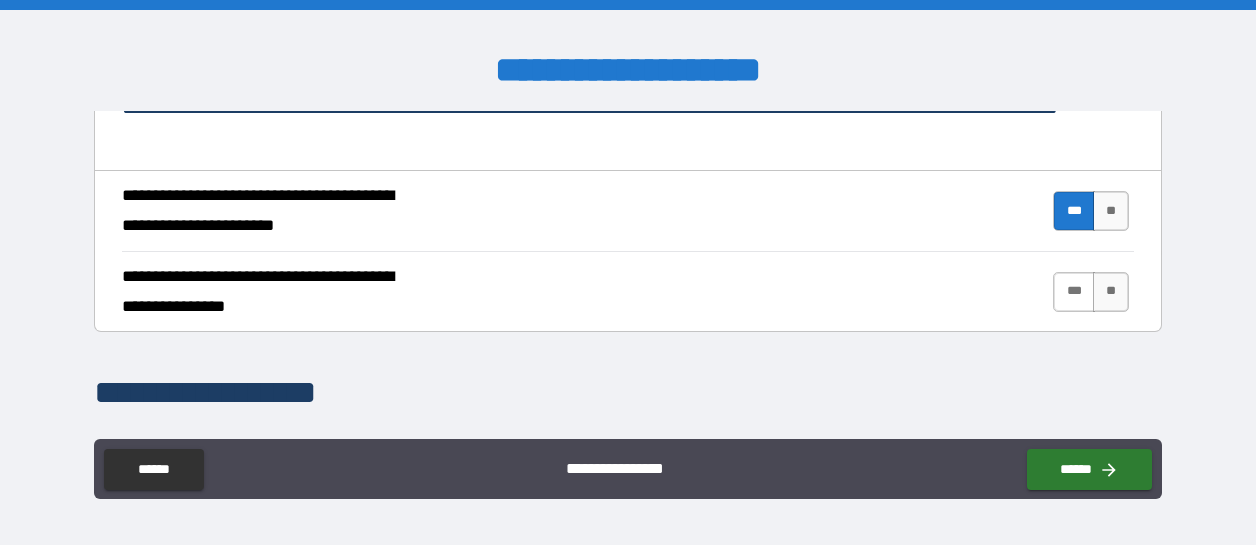 click on "***" at bounding box center [1074, 292] 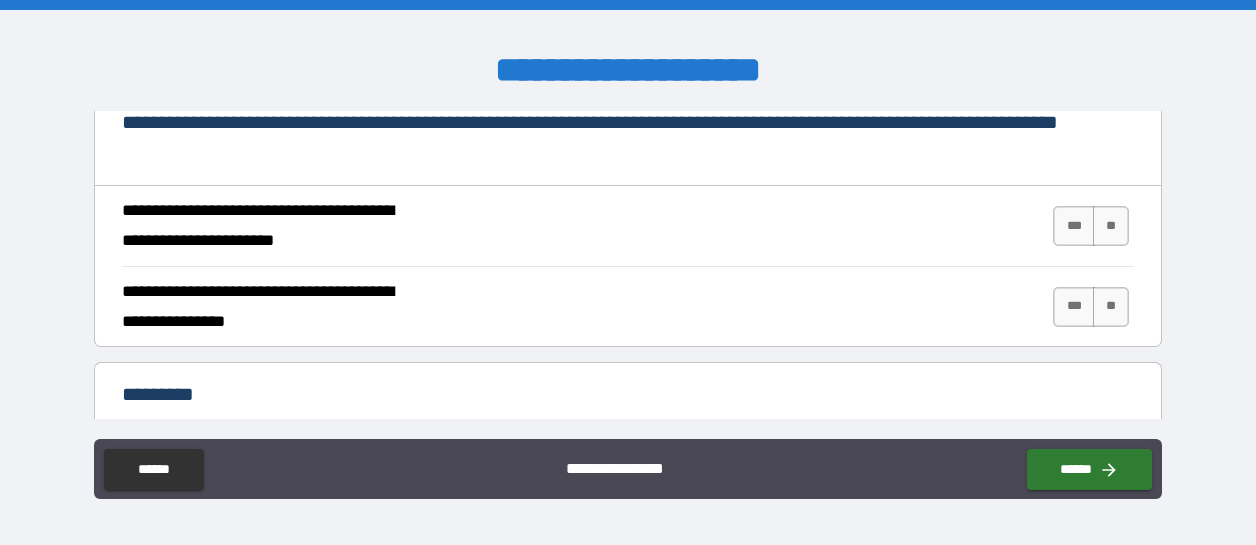 scroll, scrollTop: 1865, scrollLeft: 0, axis: vertical 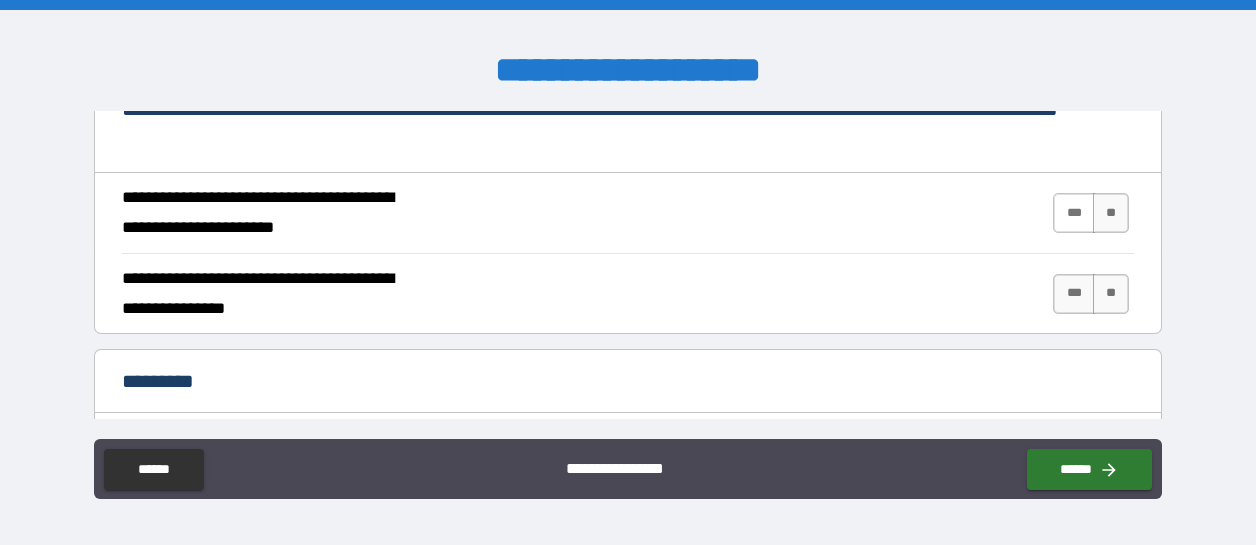 click on "***" at bounding box center [1074, 213] 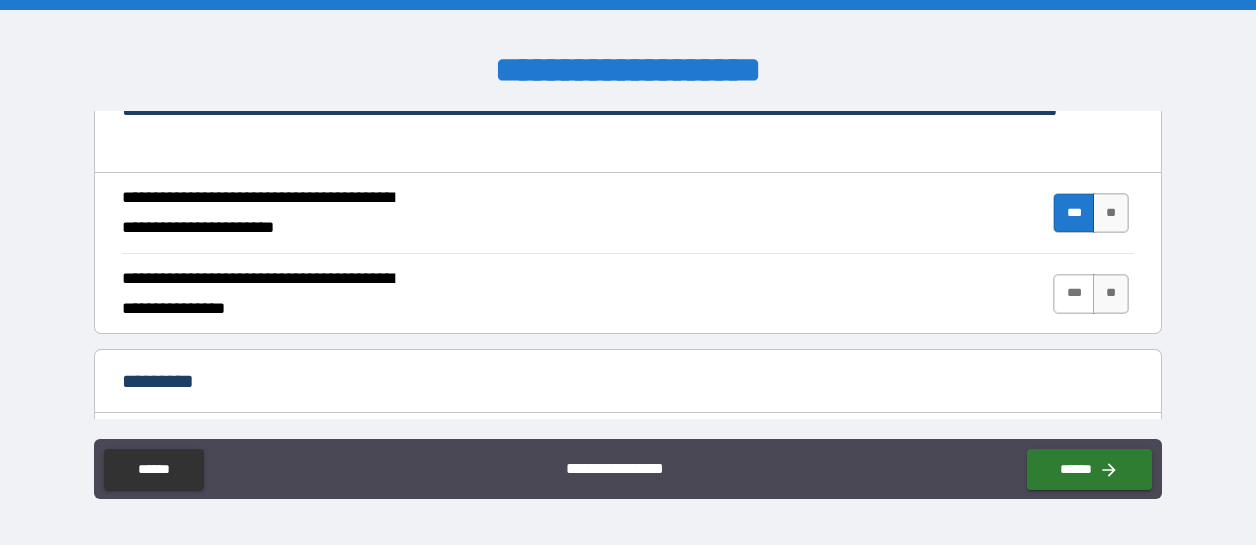 click on "***" at bounding box center [1074, 294] 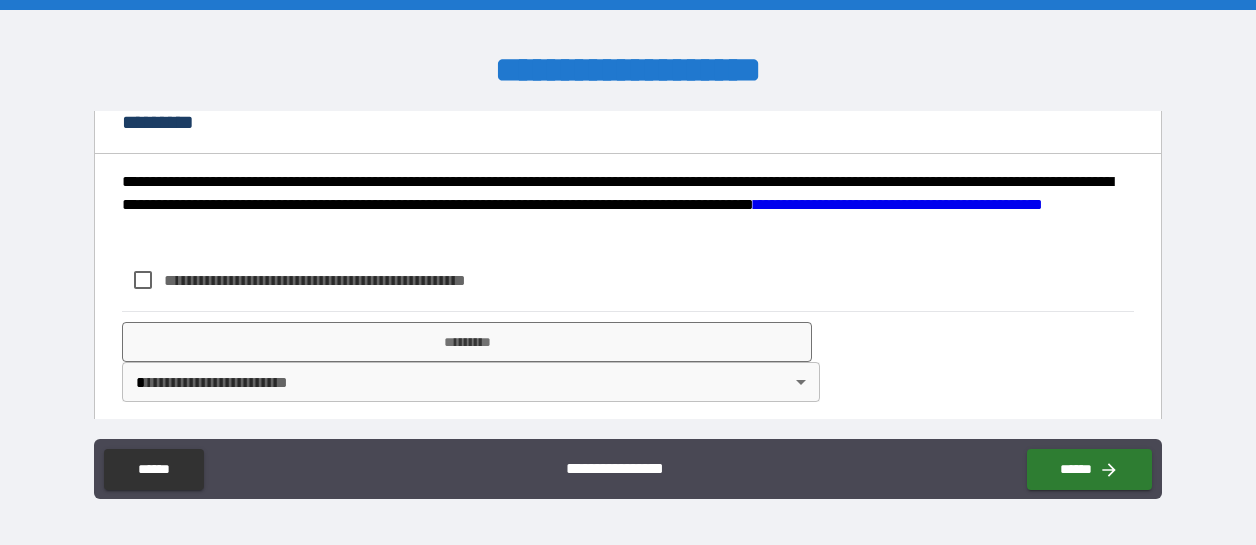 scroll, scrollTop: 2126, scrollLeft: 0, axis: vertical 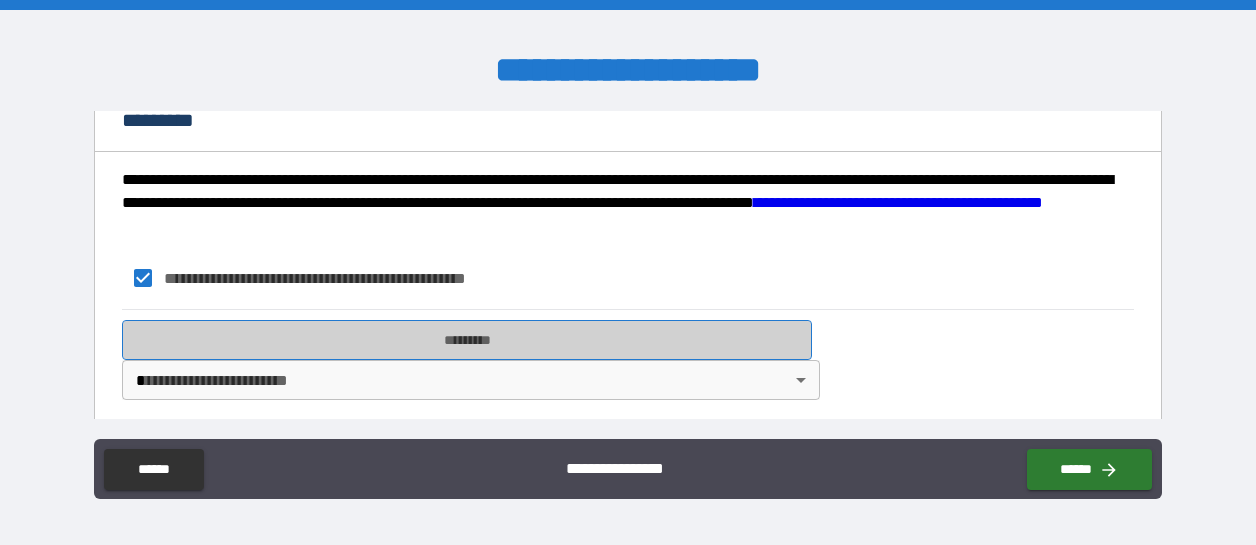 click on "*********" at bounding box center (467, 340) 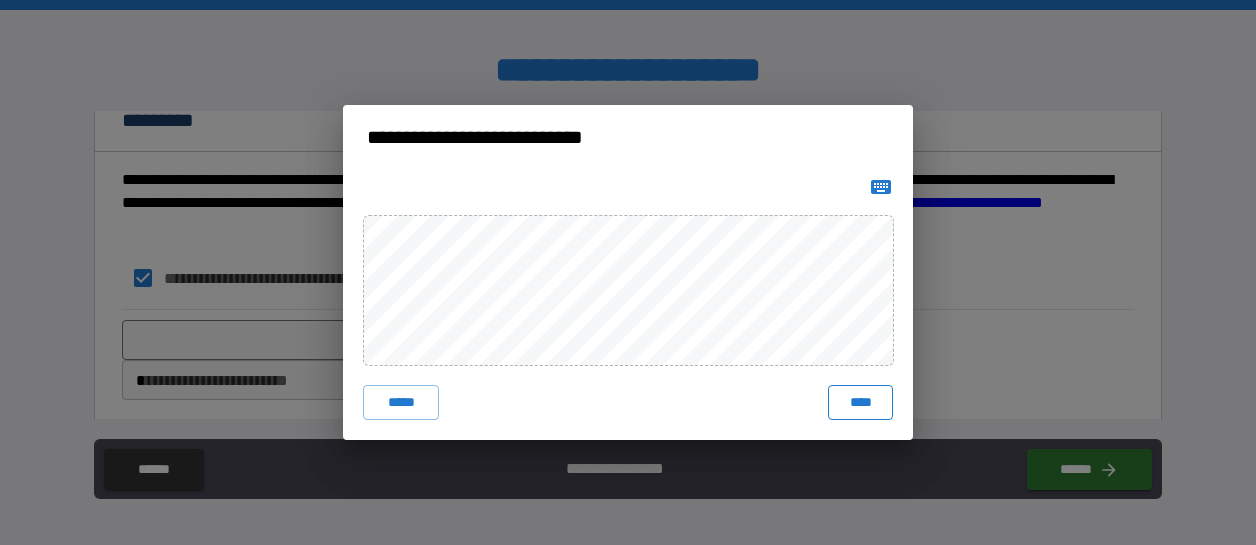 click on "****" at bounding box center (860, 403) 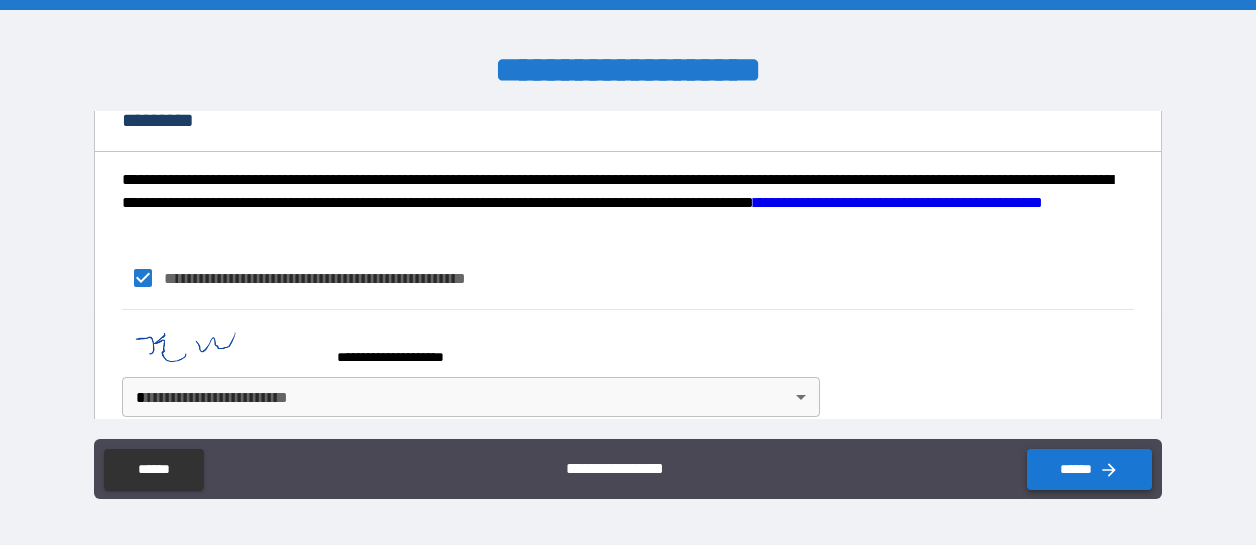 click 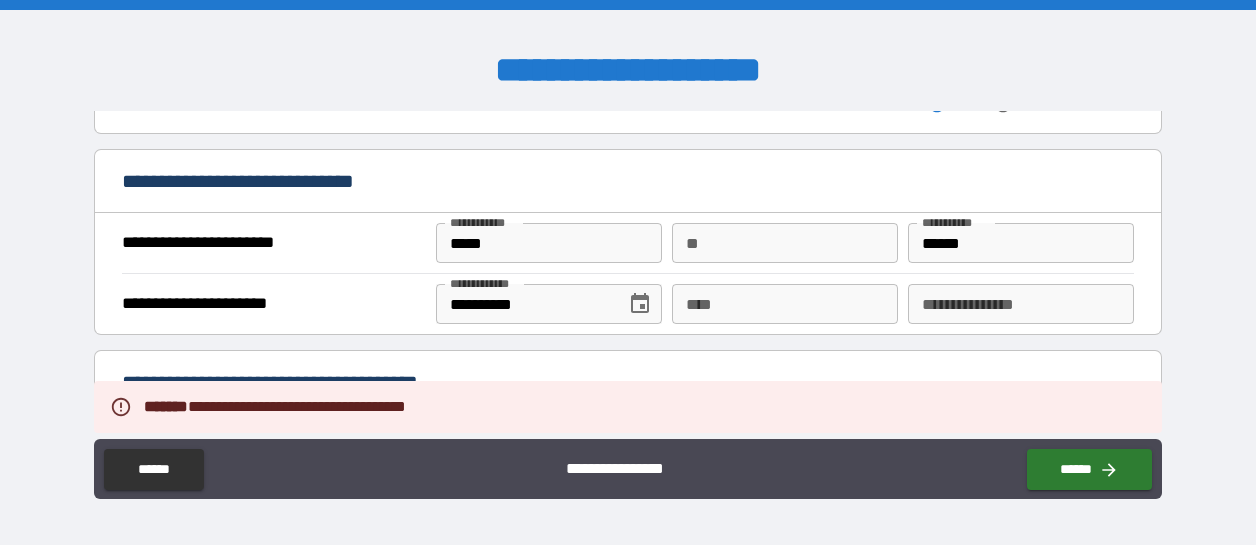 scroll, scrollTop: 1260, scrollLeft: 0, axis: vertical 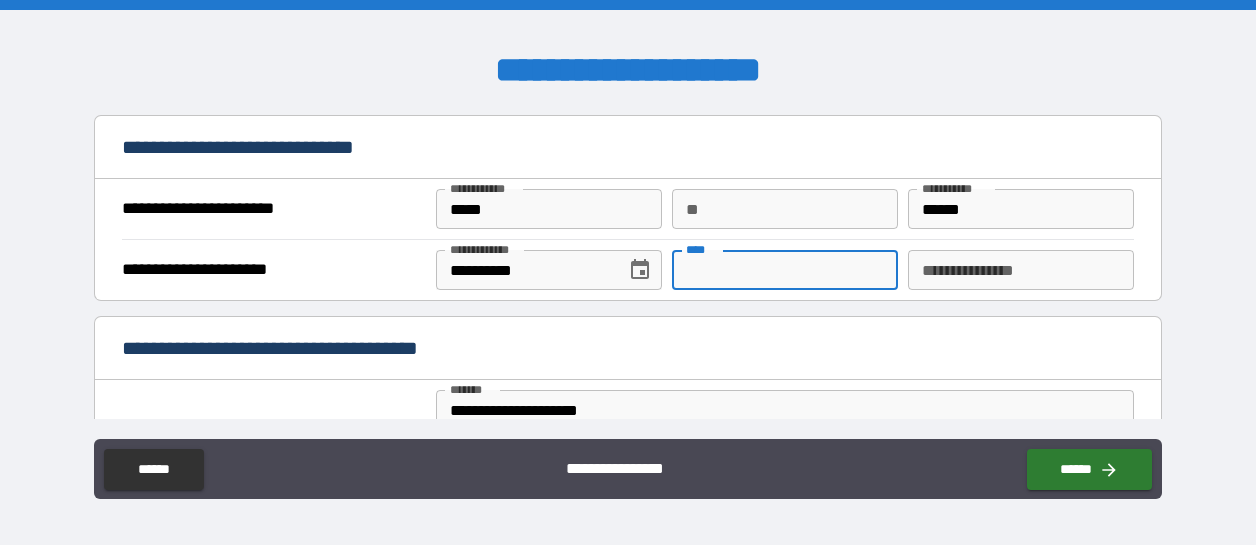 click on "****" at bounding box center (785, 270) 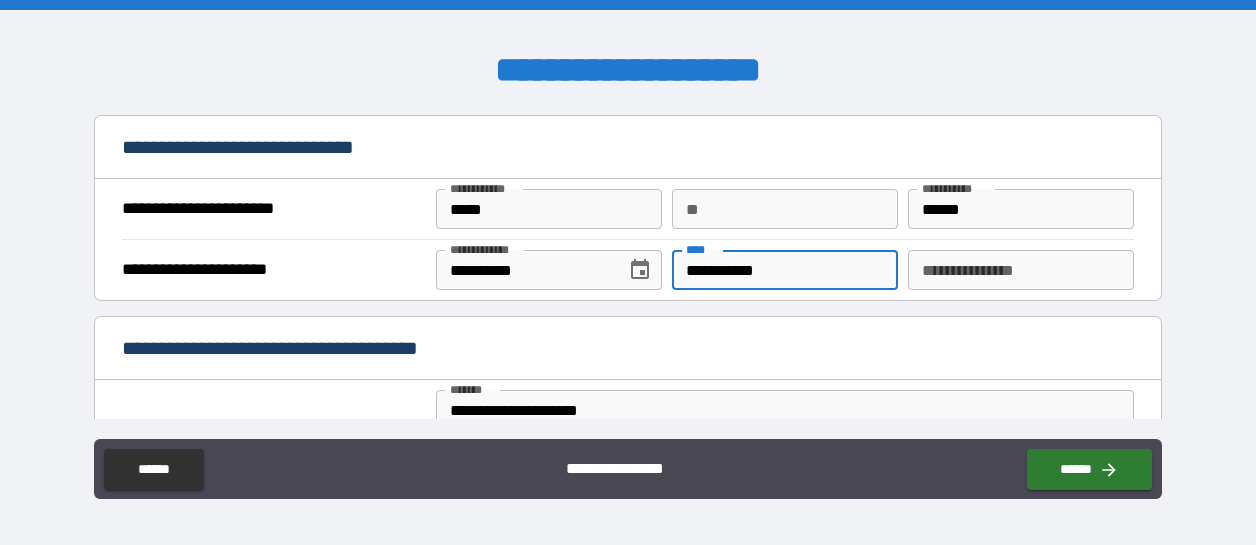 type on "**********" 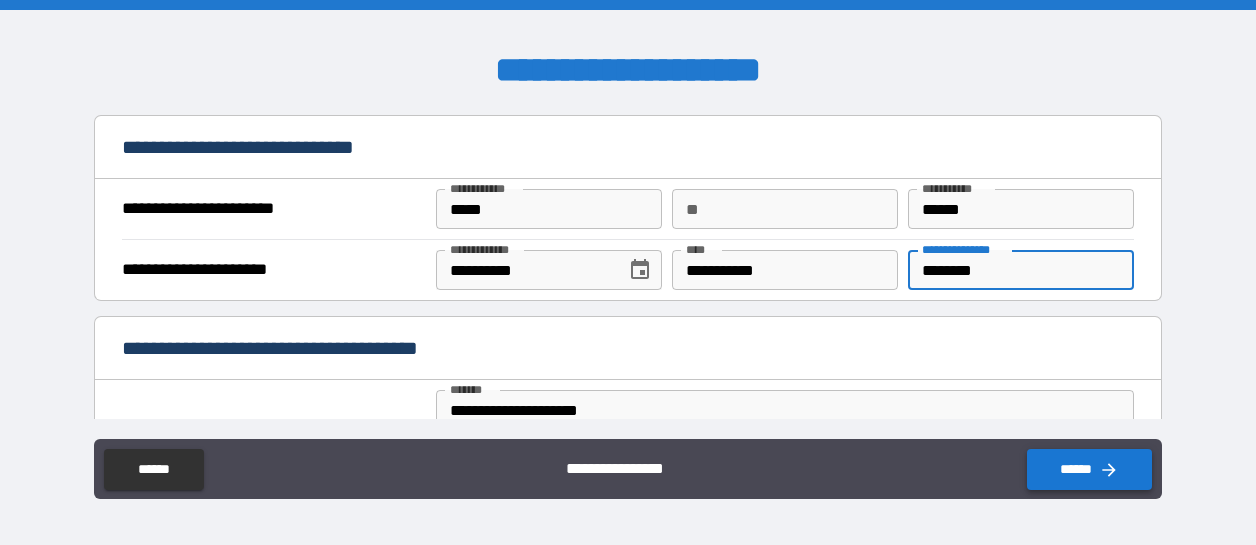 type on "********" 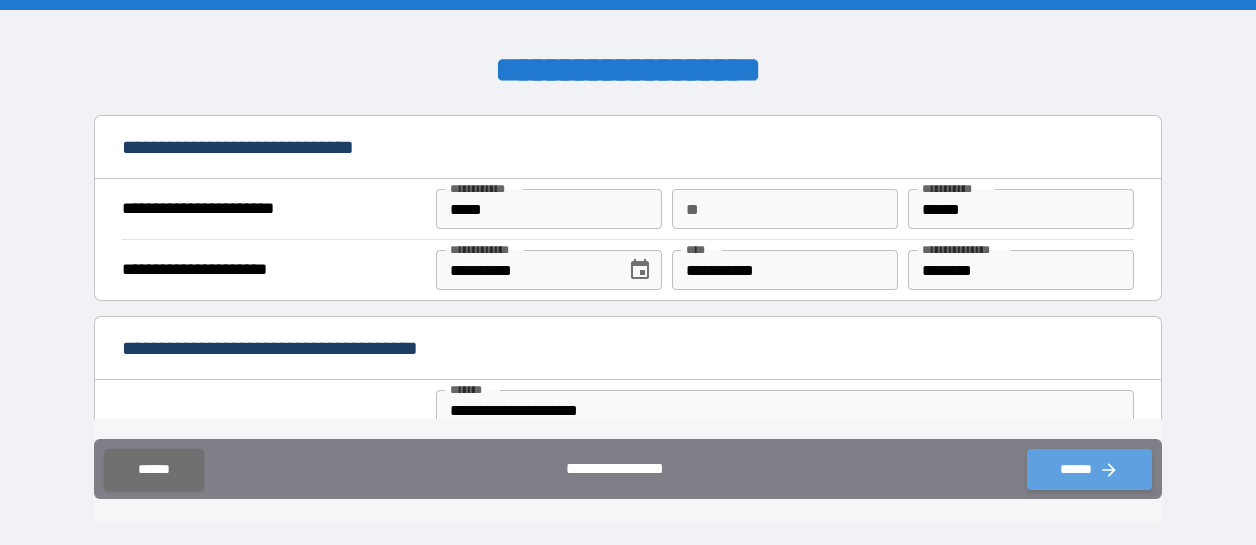 drag, startPoint x: 1090, startPoint y: 469, endPoint x: 1076, endPoint y: 467, distance: 14.142136 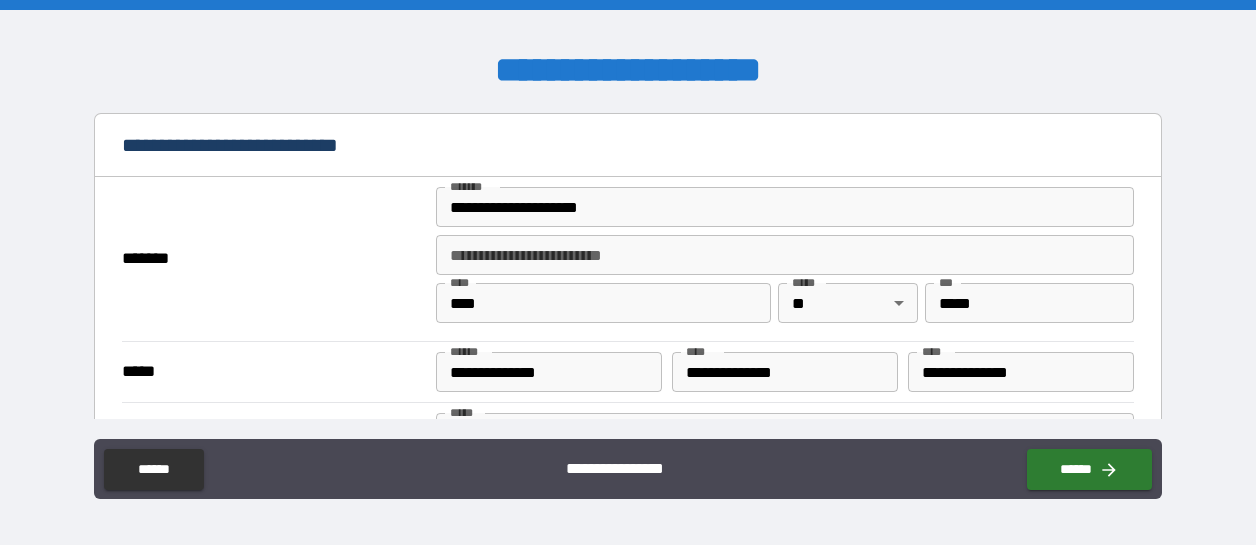 scroll, scrollTop: 433, scrollLeft: 0, axis: vertical 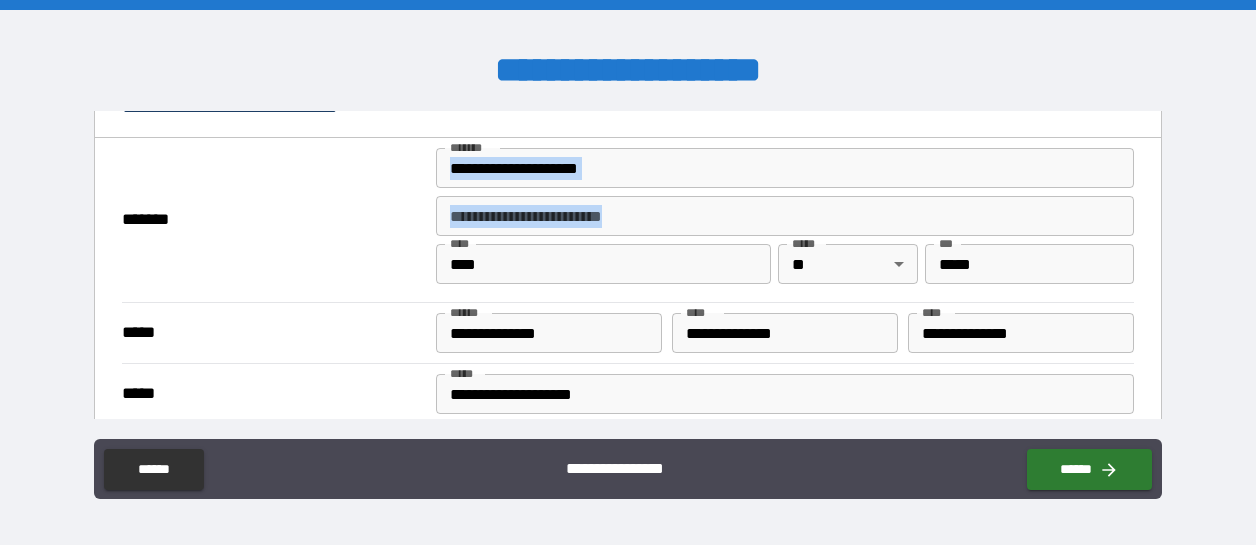 drag, startPoint x: 1148, startPoint y: 191, endPoint x: 1156, endPoint y: 213, distance: 23.409399 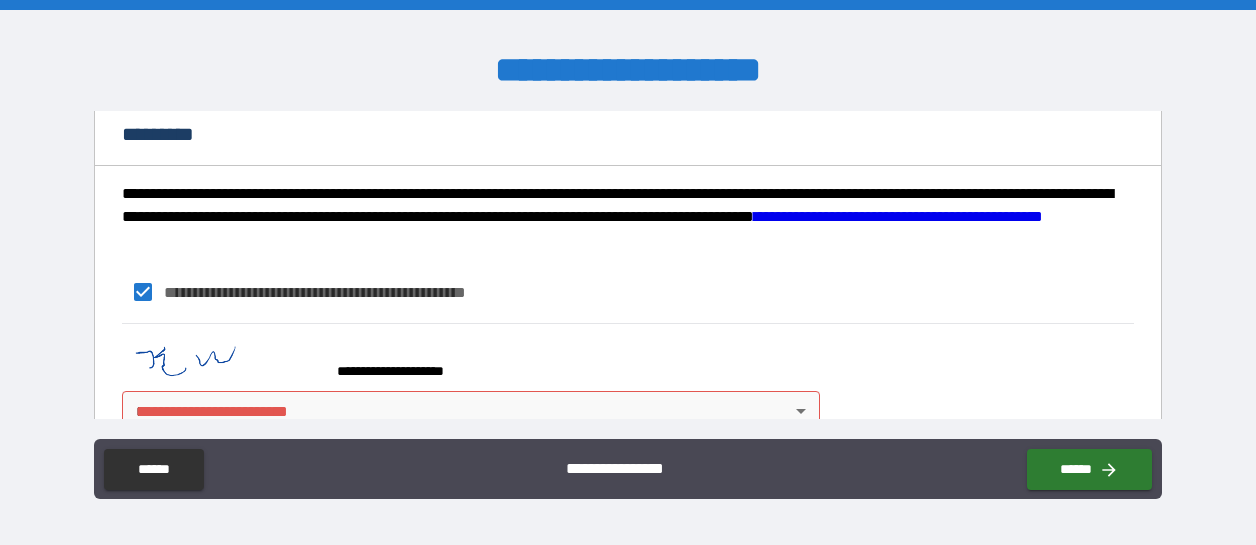 scroll, scrollTop: 2143, scrollLeft: 0, axis: vertical 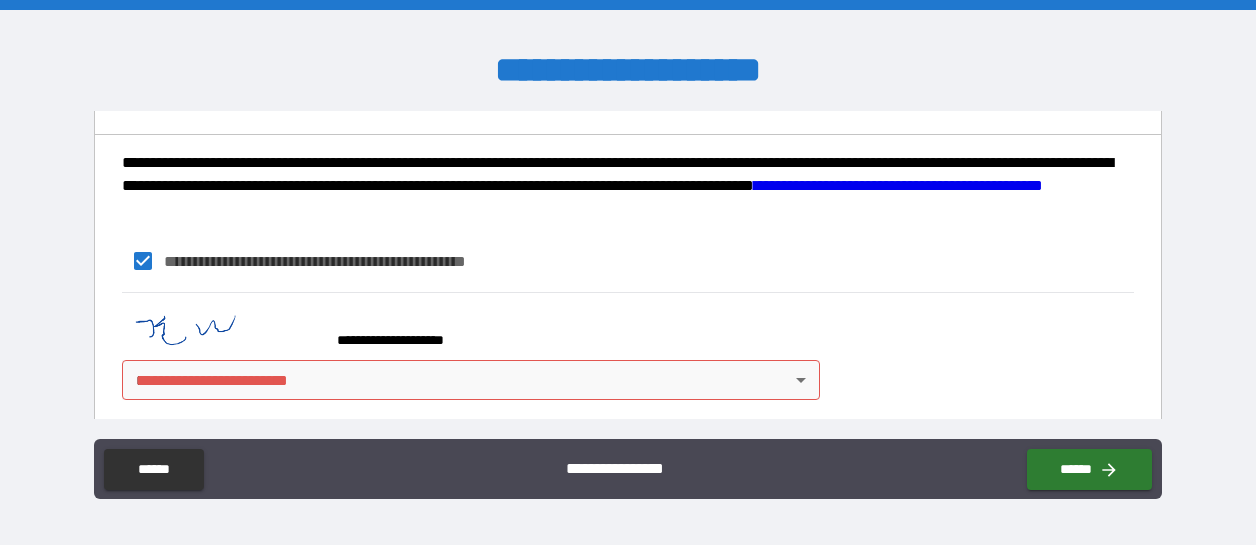 click on "**********" at bounding box center [628, 272] 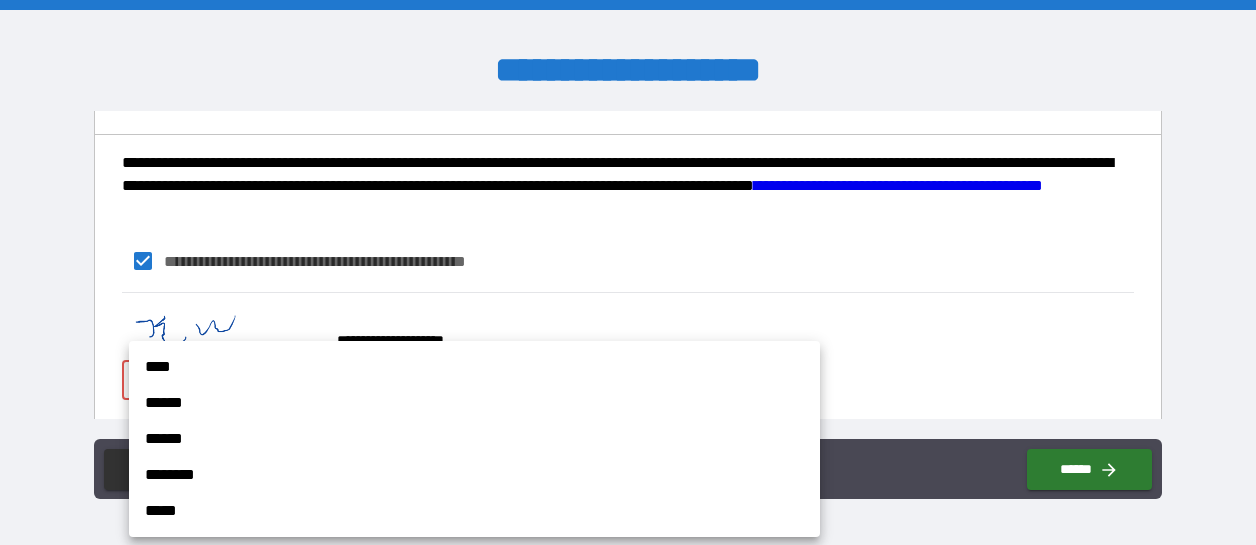 click on "****" at bounding box center (474, 367) 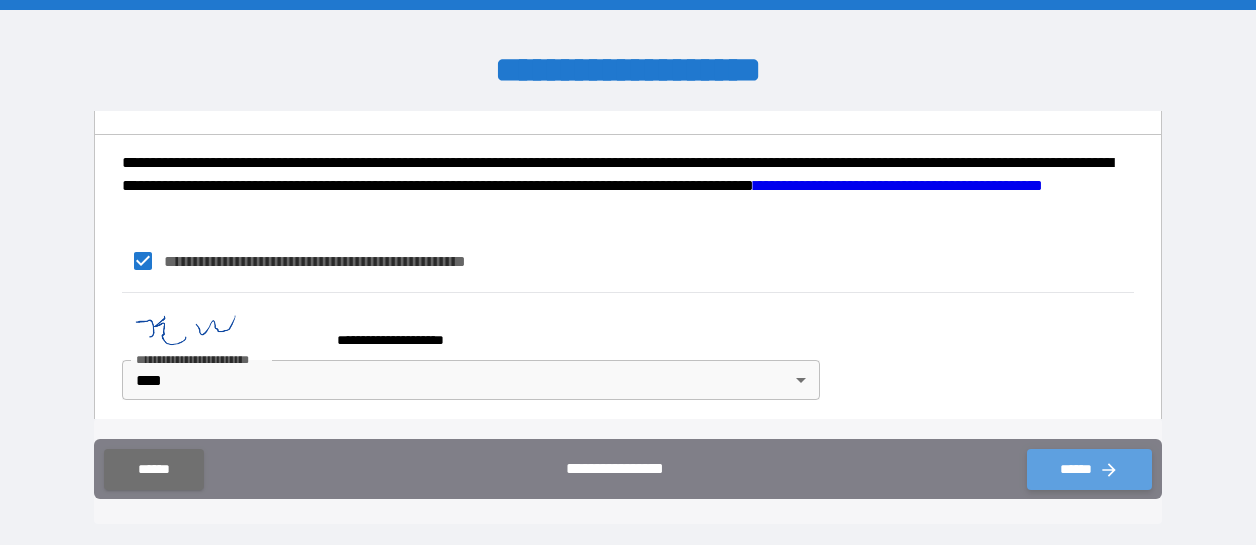 click on "******" at bounding box center (1089, 469) 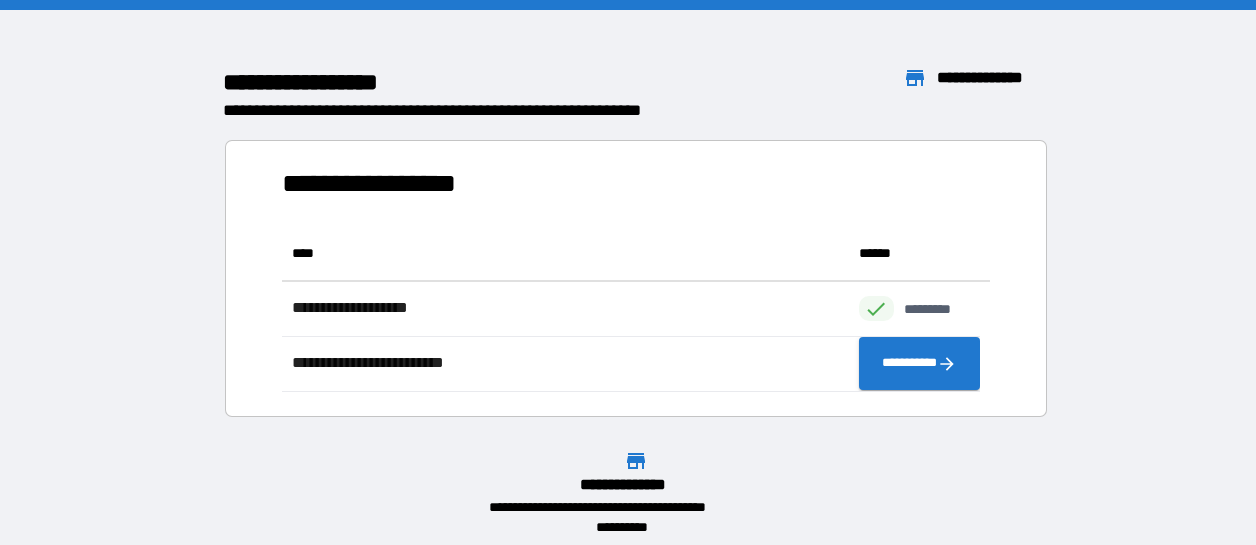 scroll, scrollTop: 16, scrollLeft: 16, axis: both 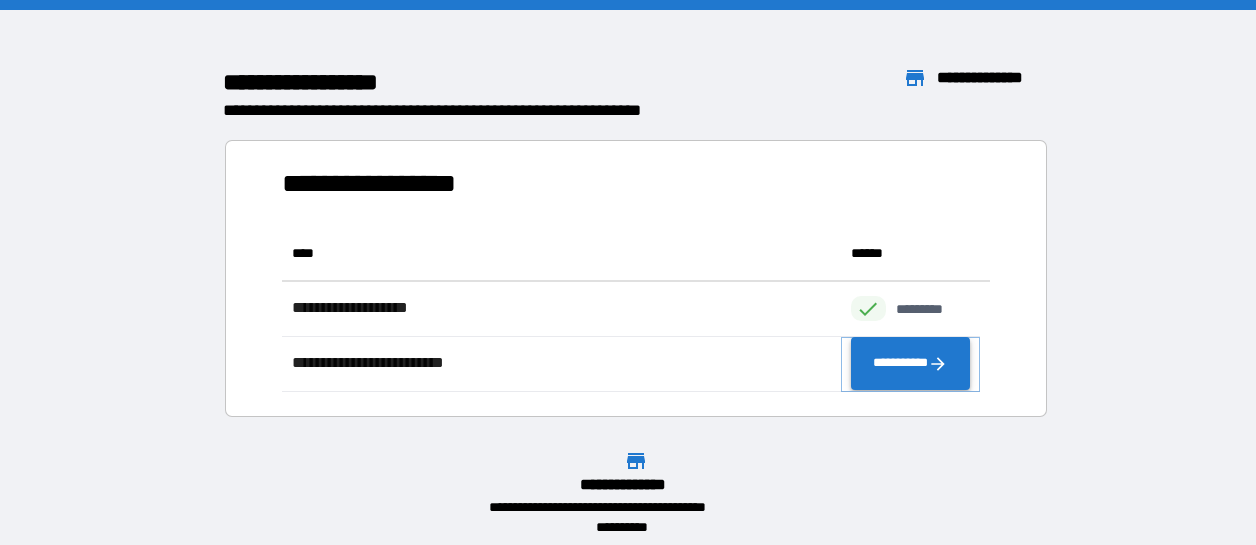click on "**********" at bounding box center (911, 364) 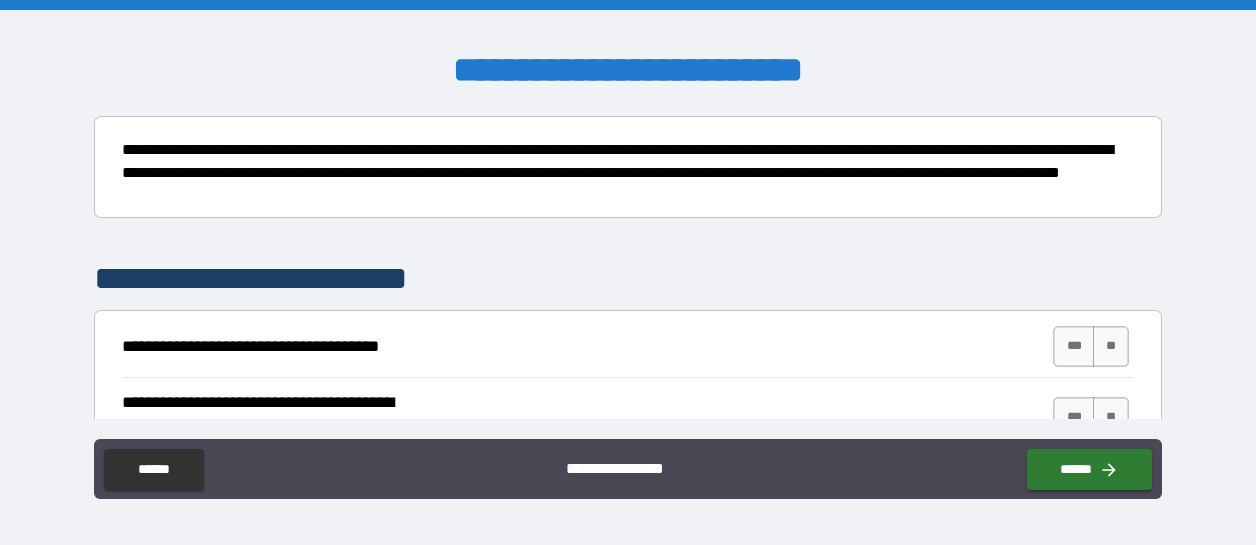 scroll, scrollTop: 233, scrollLeft: 0, axis: vertical 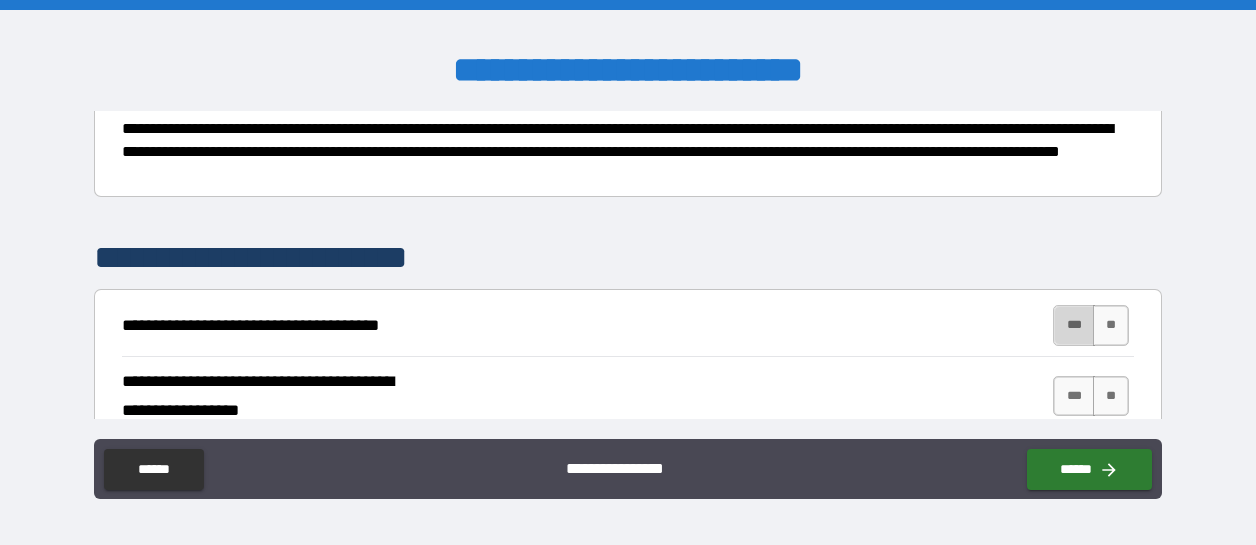 click on "***" at bounding box center [1074, 325] 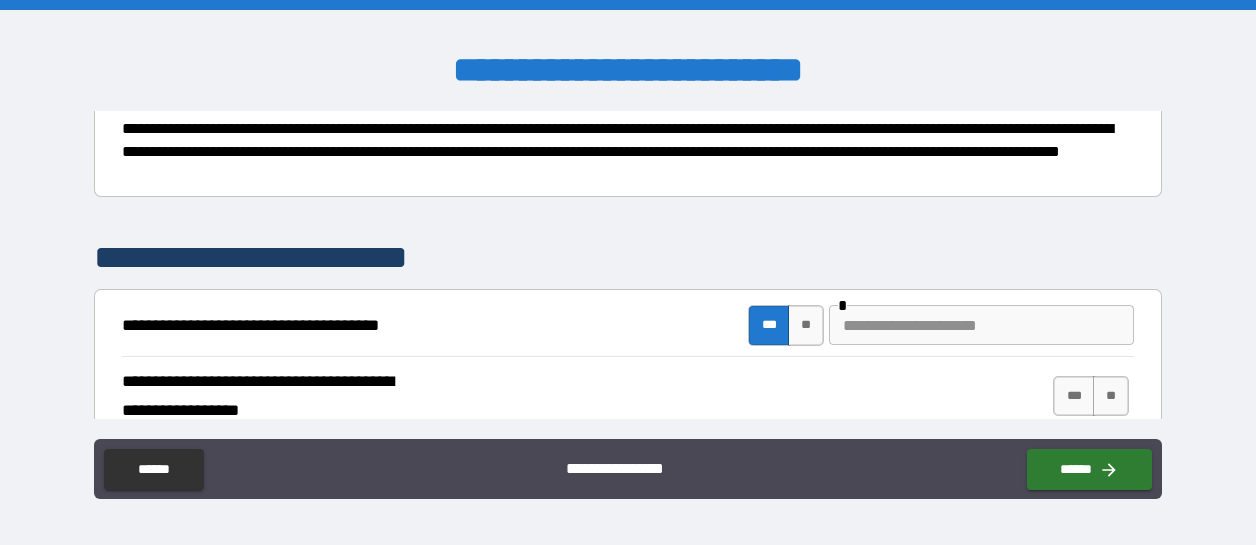drag, startPoint x: 798, startPoint y: 325, endPoint x: 862, endPoint y: 325, distance: 64 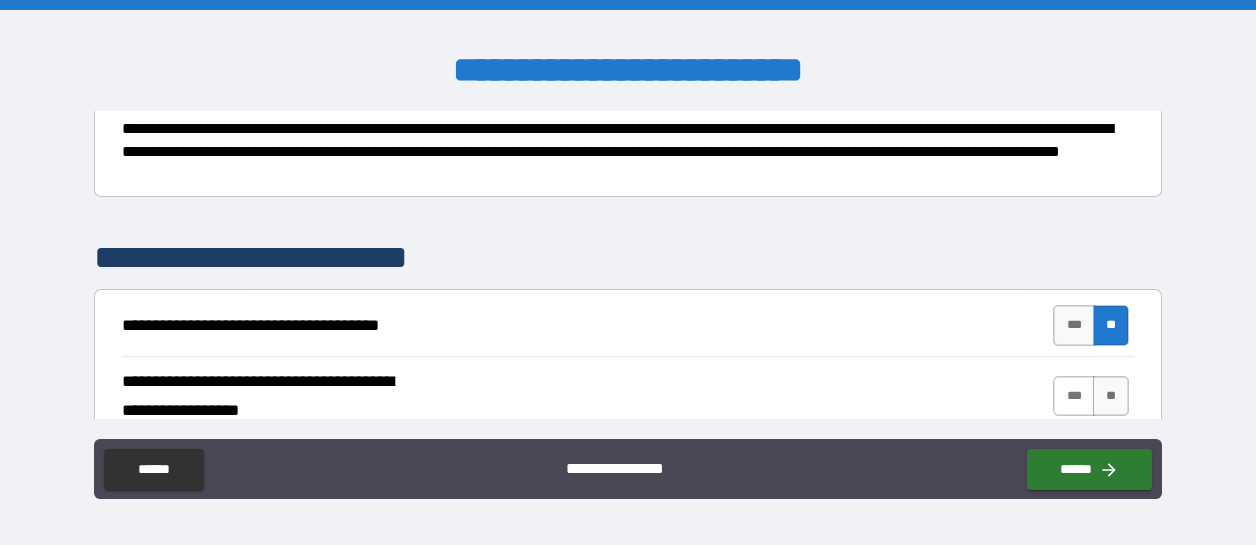 click on "***" at bounding box center (1074, 396) 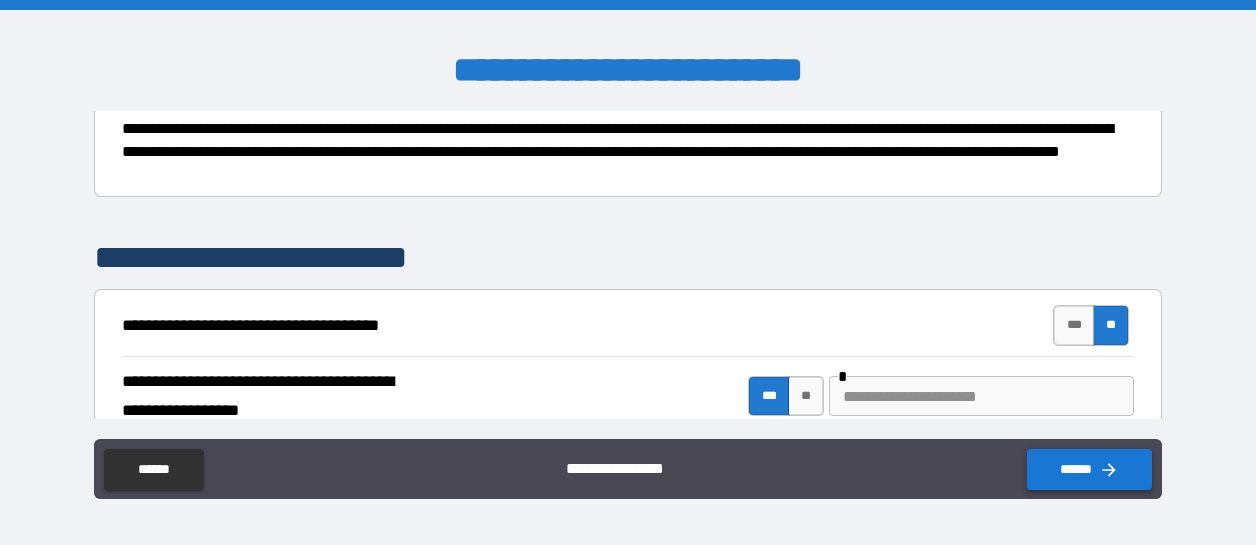 click on "******" at bounding box center (1089, 469) 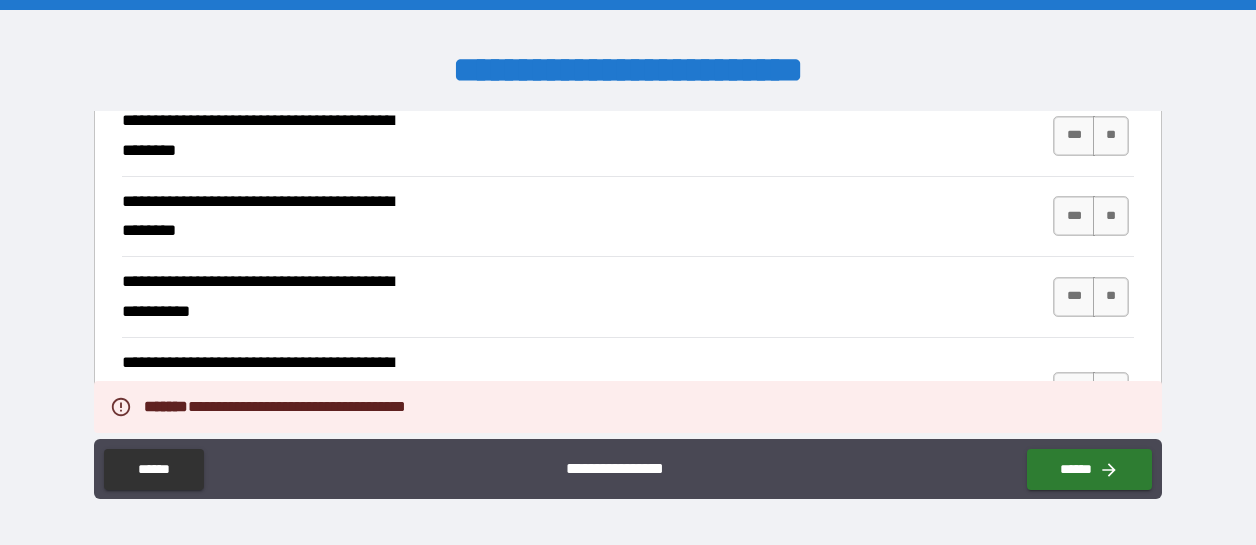 scroll, scrollTop: 480, scrollLeft: 0, axis: vertical 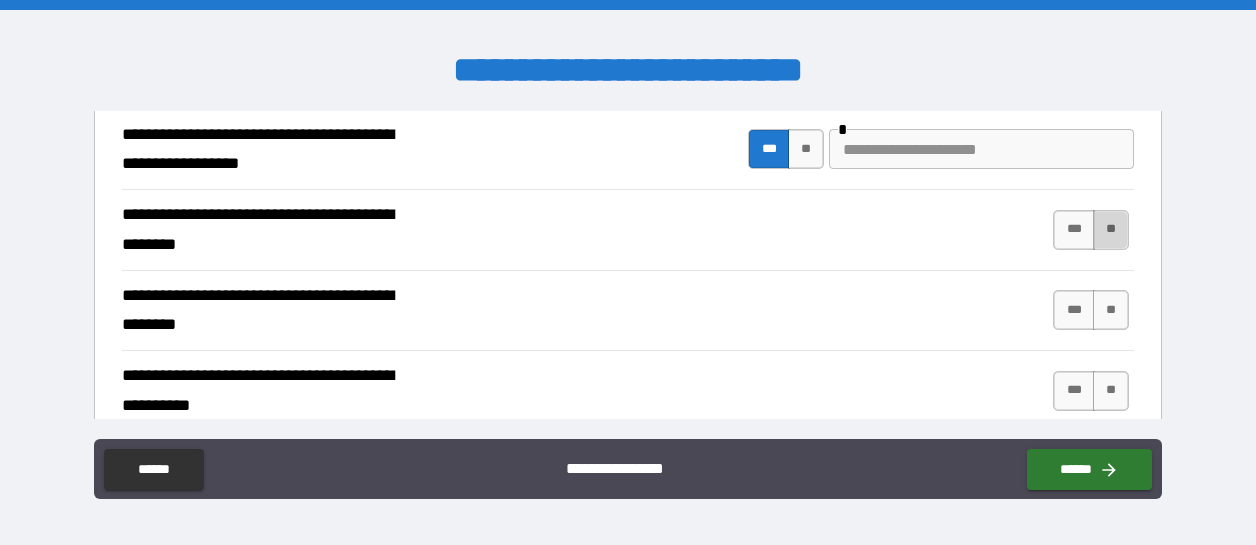 click on "**" at bounding box center [1111, 230] 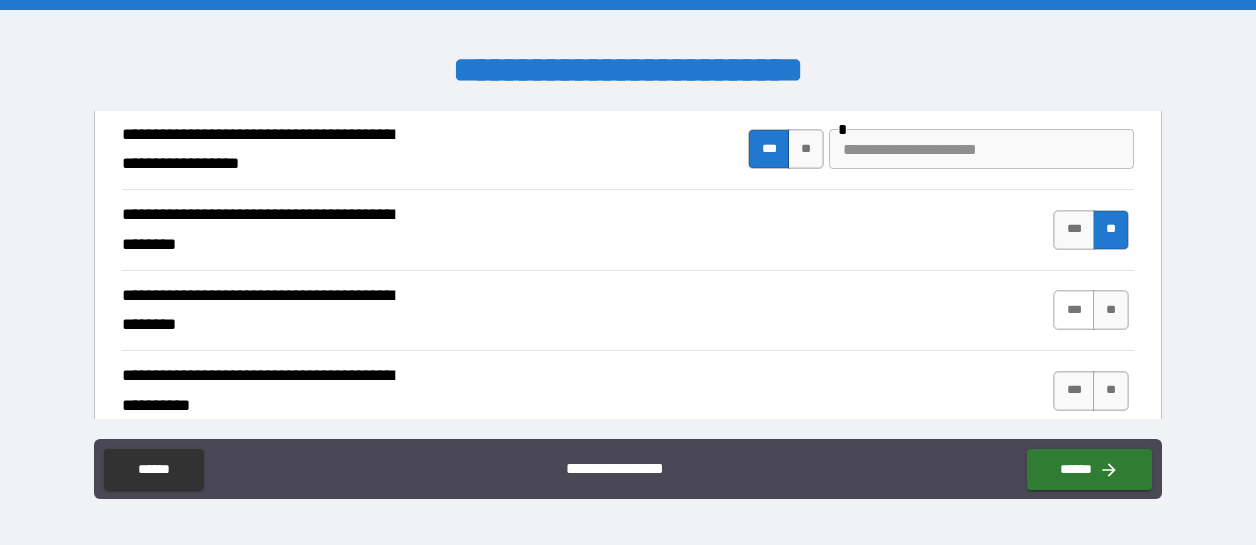 click on "***" at bounding box center [1074, 310] 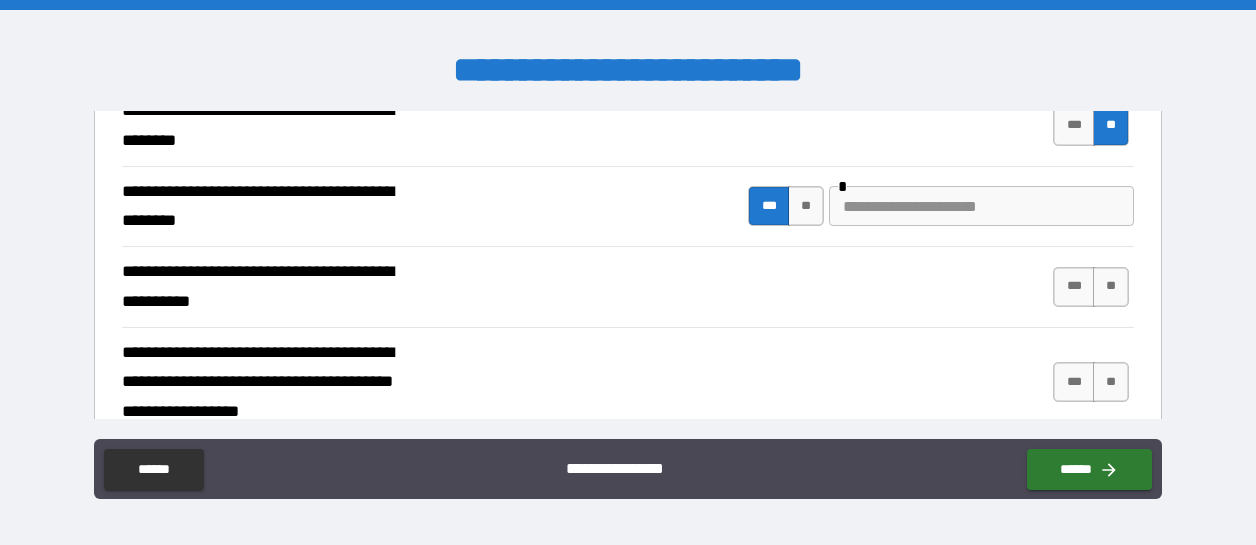 scroll, scrollTop: 646, scrollLeft: 0, axis: vertical 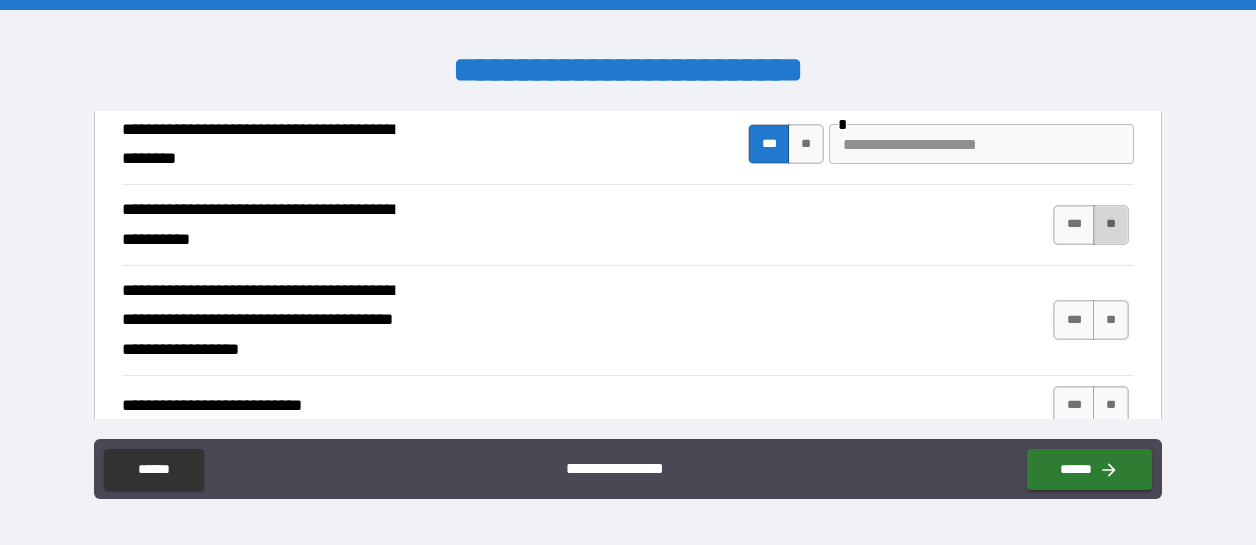 click on "**" at bounding box center [1111, 225] 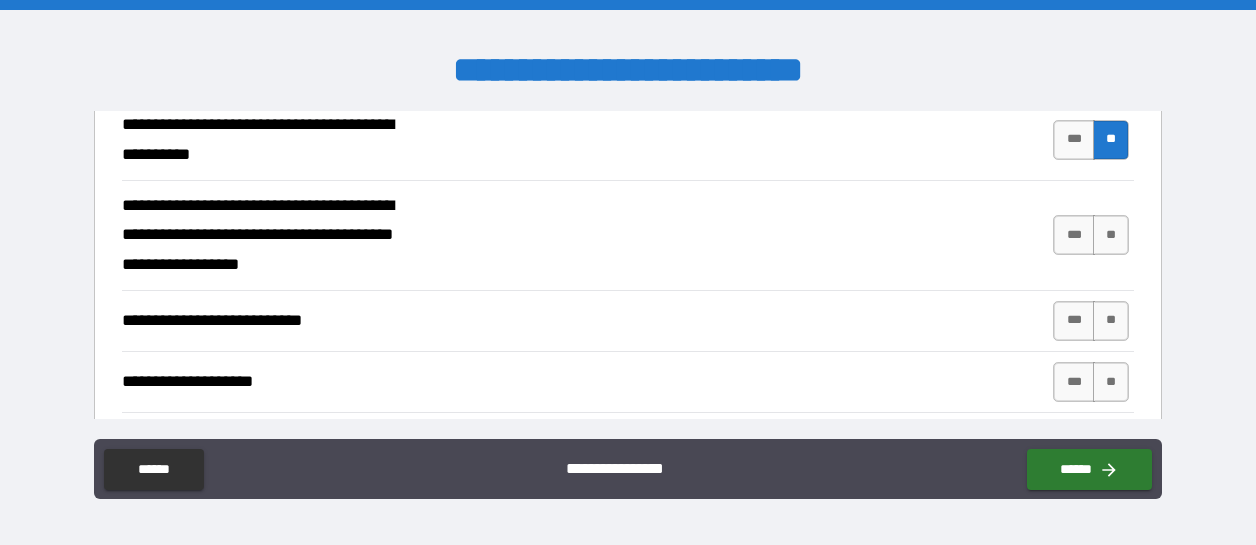 scroll, scrollTop: 746, scrollLeft: 0, axis: vertical 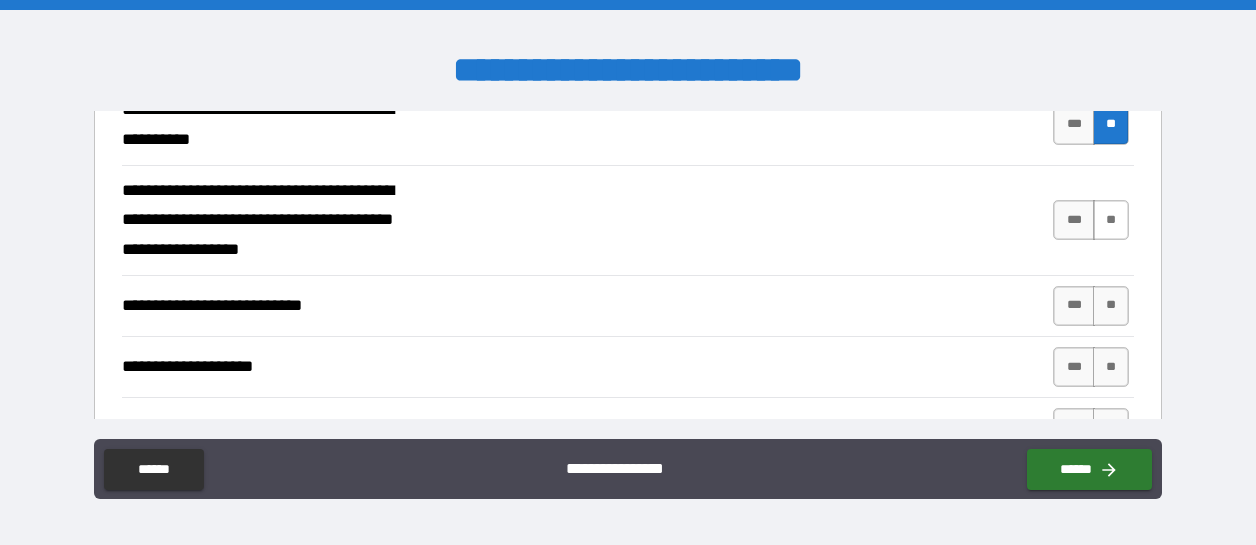 click on "**" at bounding box center [1111, 220] 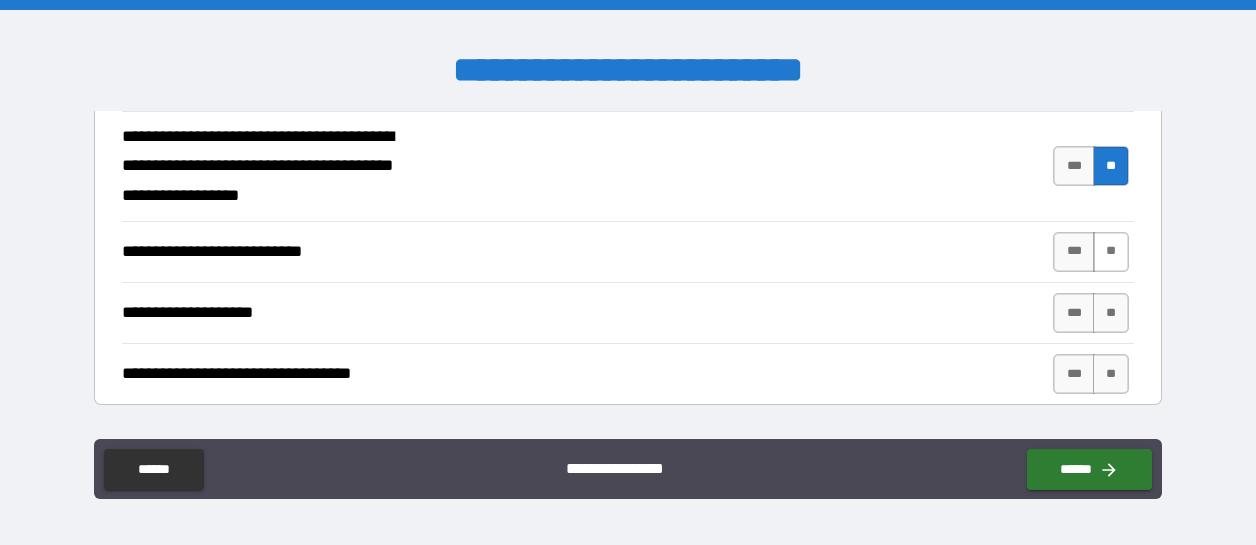scroll, scrollTop: 813, scrollLeft: 0, axis: vertical 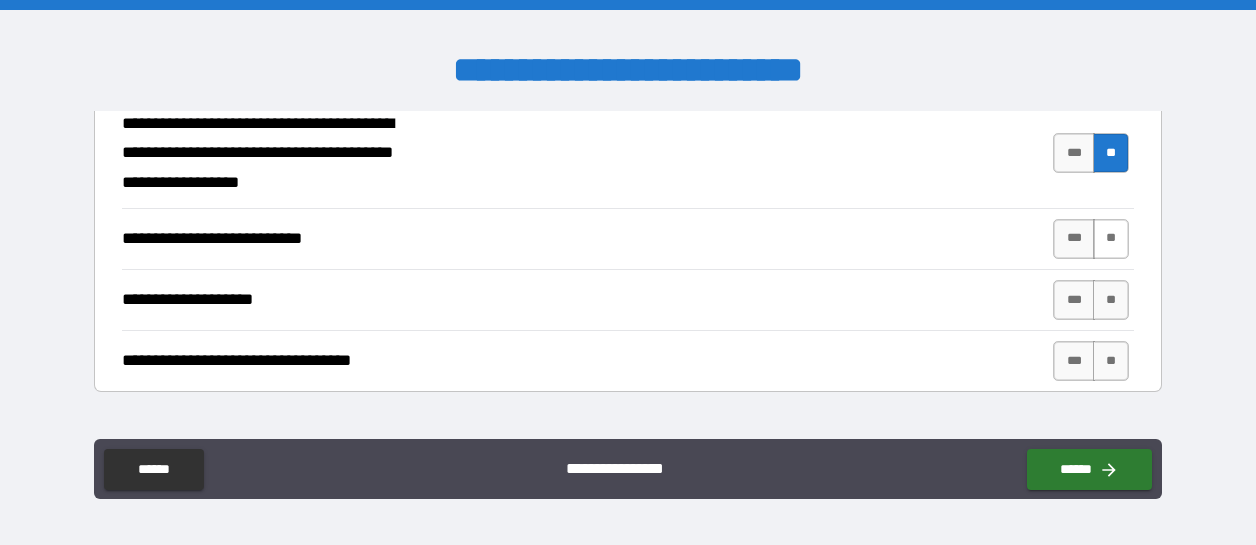 click on "**" at bounding box center (1111, 239) 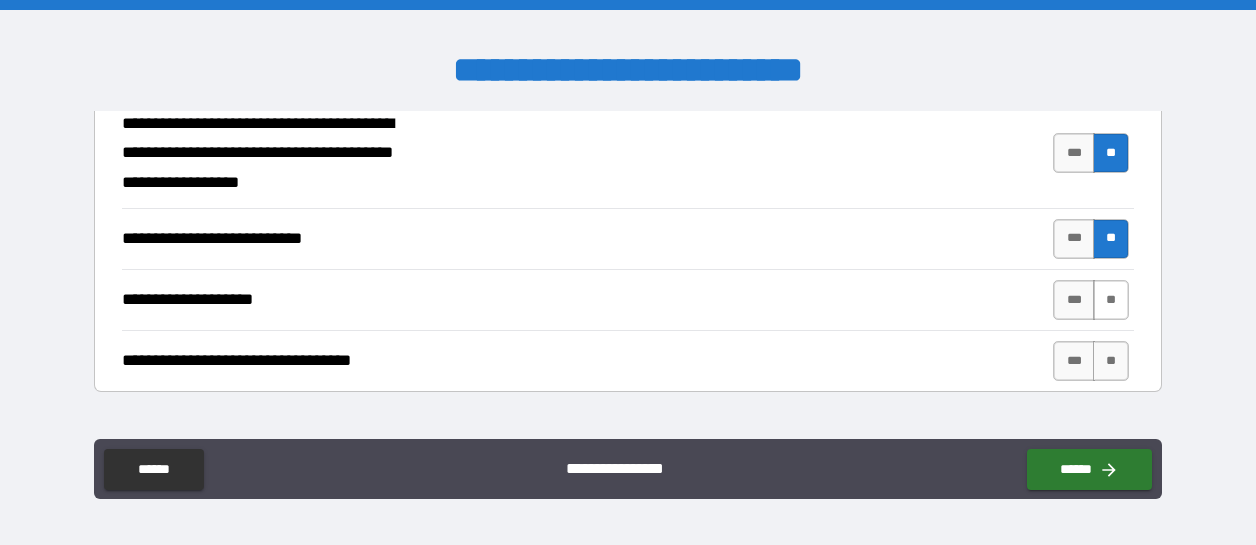 click on "**" at bounding box center [1111, 300] 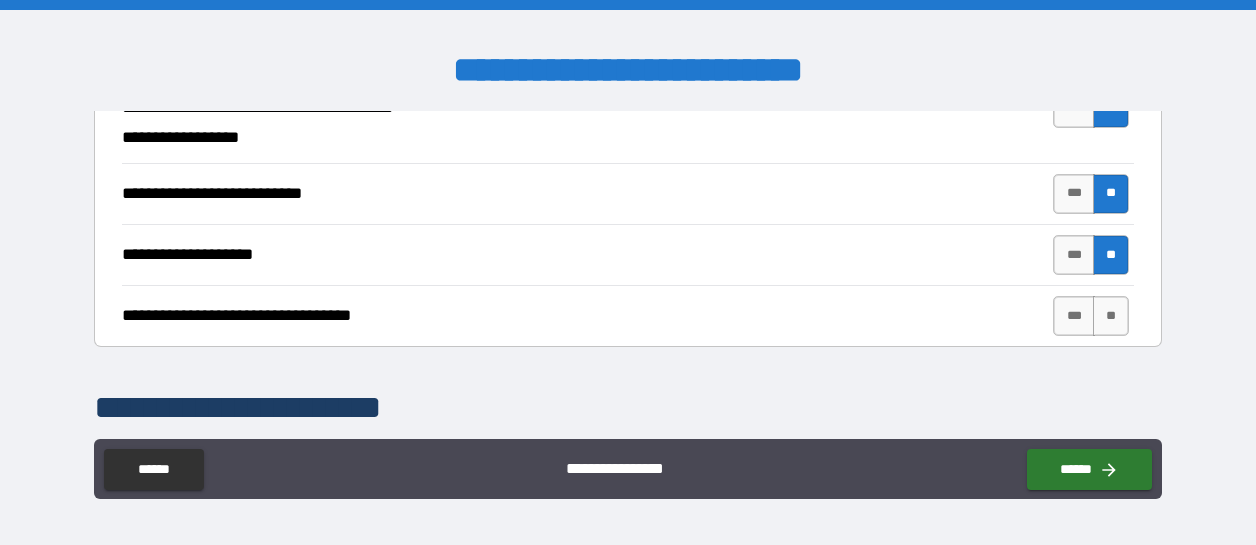scroll, scrollTop: 880, scrollLeft: 0, axis: vertical 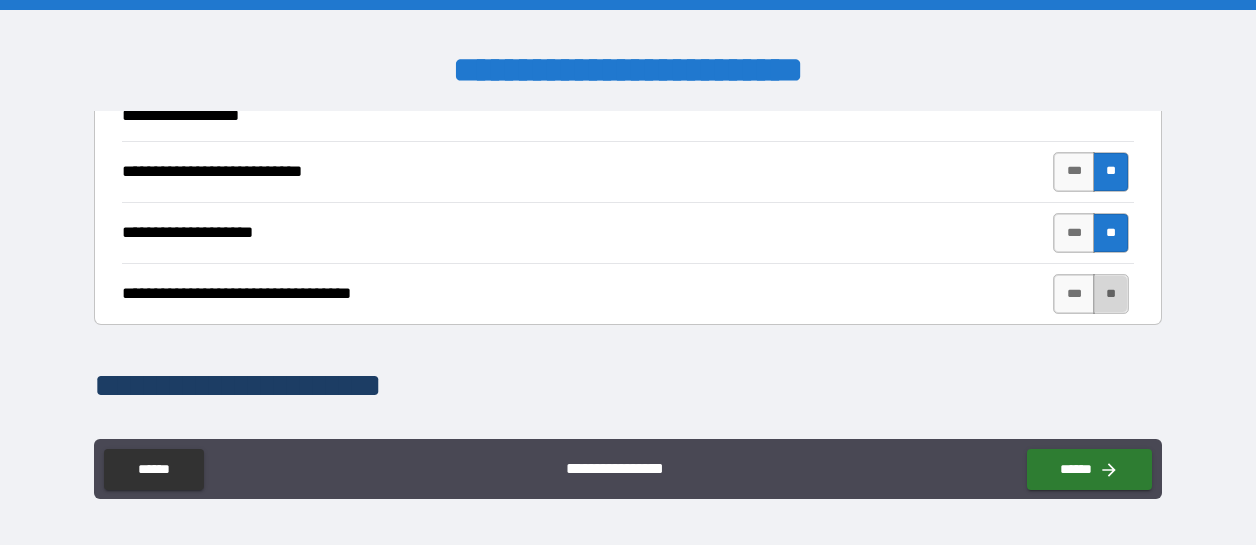 click on "**" at bounding box center (1111, 294) 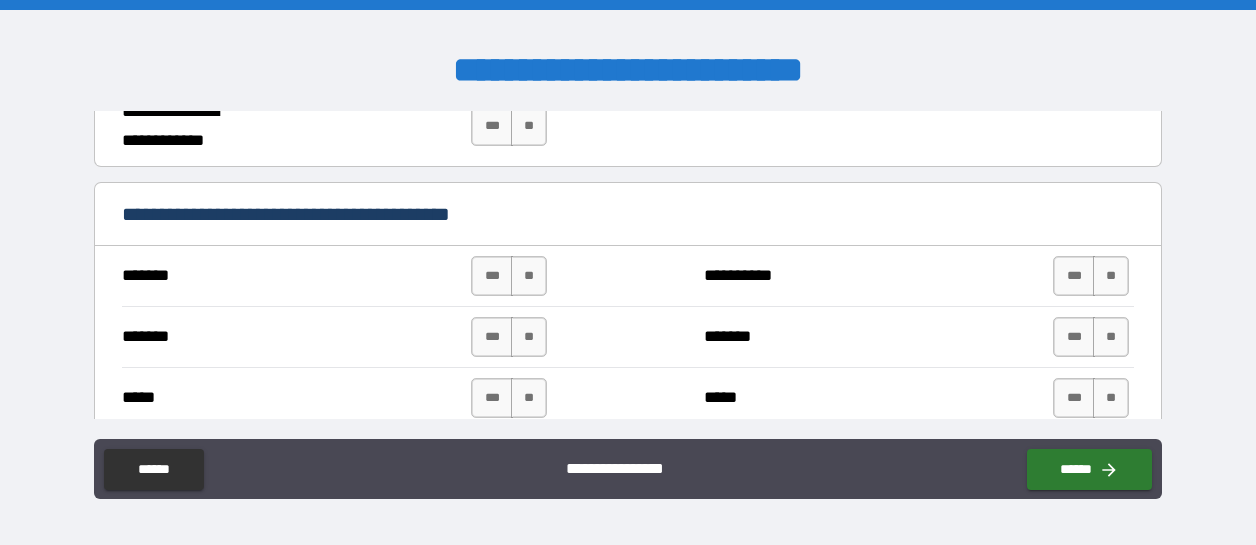 scroll, scrollTop: 1413, scrollLeft: 0, axis: vertical 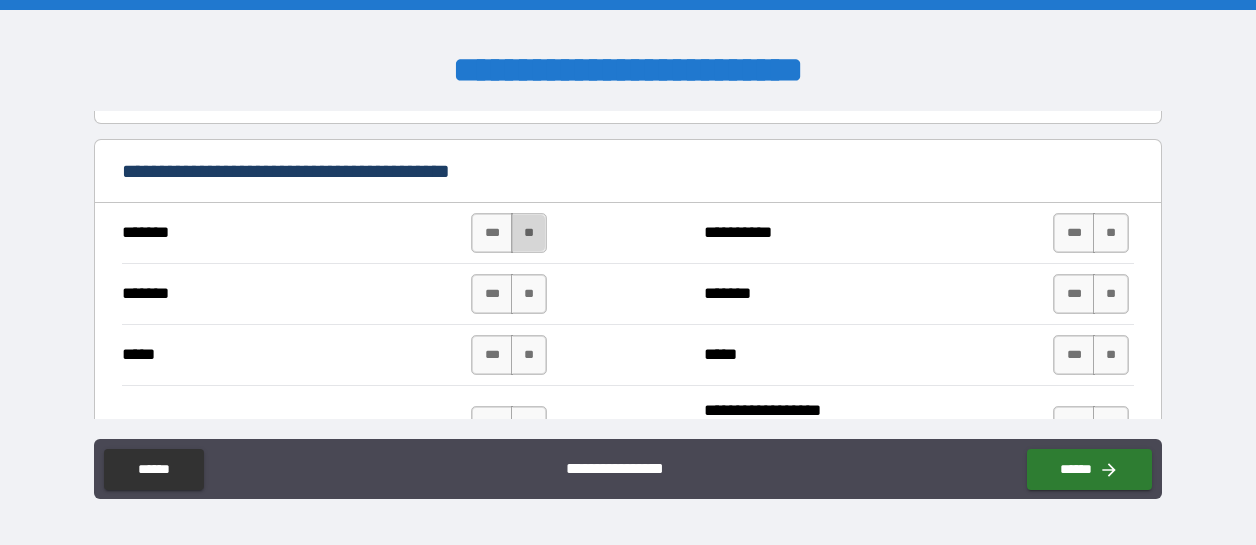 drag, startPoint x: 518, startPoint y: 221, endPoint x: 530, endPoint y: 241, distance: 23.323807 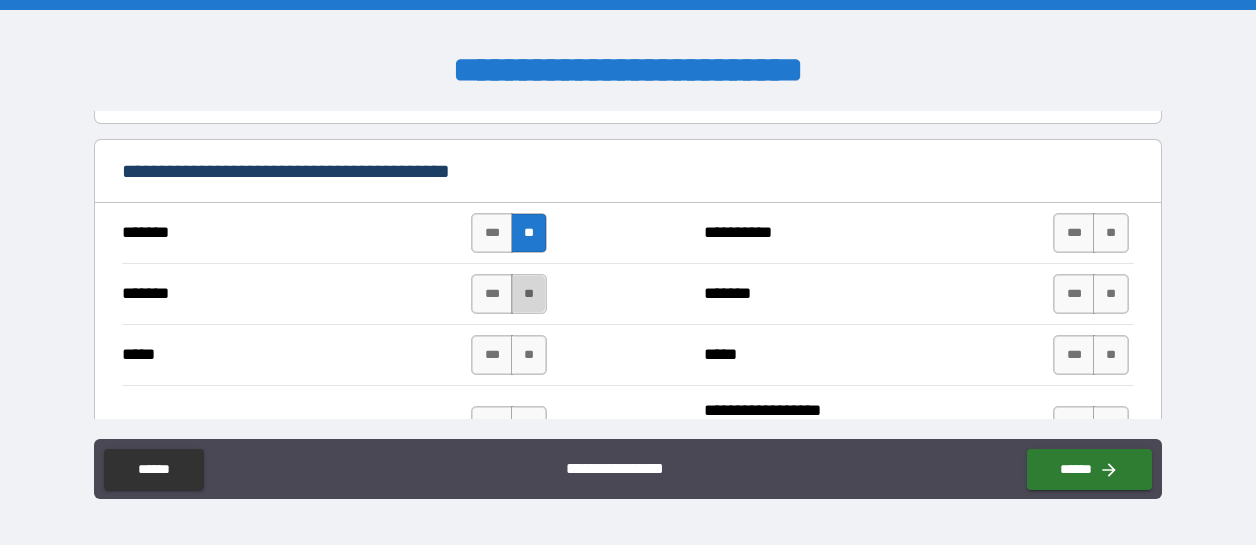 drag, startPoint x: 527, startPoint y: 285, endPoint x: 528, endPoint y: 295, distance: 10.049875 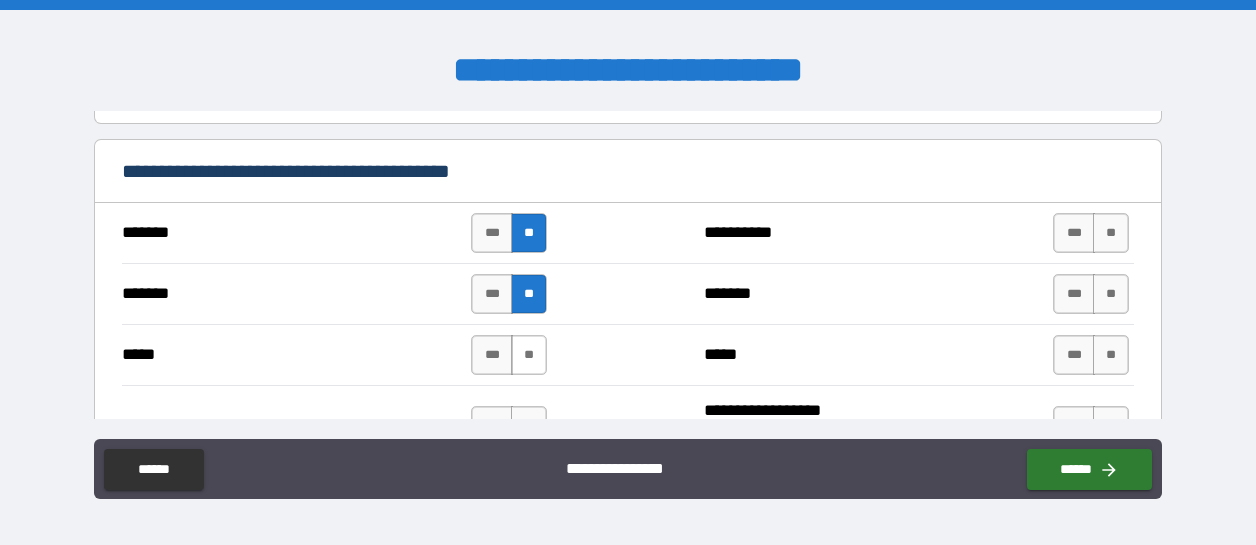 click on "**" at bounding box center (529, 355) 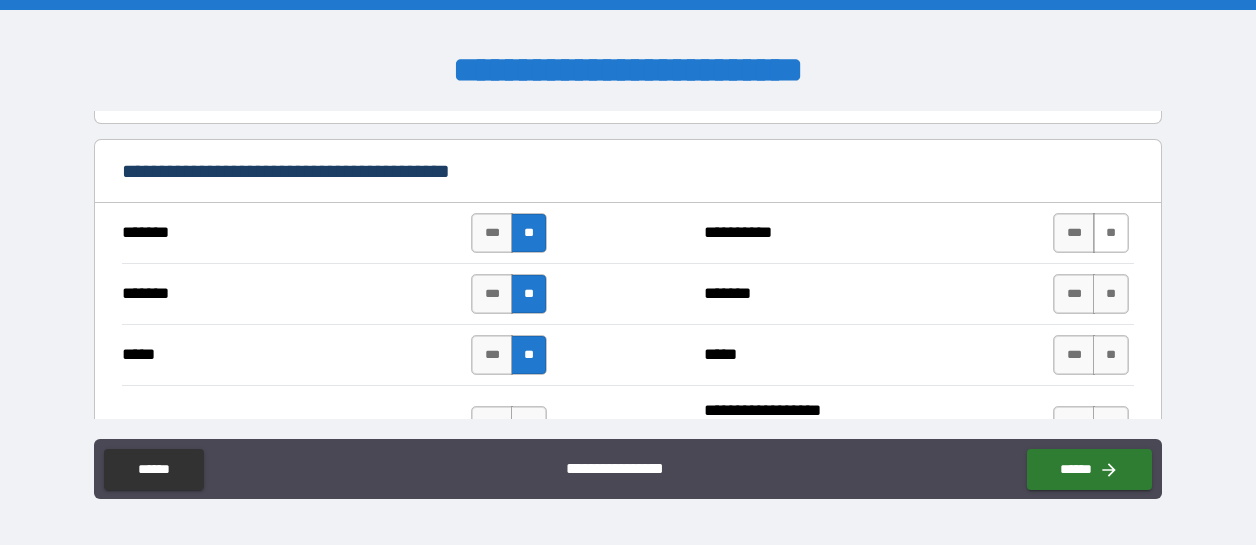 click on "**" at bounding box center (1111, 233) 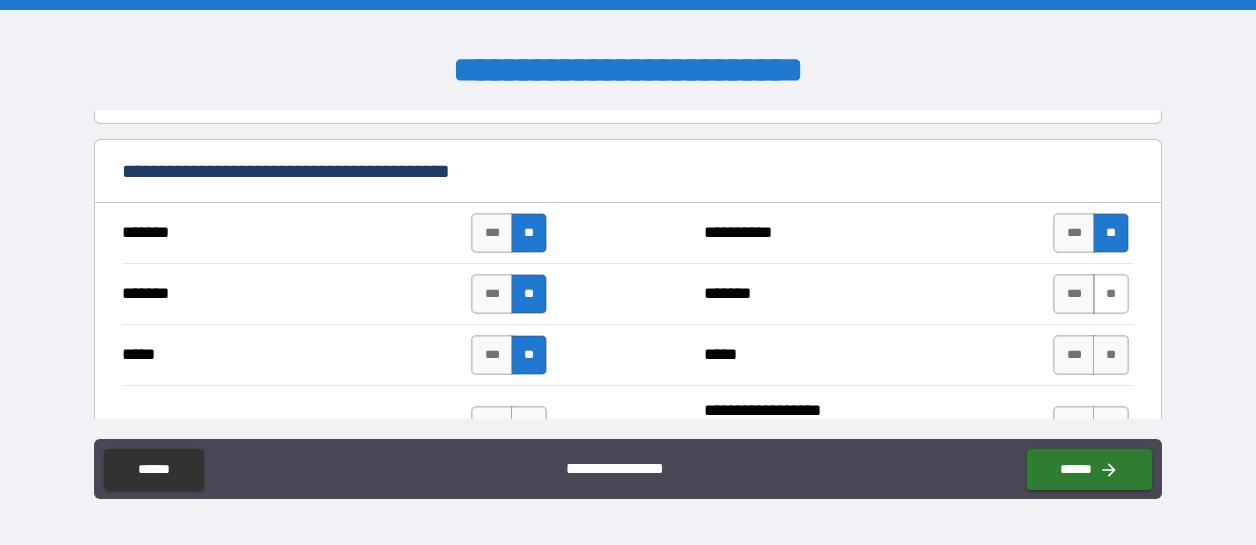 click on "**" at bounding box center [1111, 294] 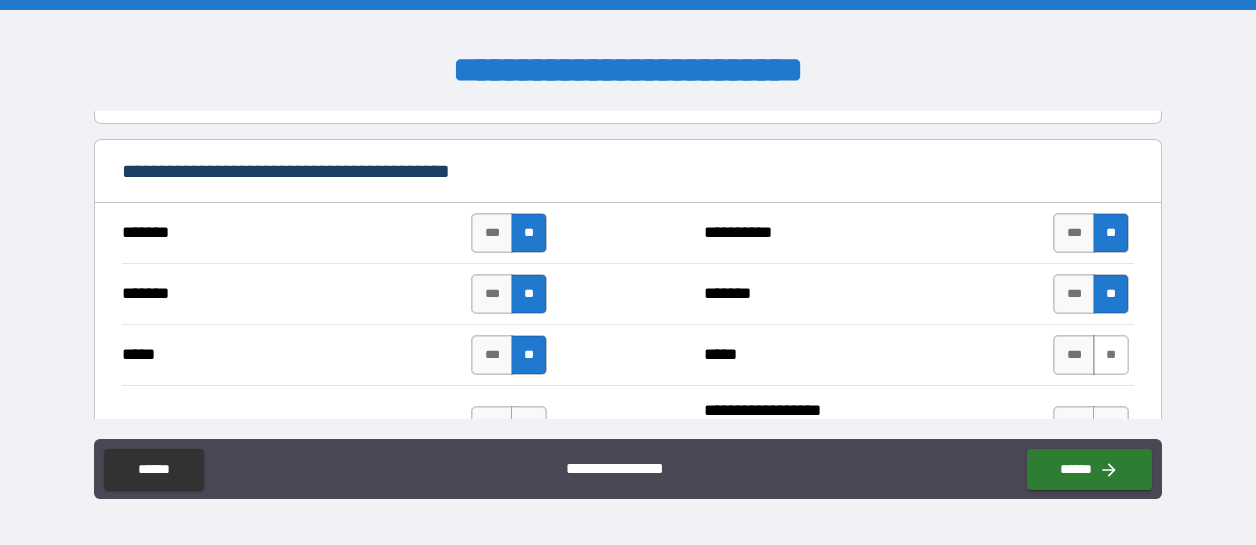 click on "**" at bounding box center (1111, 355) 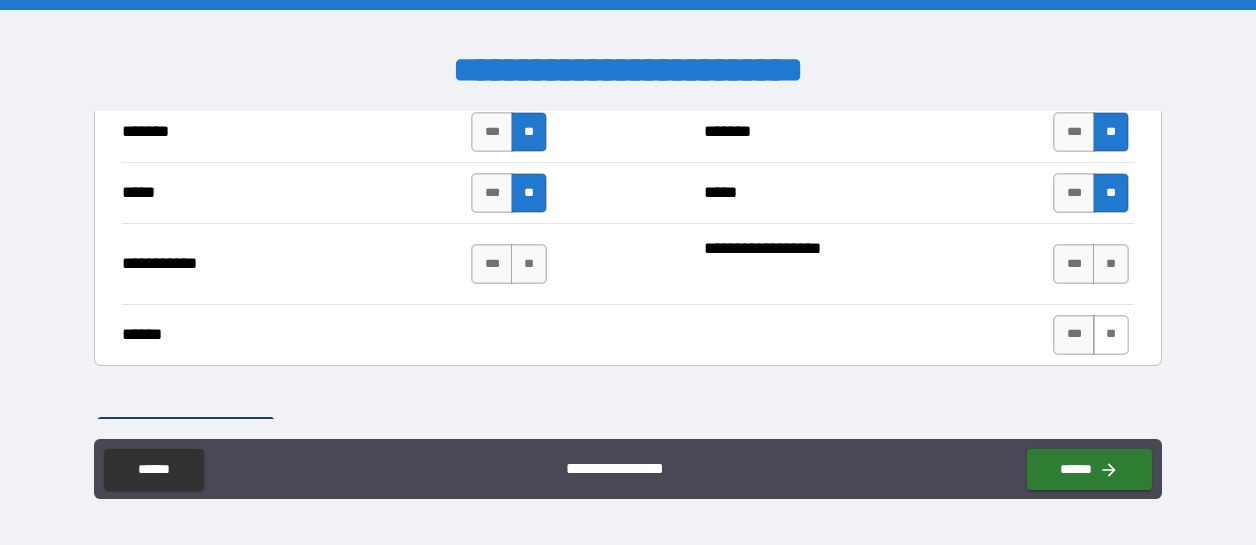 scroll, scrollTop: 1580, scrollLeft: 0, axis: vertical 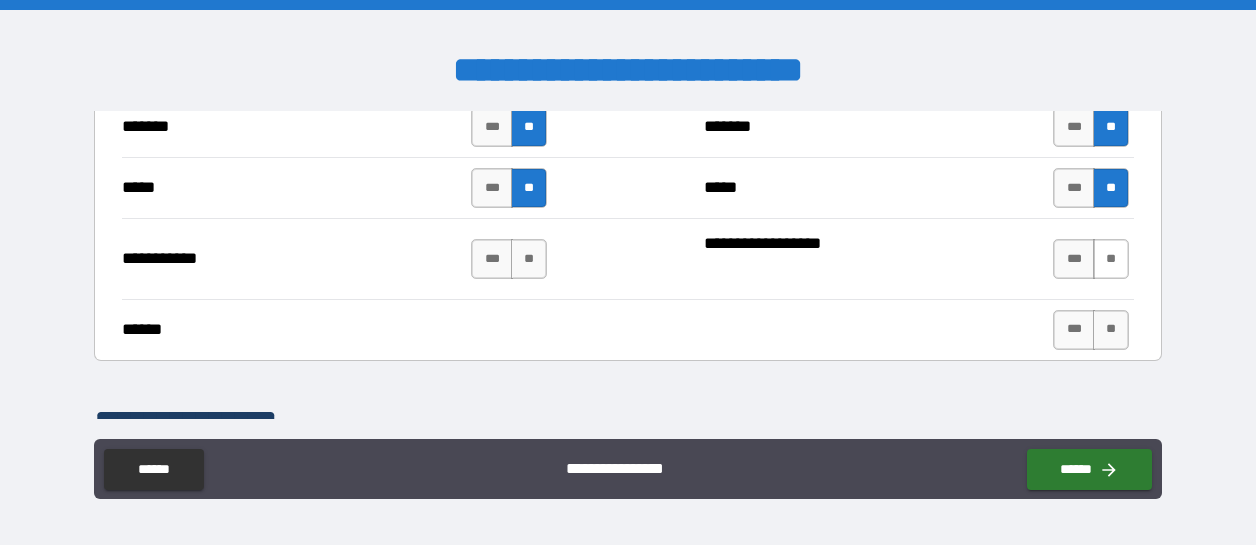 click on "**" at bounding box center (1111, 259) 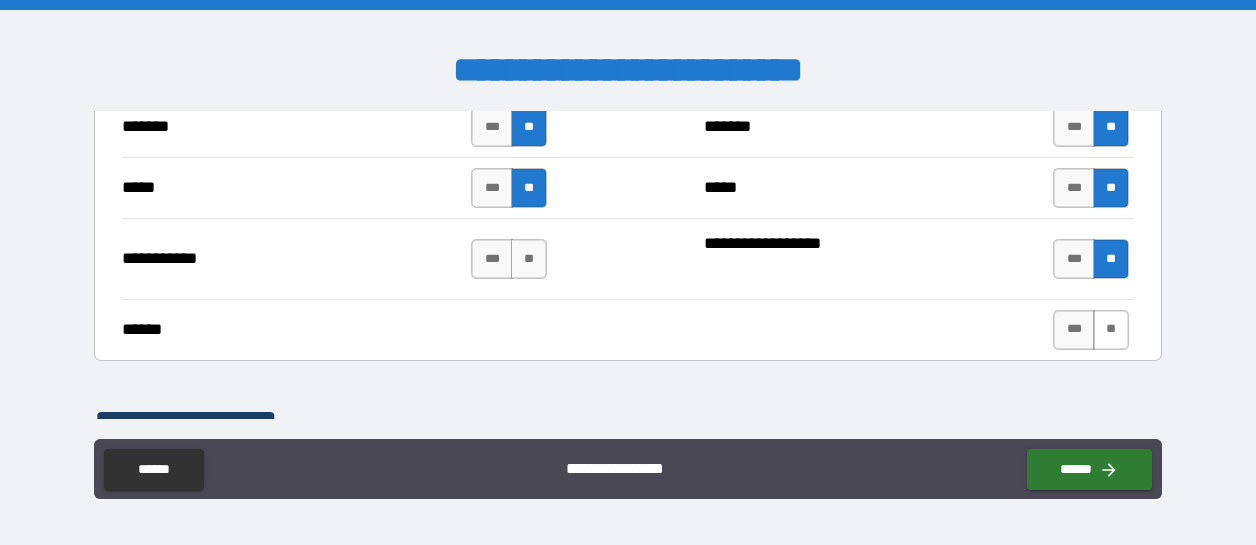 click on "**" at bounding box center [1111, 330] 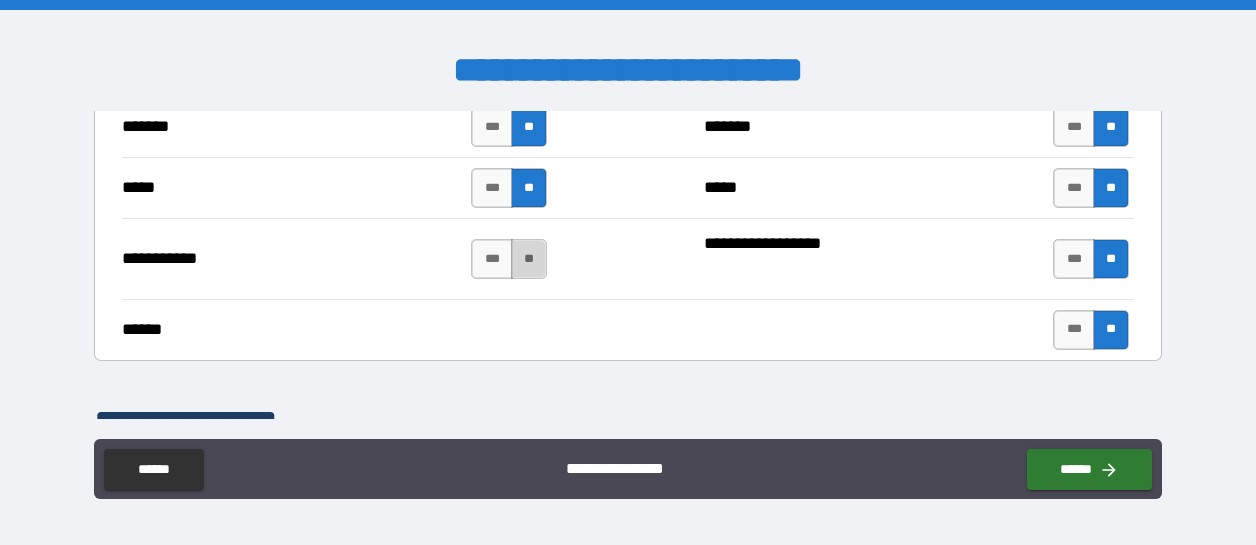 click on "**" at bounding box center [529, 259] 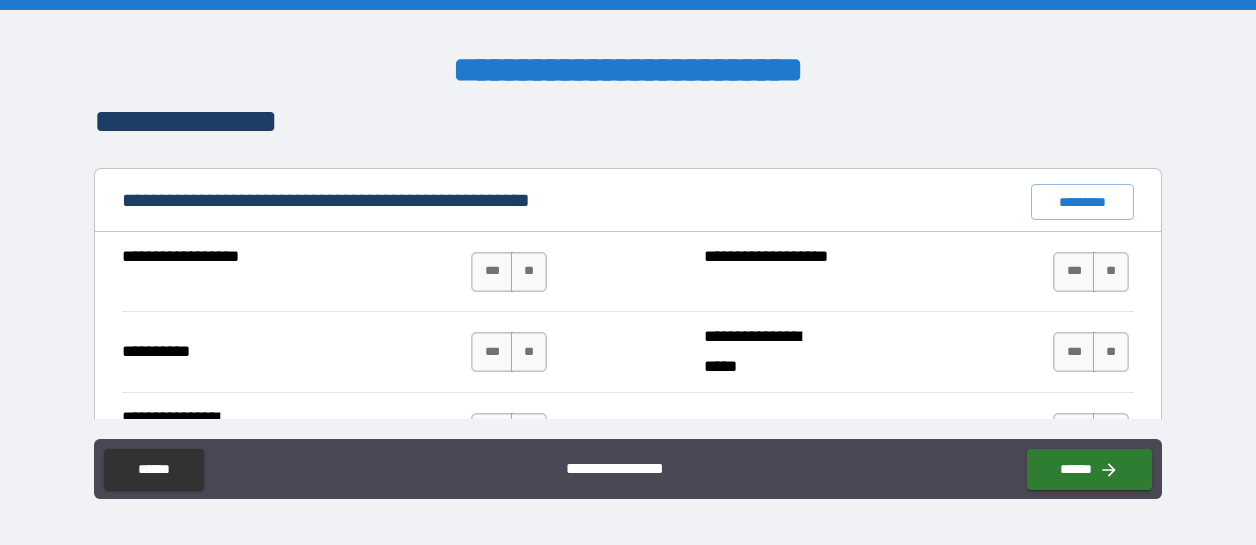 scroll, scrollTop: 1913, scrollLeft: 0, axis: vertical 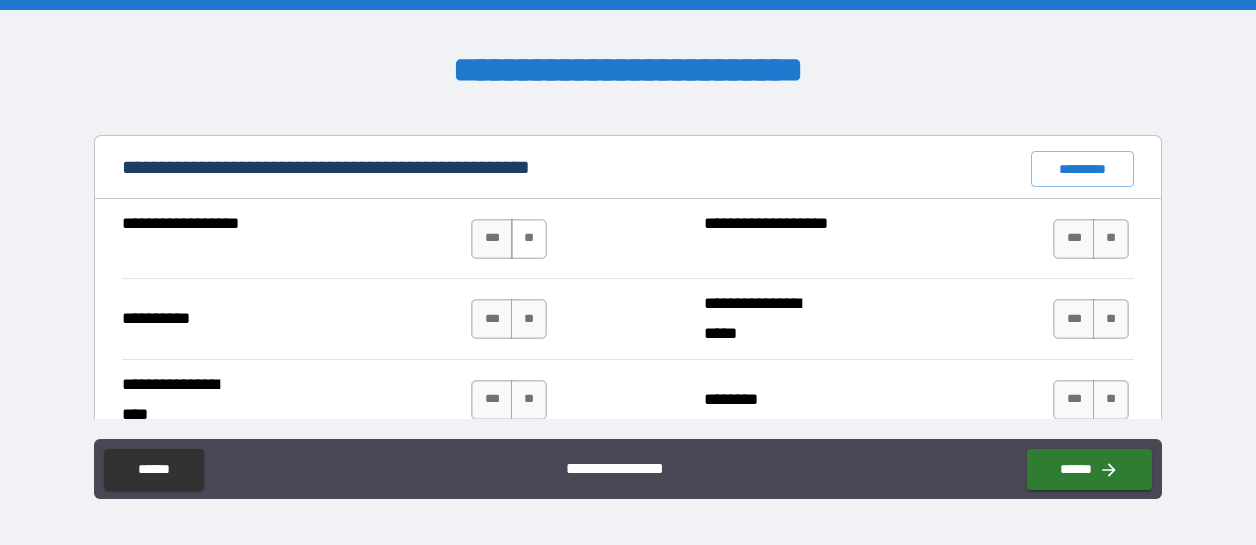 click on "**" at bounding box center [529, 239] 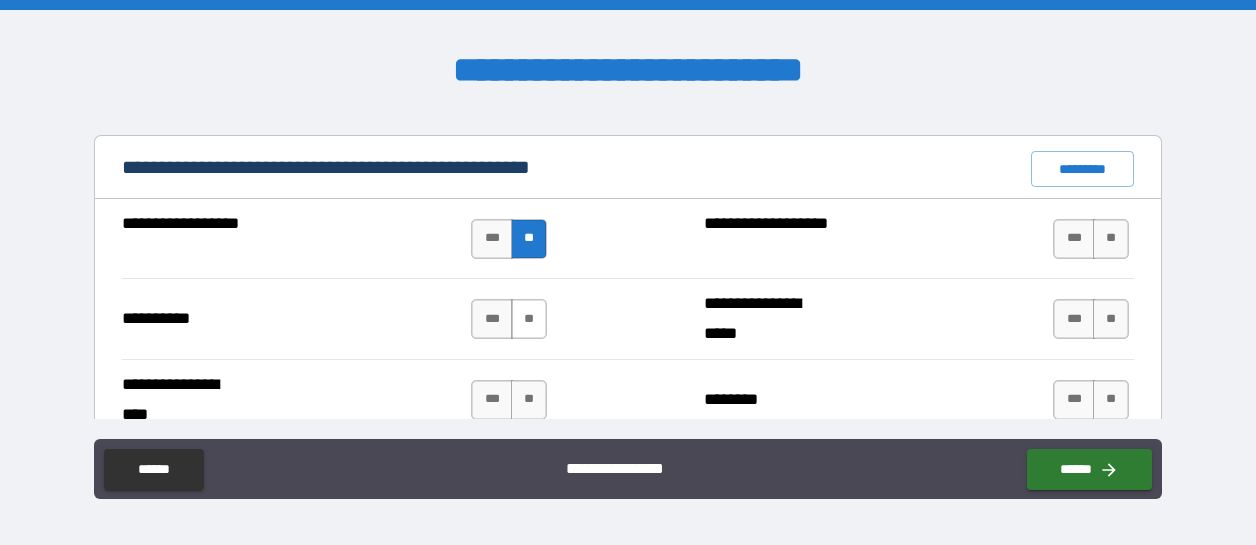 click on "**" at bounding box center [529, 319] 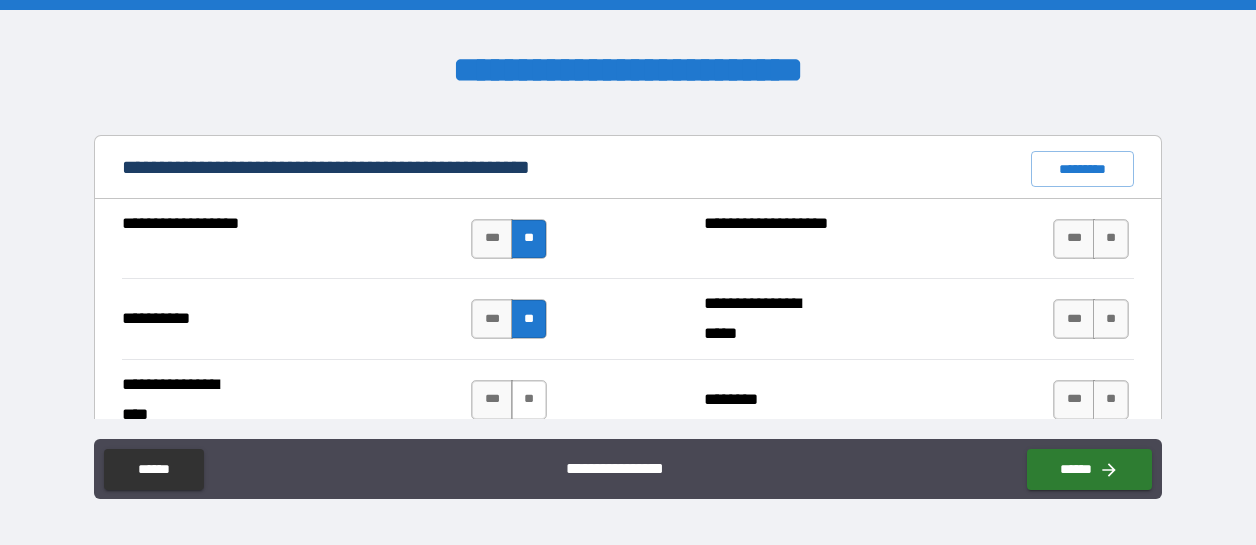 click on "**" at bounding box center (529, 400) 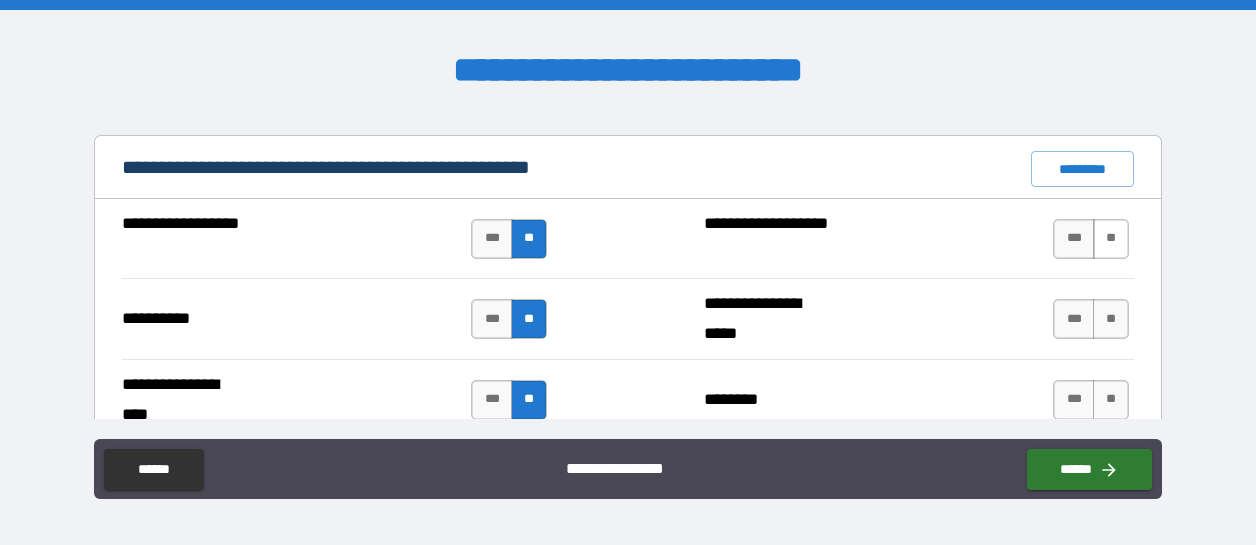 click on "**" at bounding box center (1111, 239) 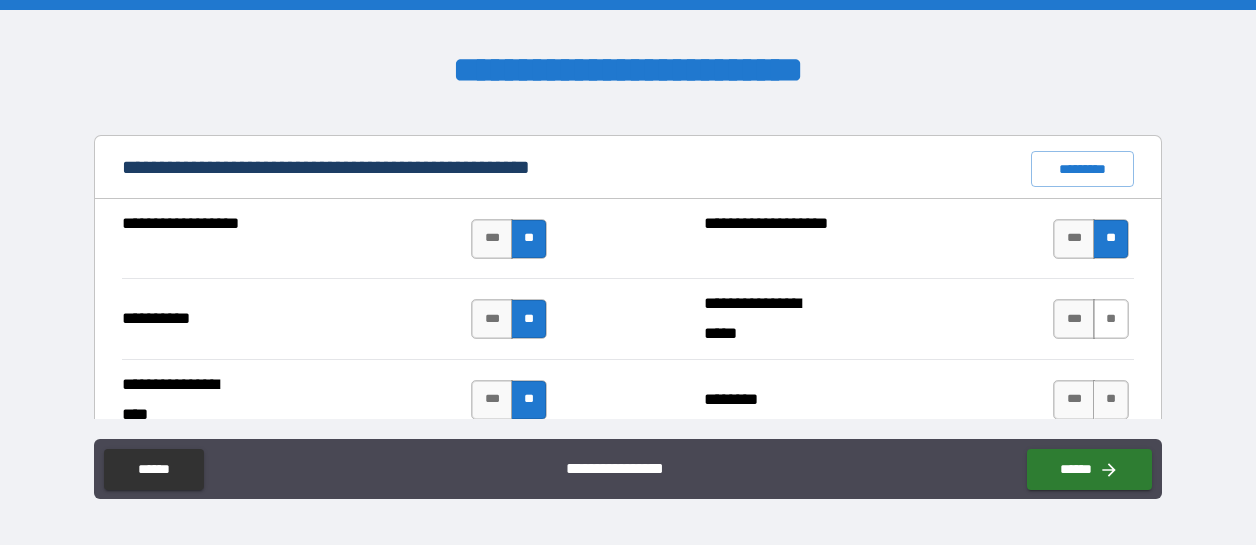 click on "**" at bounding box center [1111, 319] 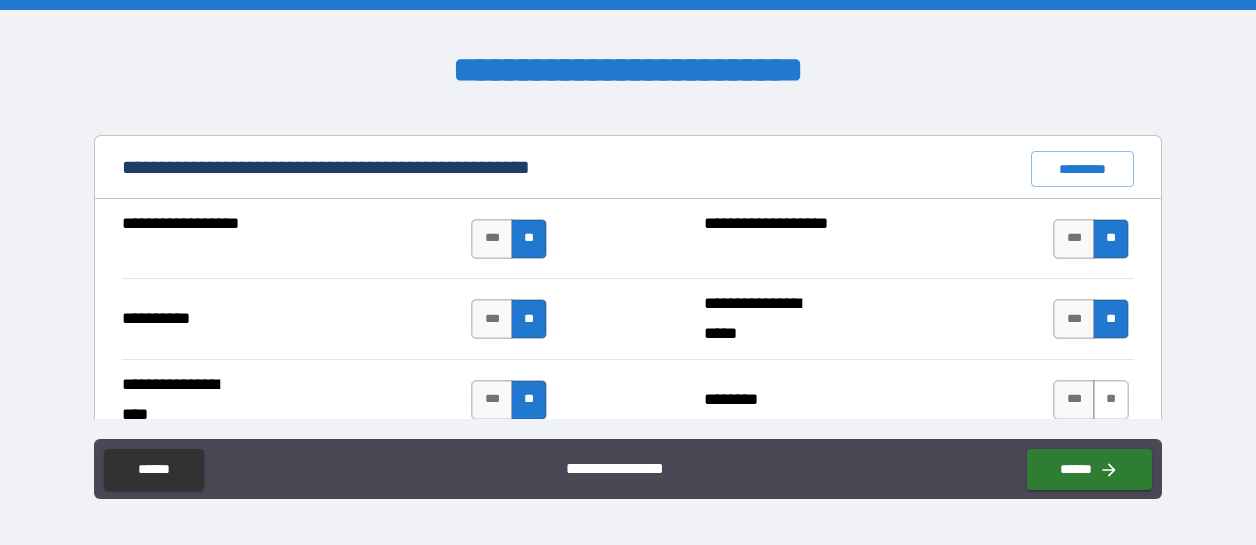click on "**" at bounding box center [1111, 400] 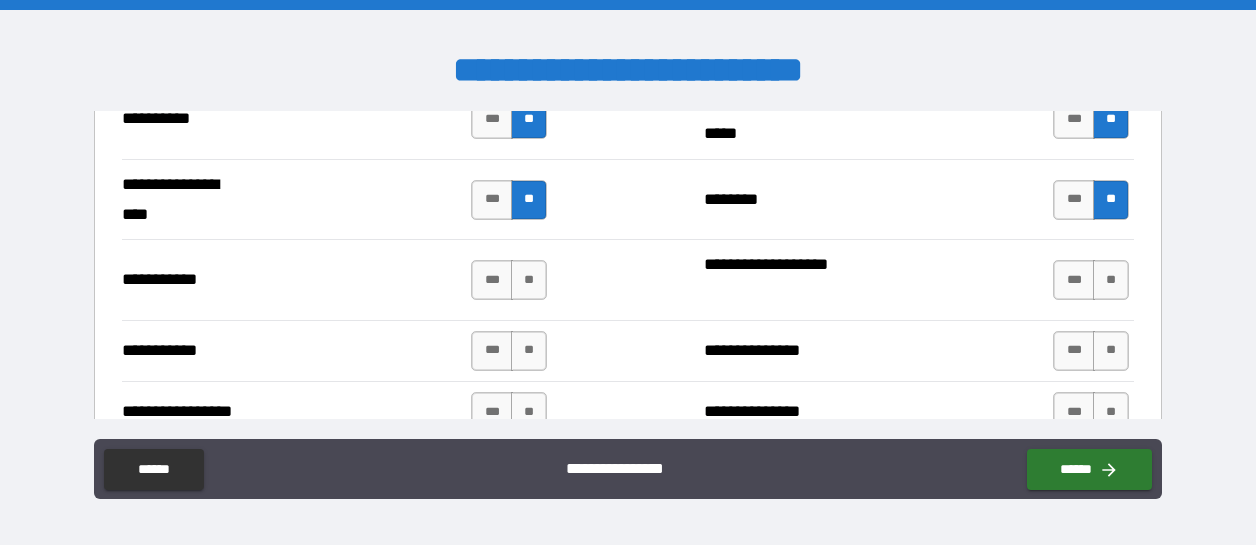 scroll, scrollTop: 2146, scrollLeft: 0, axis: vertical 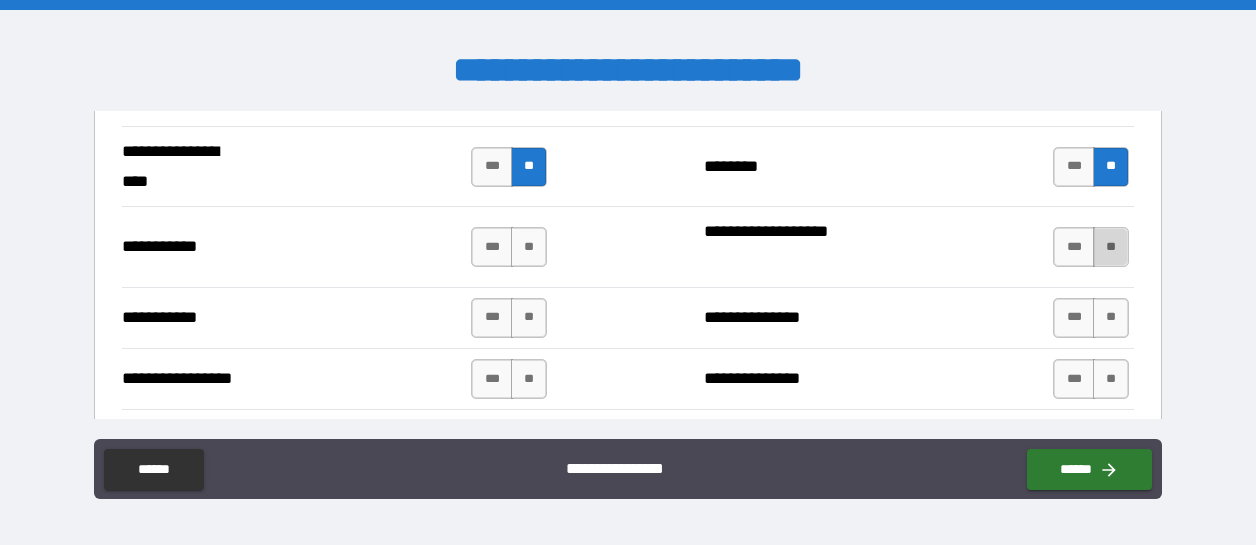 click on "**" at bounding box center (1111, 247) 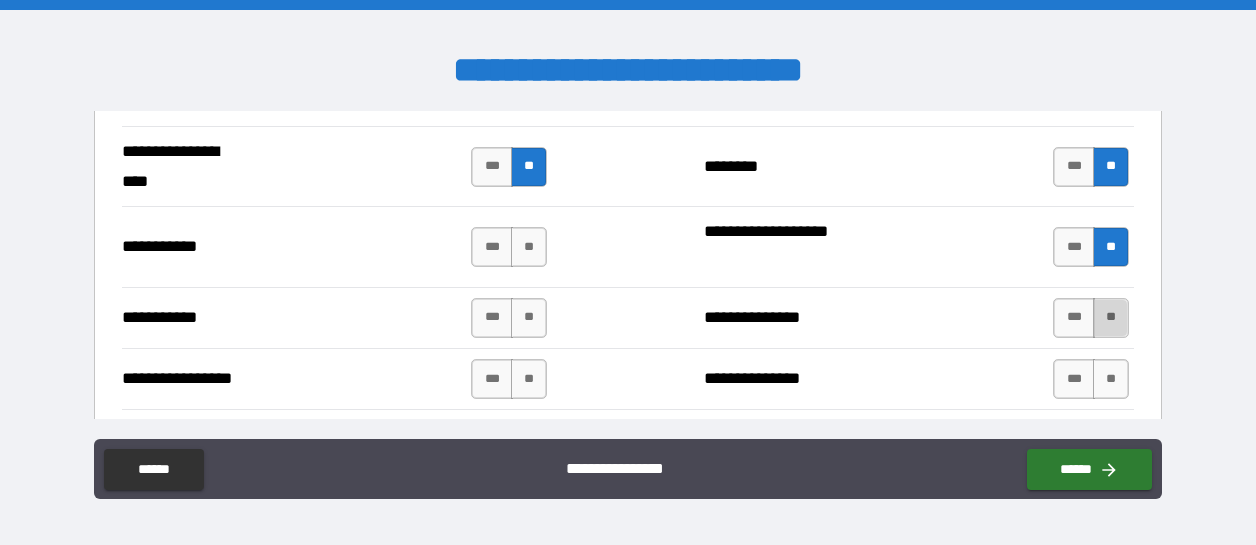 click on "**" at bounding box center [1111, 318] 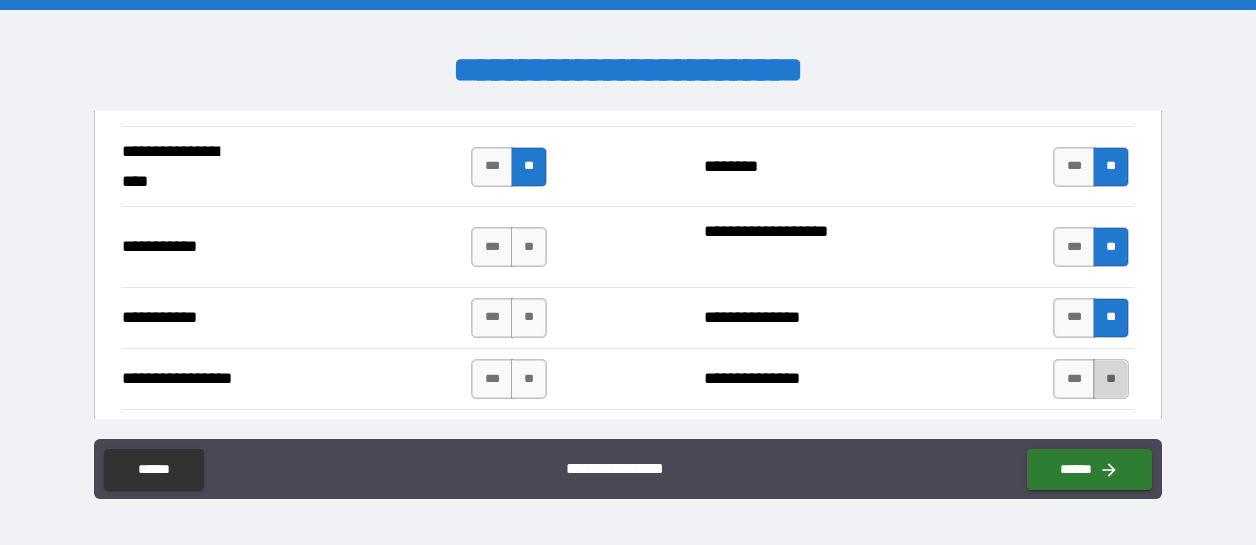 click on "**" at bounding box center [1111, 379] 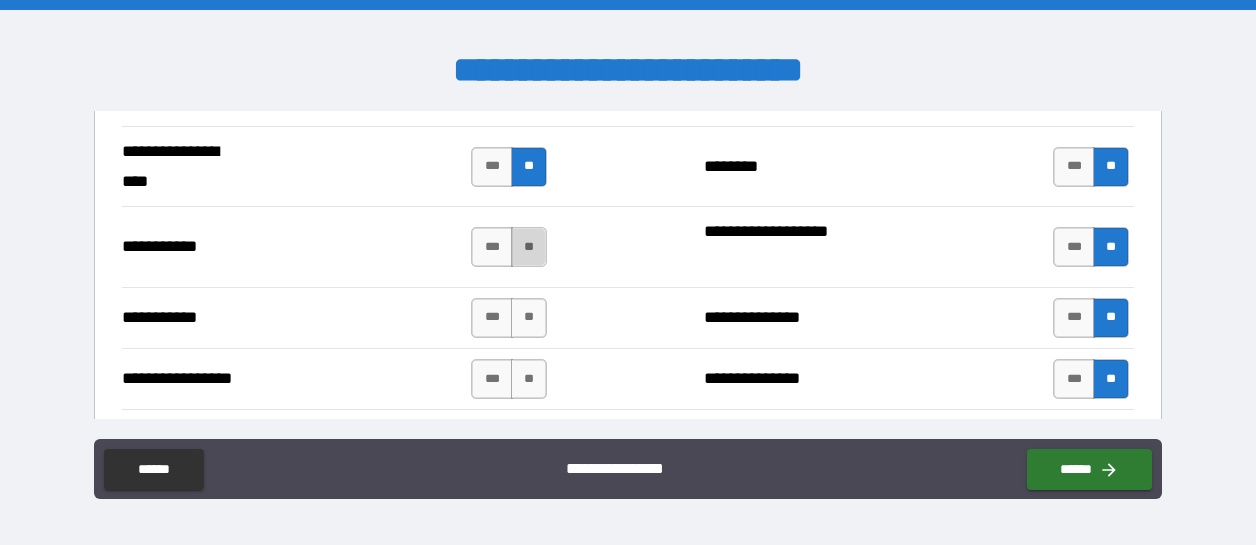 click on "**" at bounding box center (529, 247) 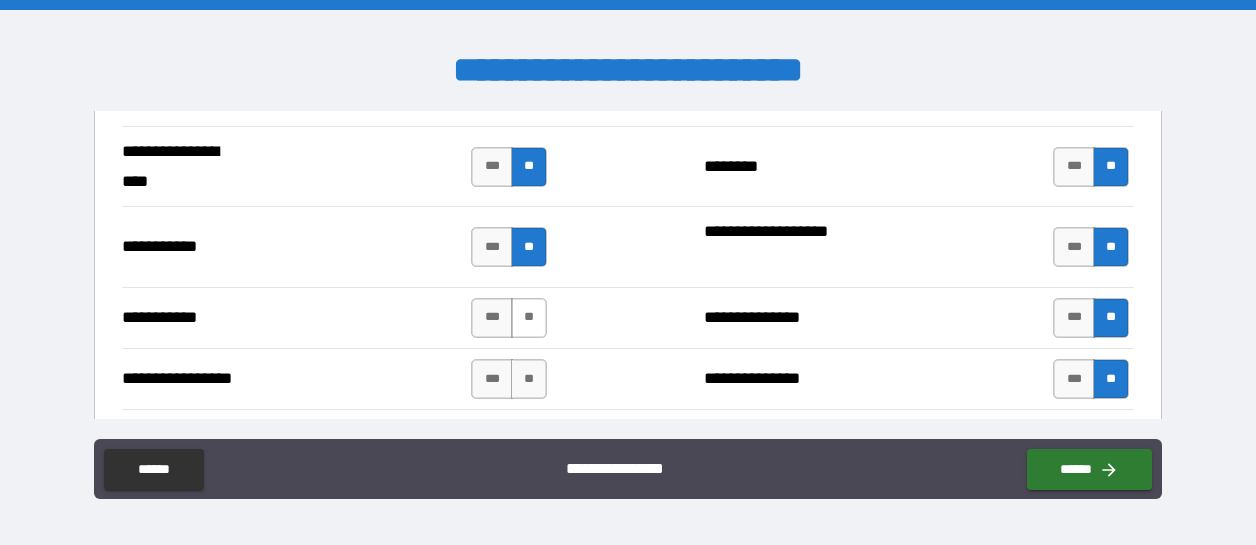 click on "**" at bounding box center [529, 318] 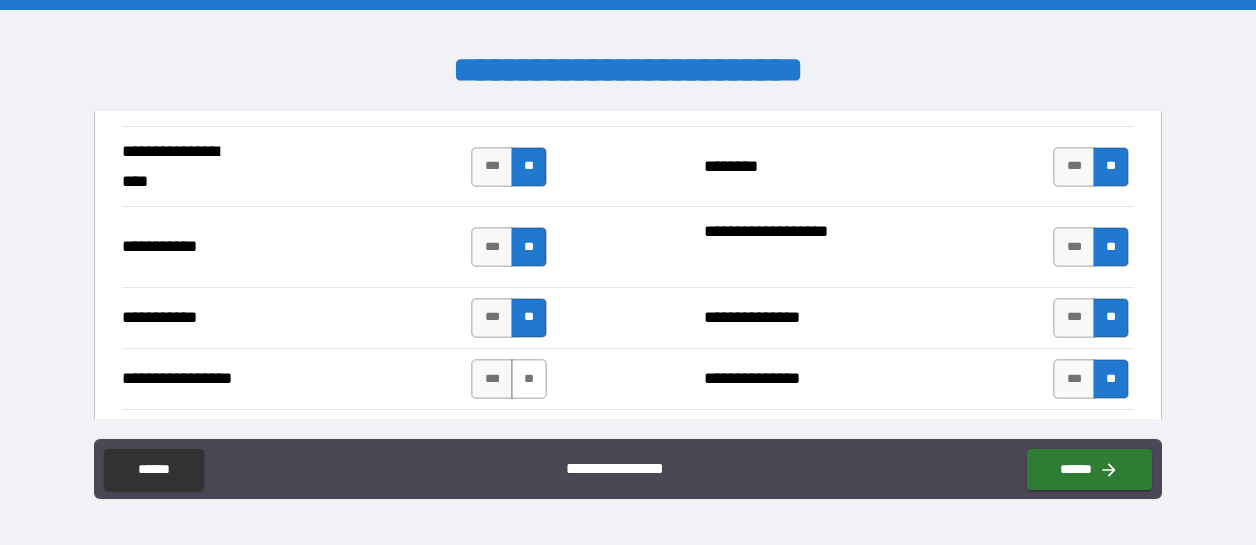 click on "**" at bounding box center (529, 379) 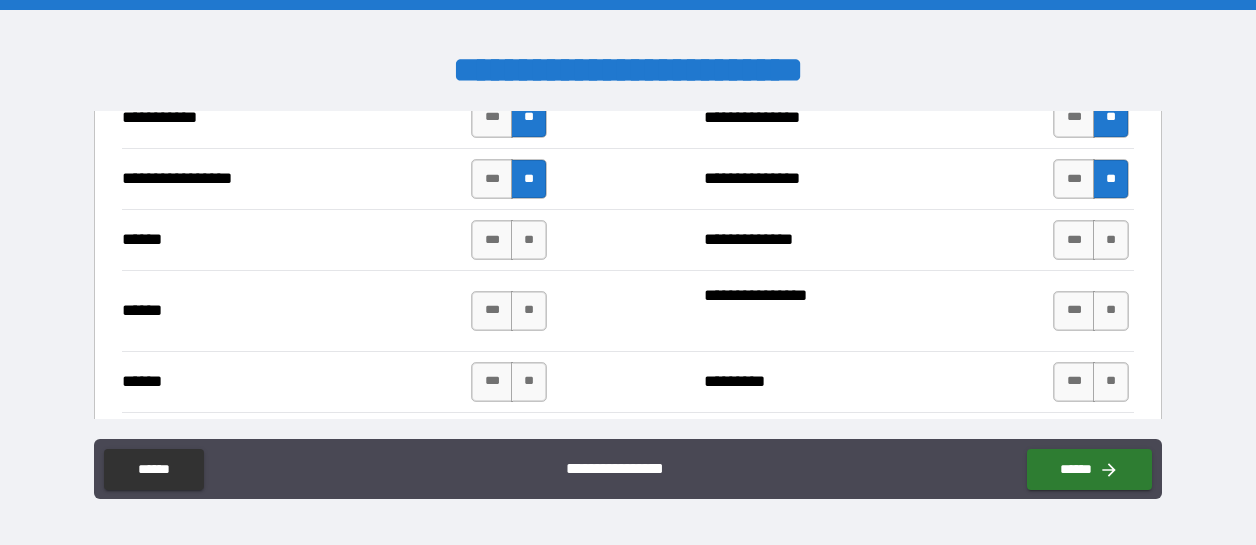 scroll, scrollTop: 2380, scrollLeft: 0, axis: vertical 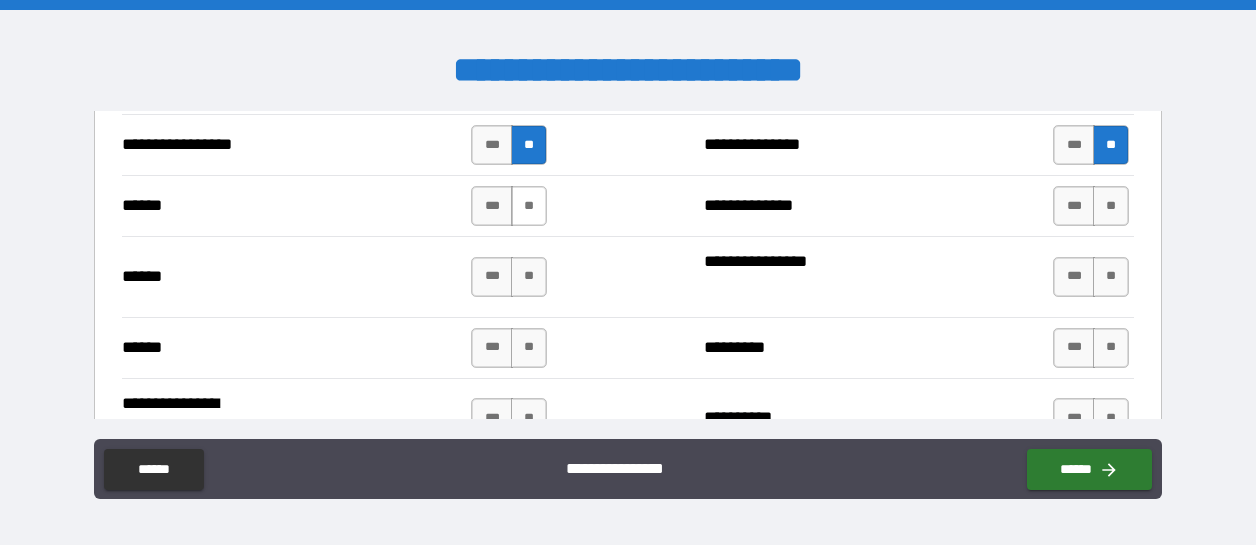 click on "**" at bounding box center [529, 206] 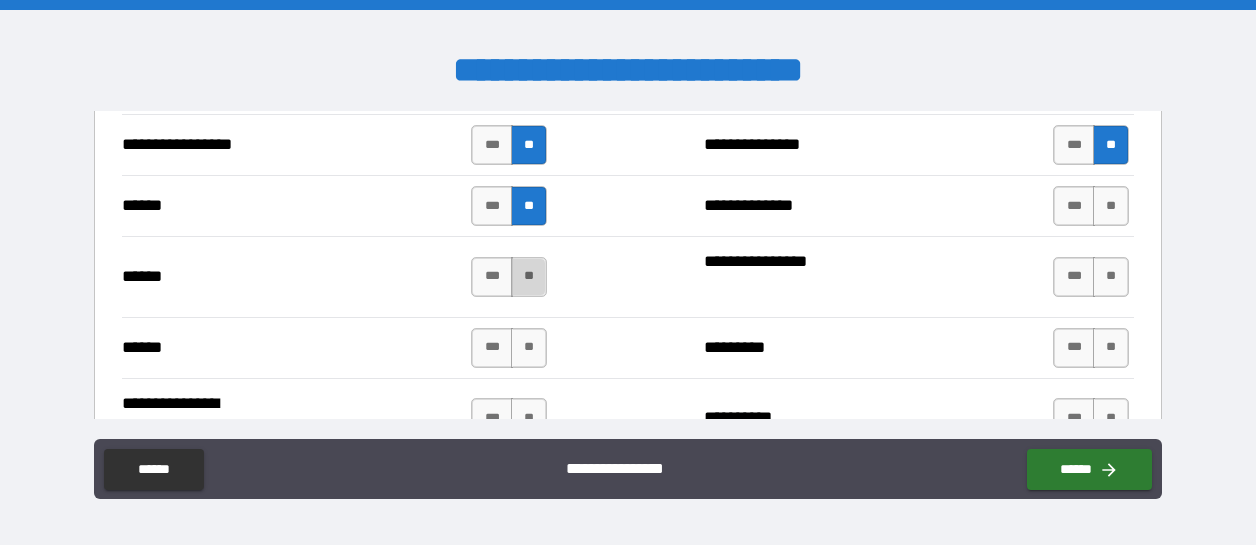 click on "**" at bounding box center [529, 277] 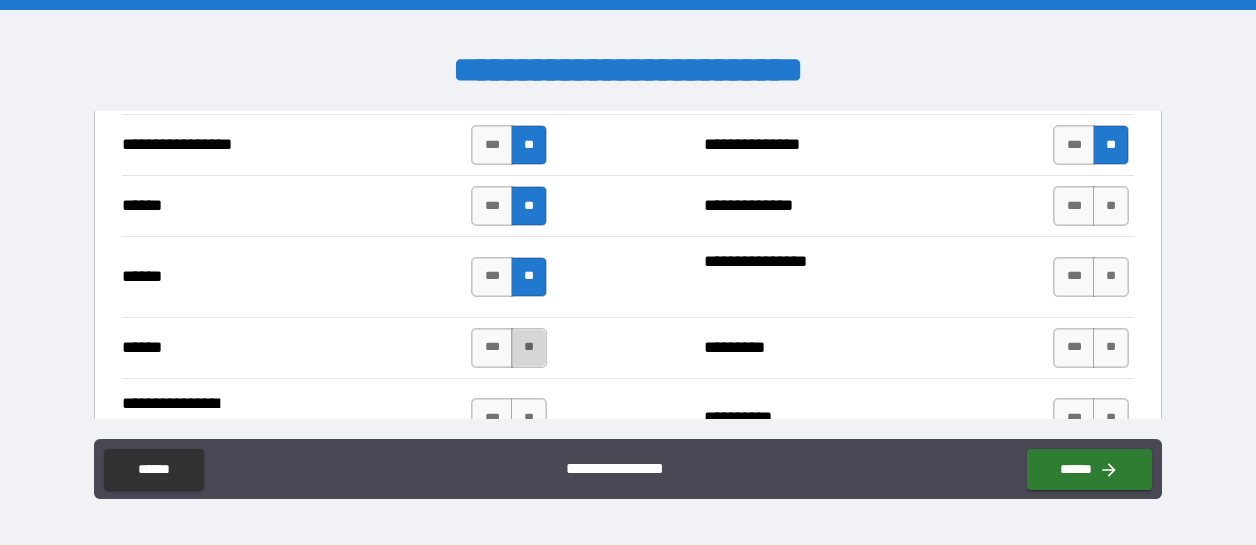 click on "**" at bounding box center (529, 348) 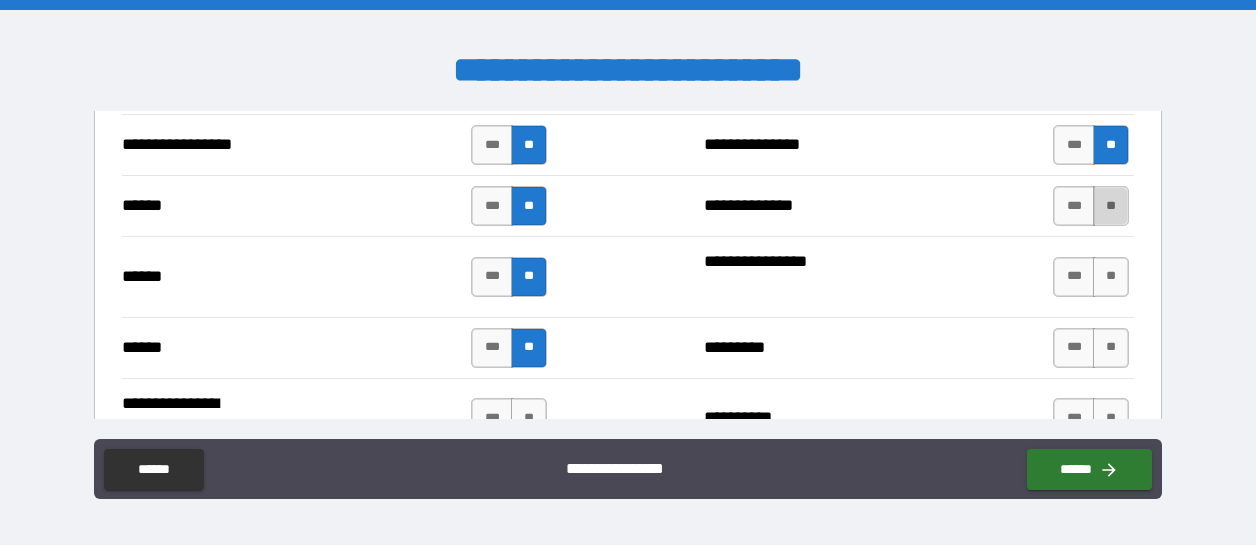 drag, startPoint x: 1099, startPoint y: 192, endPoint x: 1098, endPoint y: 205, distance: 13.038404 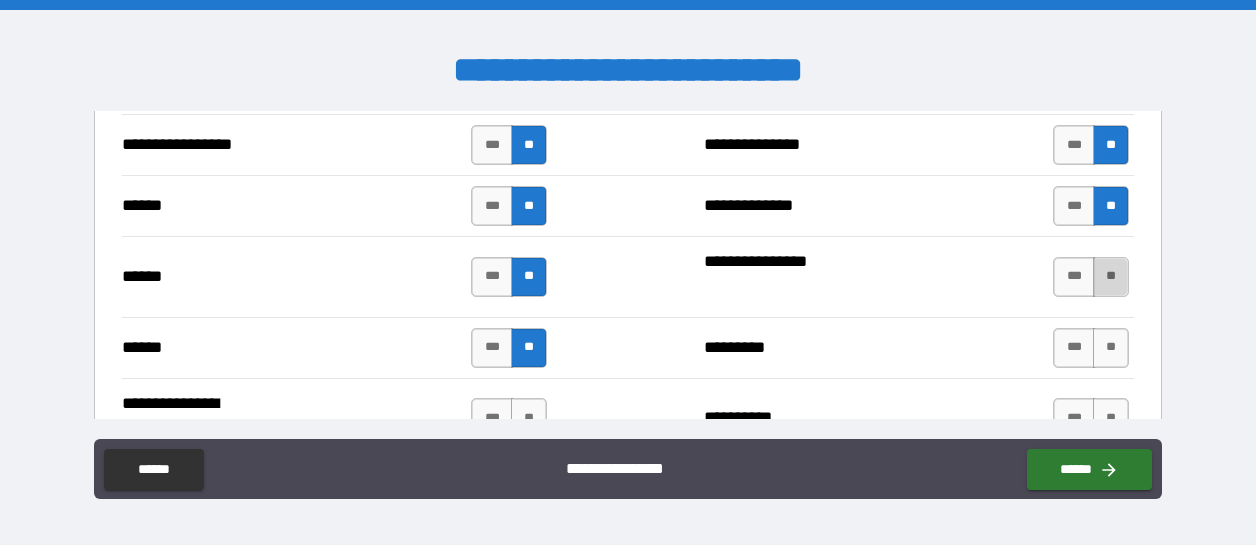 click on "**" at bounding box center [1111, 277] 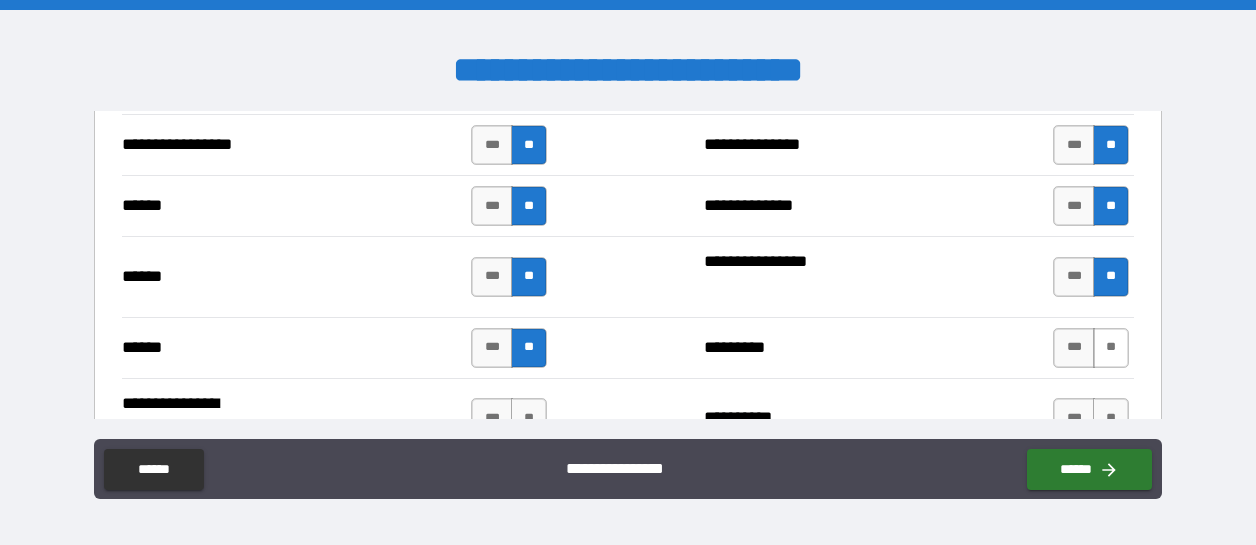 click on "**" at bounding box center [1111, 348] 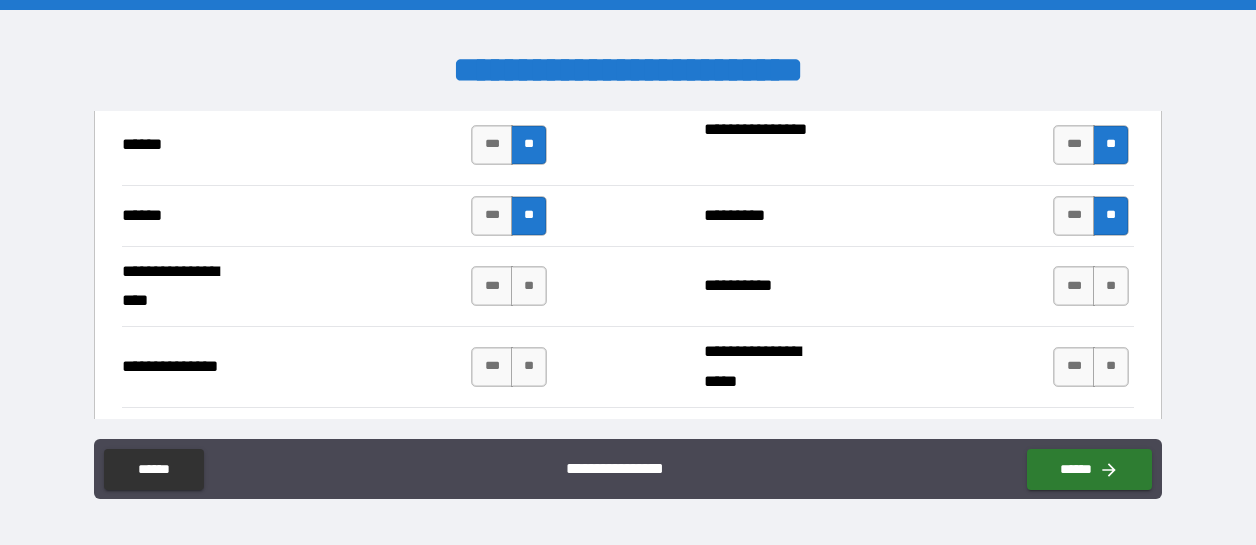 scroll, scrollTop: 2513, scrollLeft: 0, axis: vertical 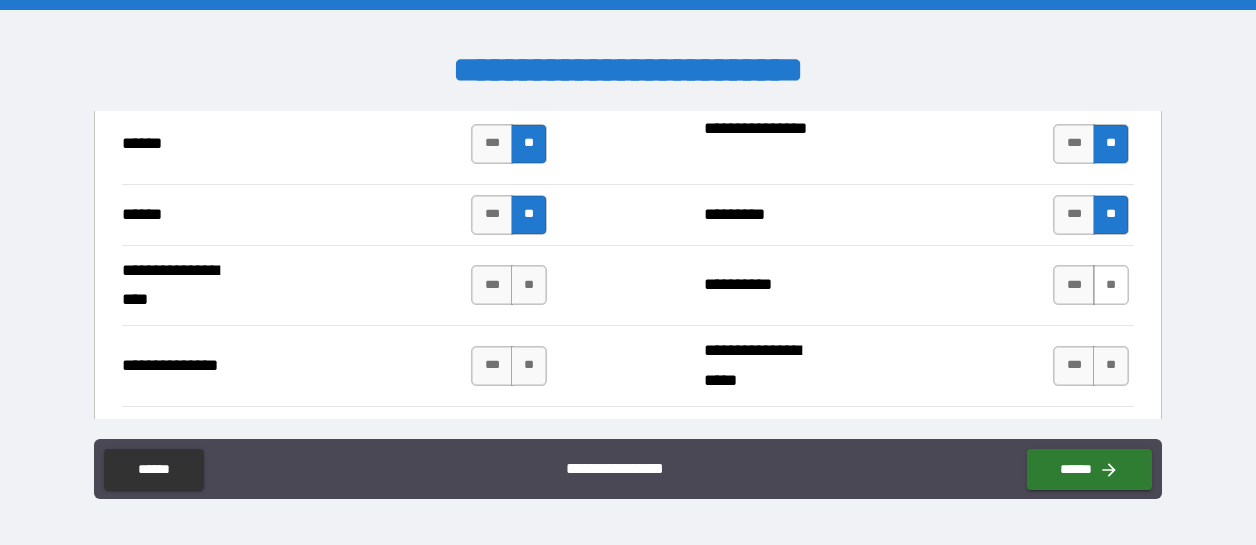 click on "**" at bounding box center [1111, 285] 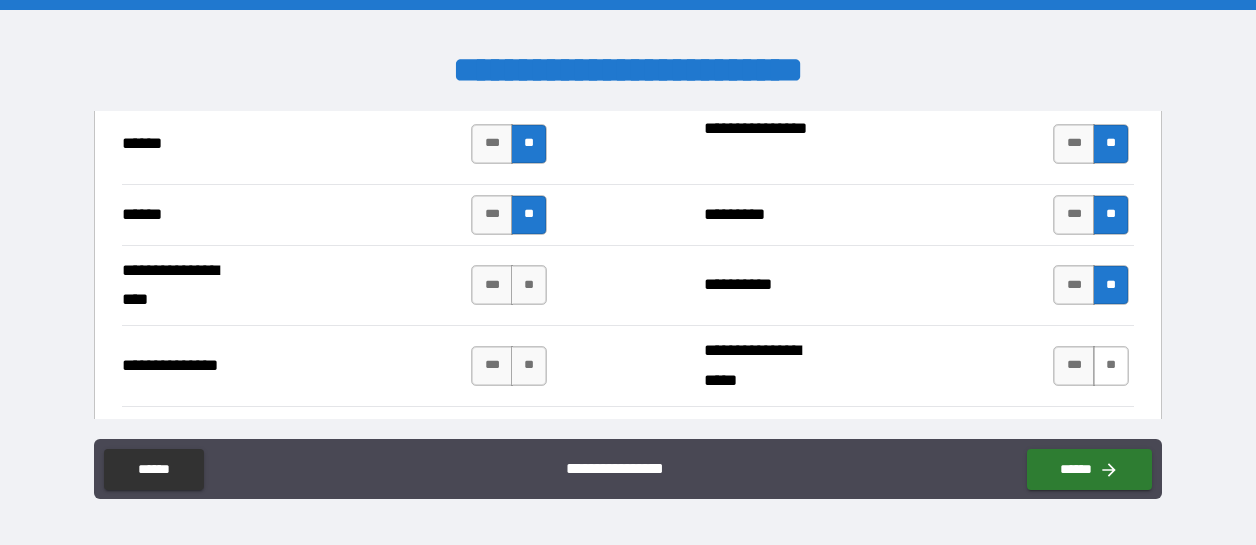 click on "**" at bounding box center (1111, 366) 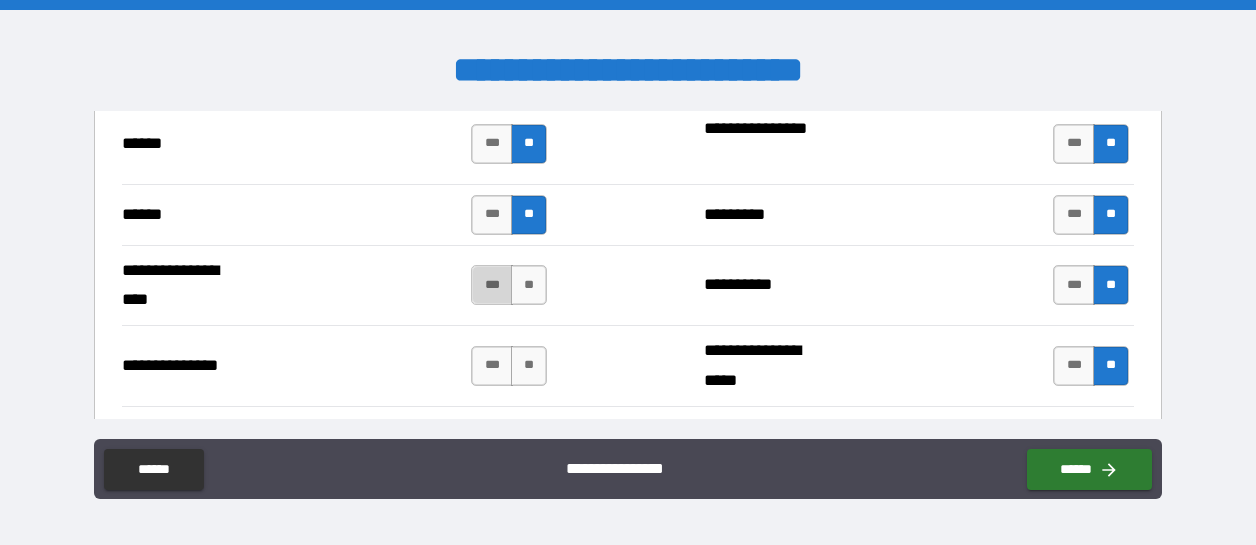 click on "***" at bounding box center [492, 285] 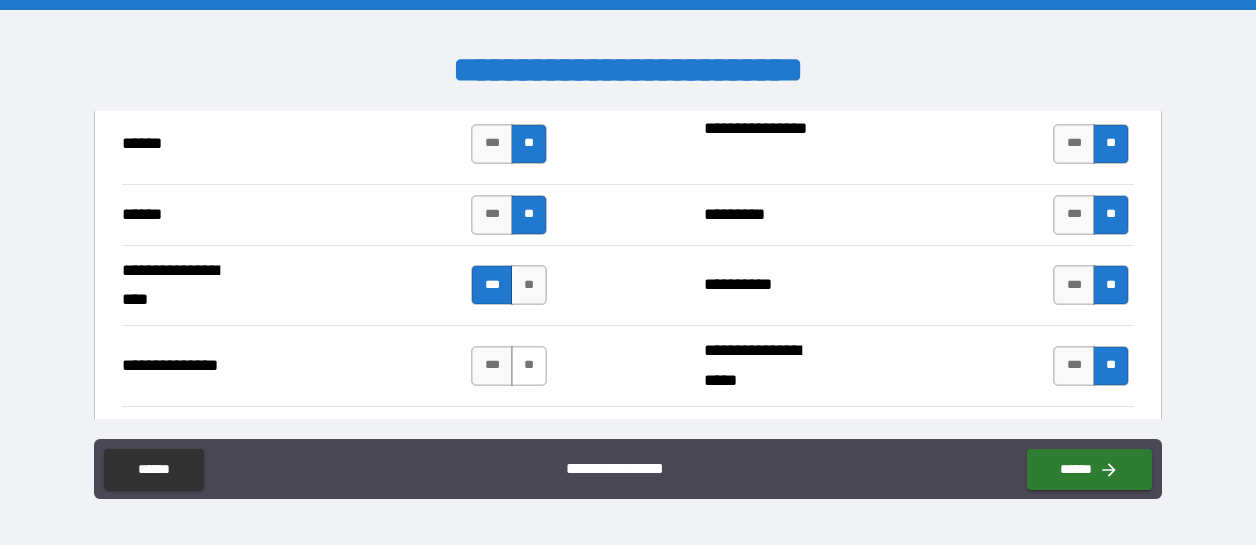 click on "**" at bounding box center (529, 366) 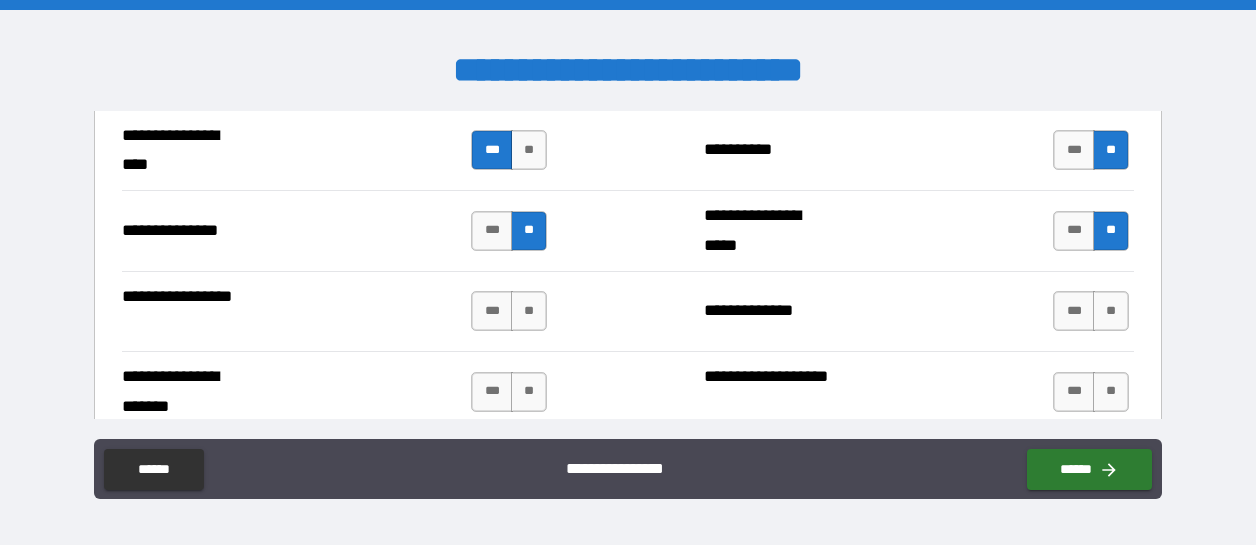 scroll, scrollTop: 2680, scrollLeft: 0, axis: vertical 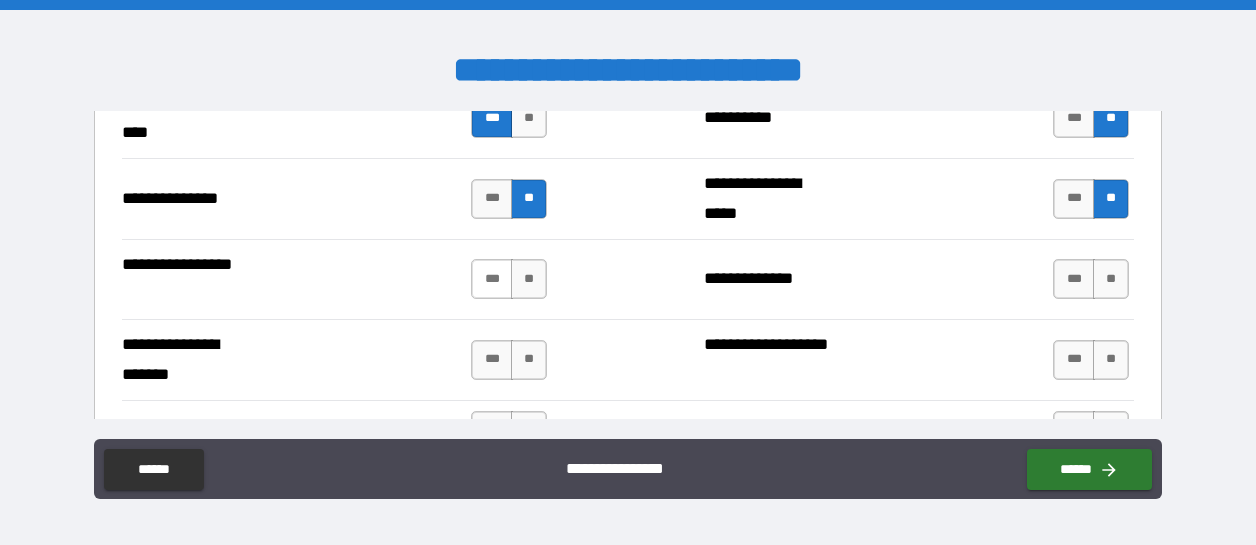 click on "***" at bounding box center (492, 279) 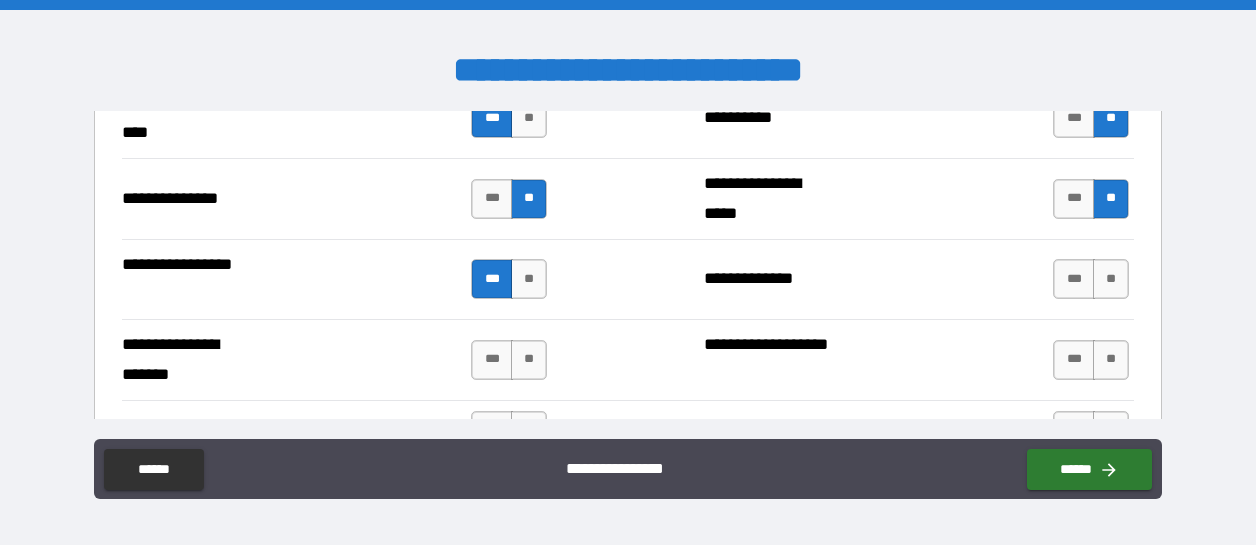 drag, startPoint x: 1092, startPoint y: 276, endPoint x: 1020, endPoint y: 287, distance: 72.835434 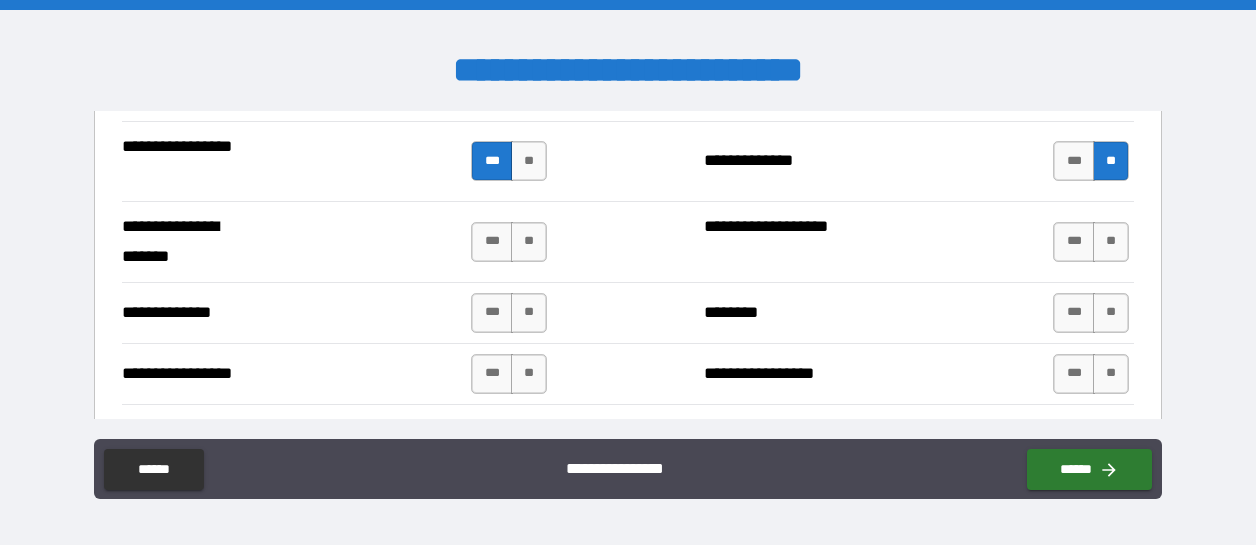 scroll, scrollTop: 2813, scrollLeft: 0, axis: vertical 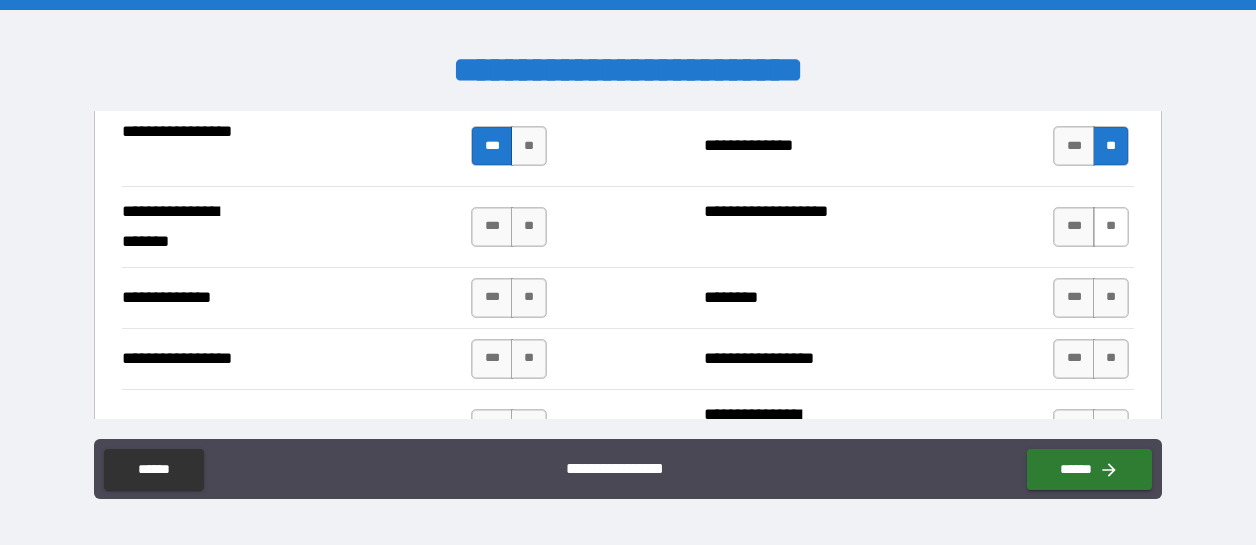 click on "**" at bounding box center [1111, 227] 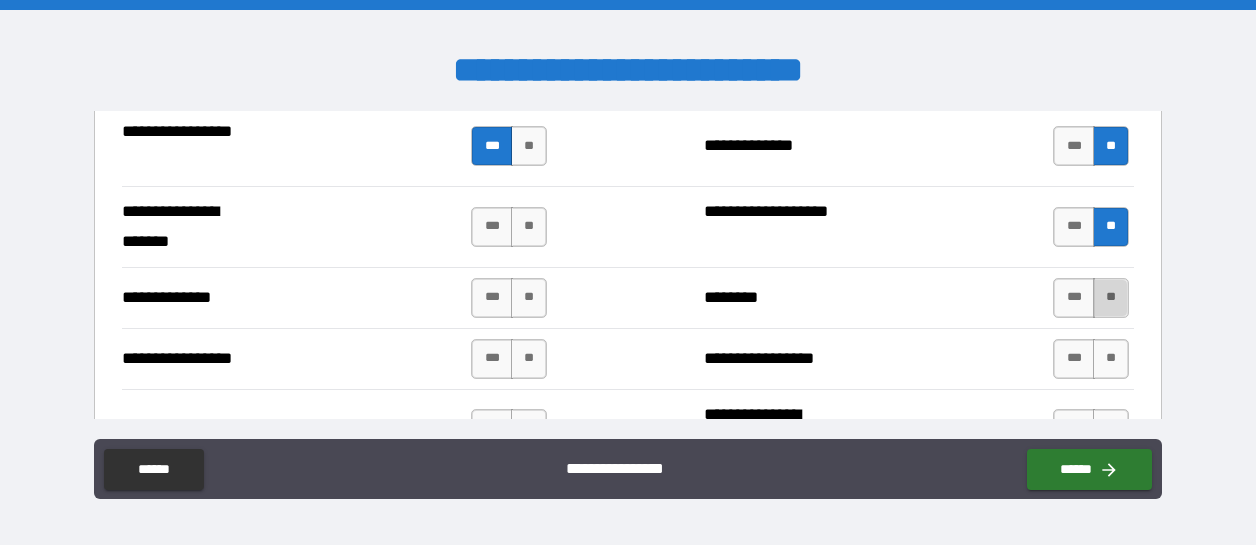 click on "**" at bounding box center (1111, 298) 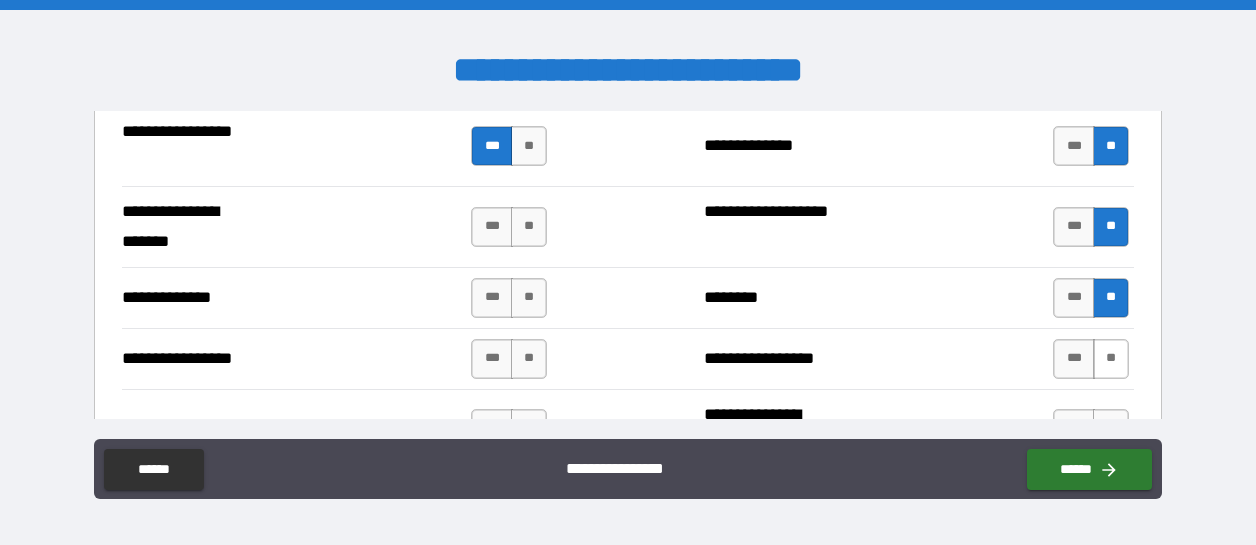 click on "**" at bounding box center [1111, 359] 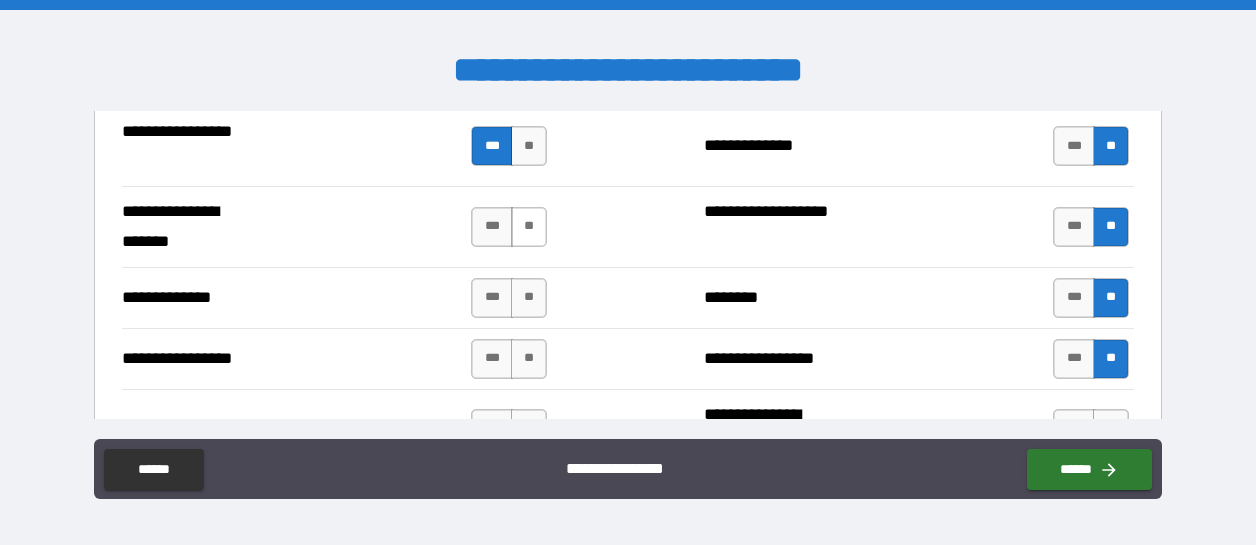 click on "**" at bounding box center (529, 227) 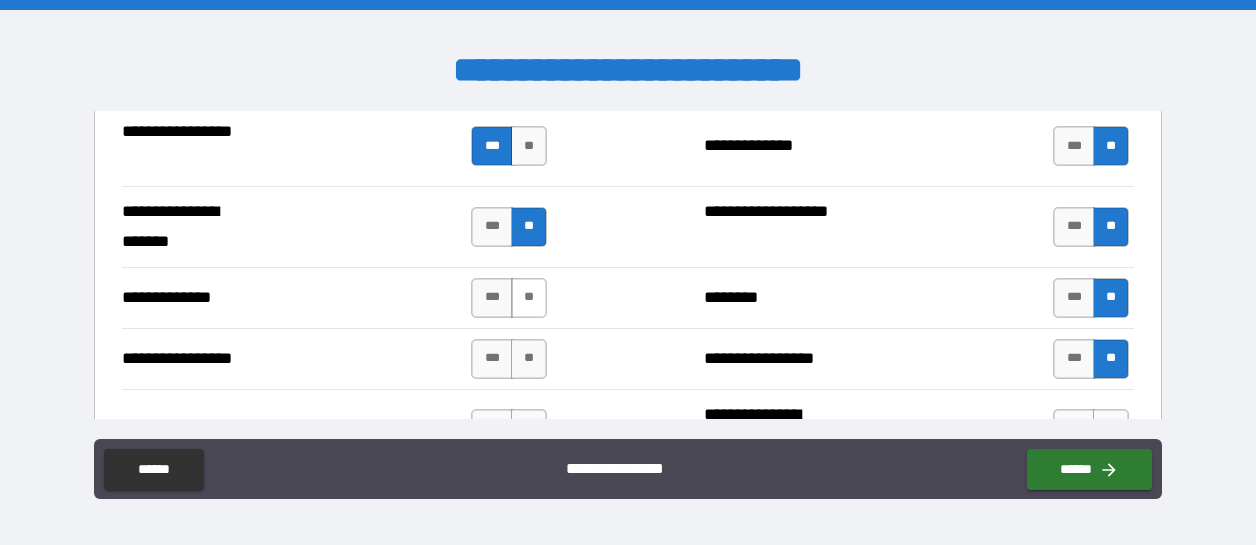 click on "**" at bounding box center (529, 298) 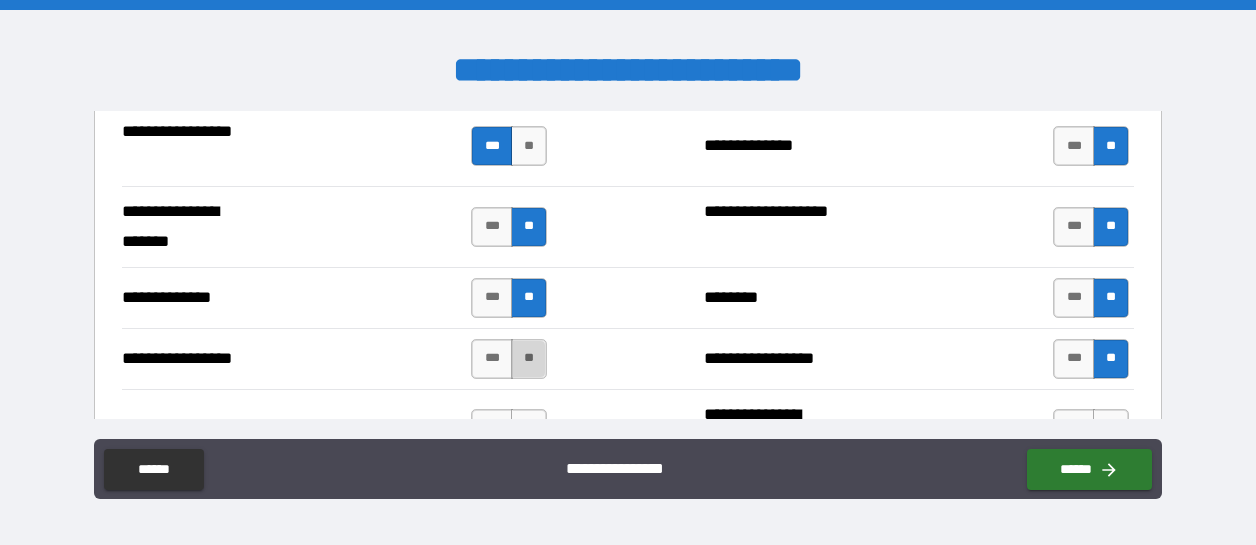 click on "**" at bounding box center [529, 359] 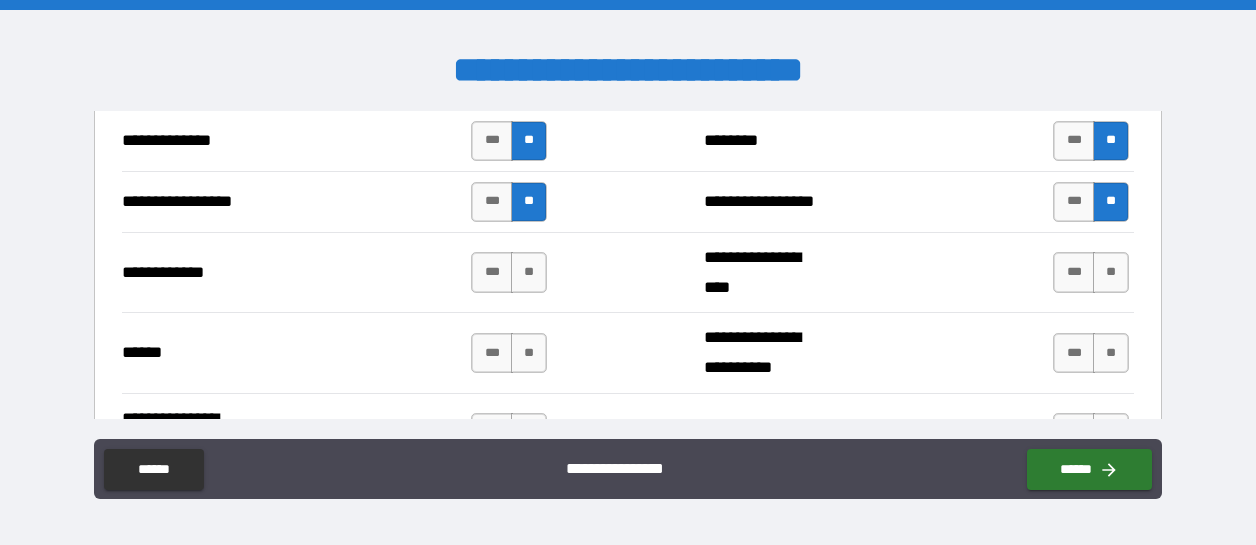 scroll, scrollTop: 2980, scrollLeft: 0, axis: vertical 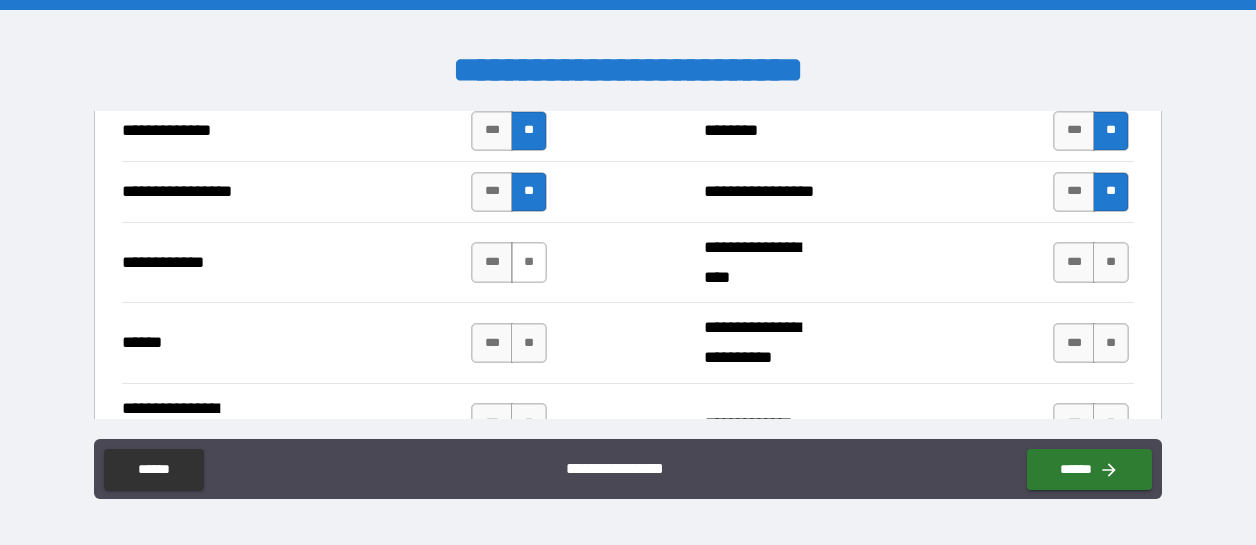 click on "**" at bounding box center (529, 262) 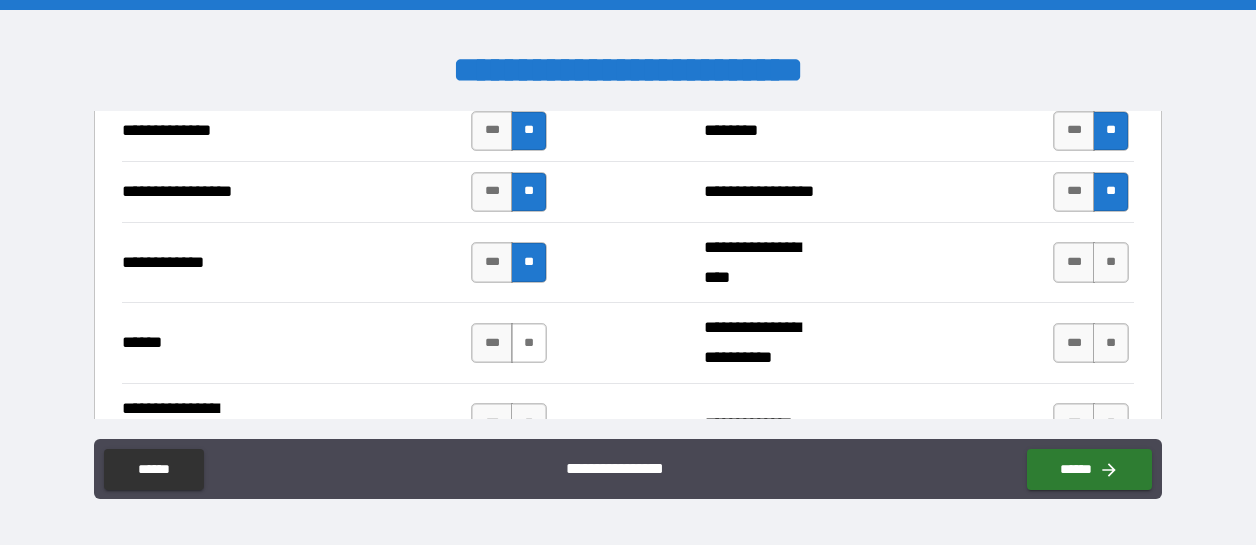 click on "**" at bounding box center [529, 343] 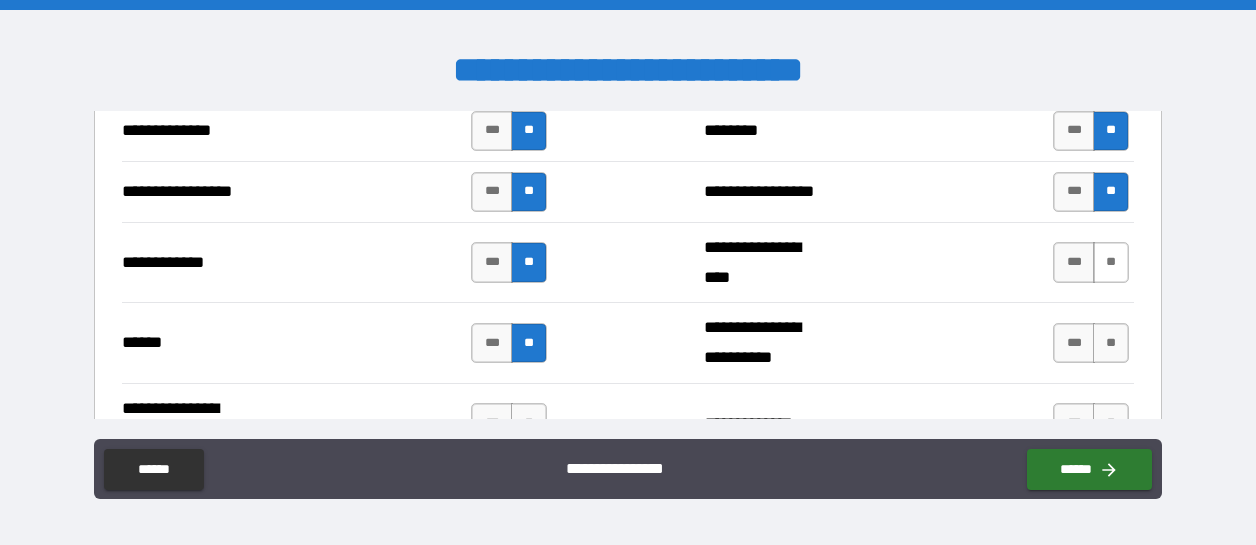 click on "**" at bounding box center [1111, 262] 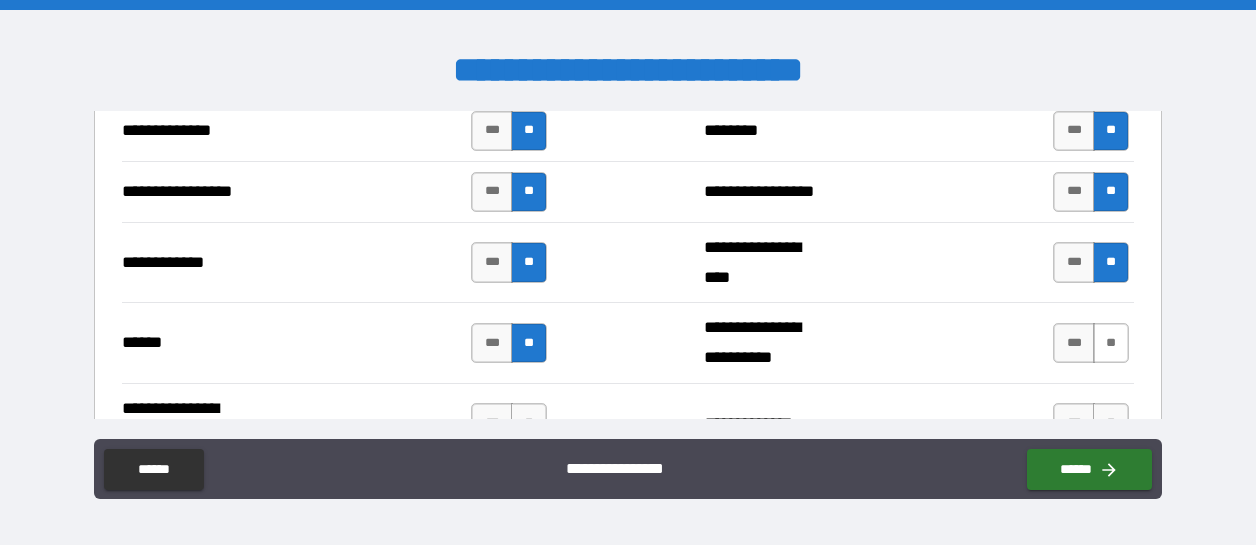 click on "**" at bounding box center [1111, 343] 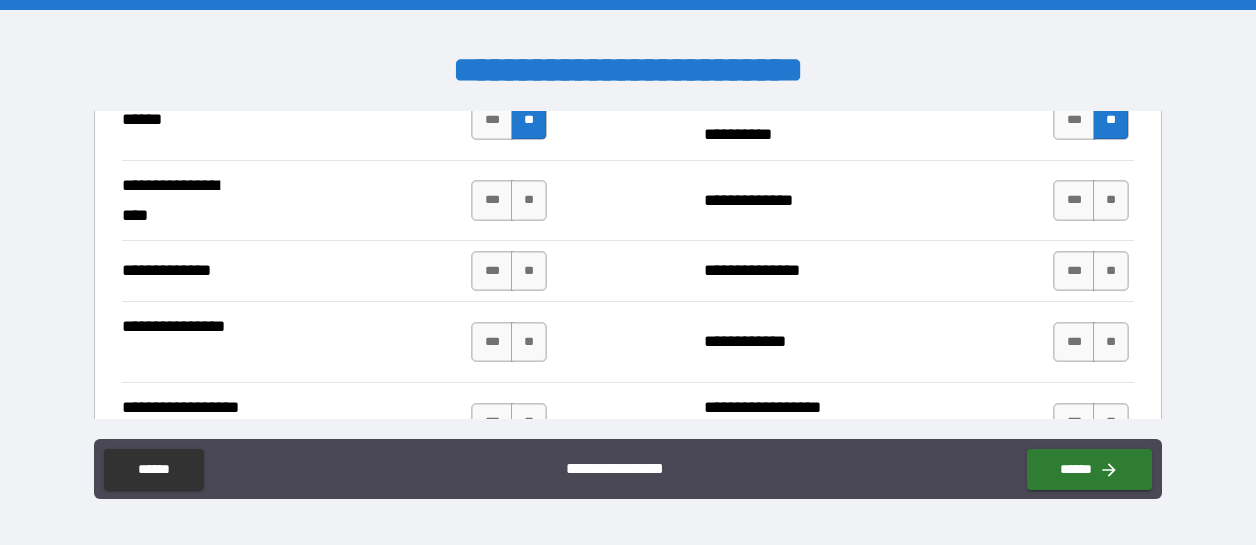 scroll, scrollTop: 3213, scrollLeft: 0, axis: vertical 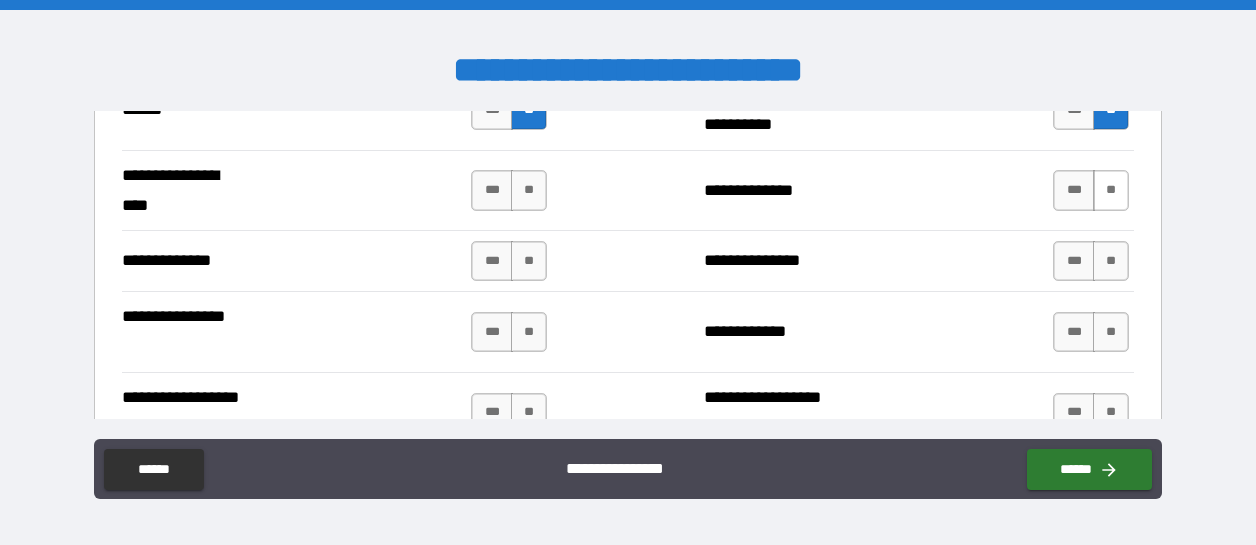 click on "**" at bounding box center (1111, 190) 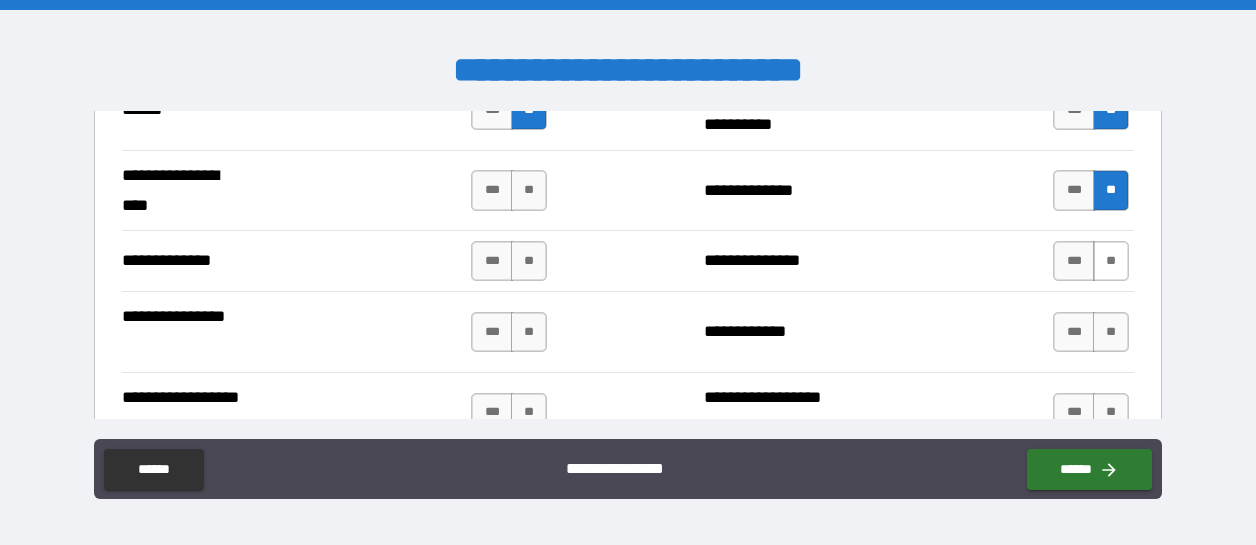 click on "**" at bounding box center [1111, 261] 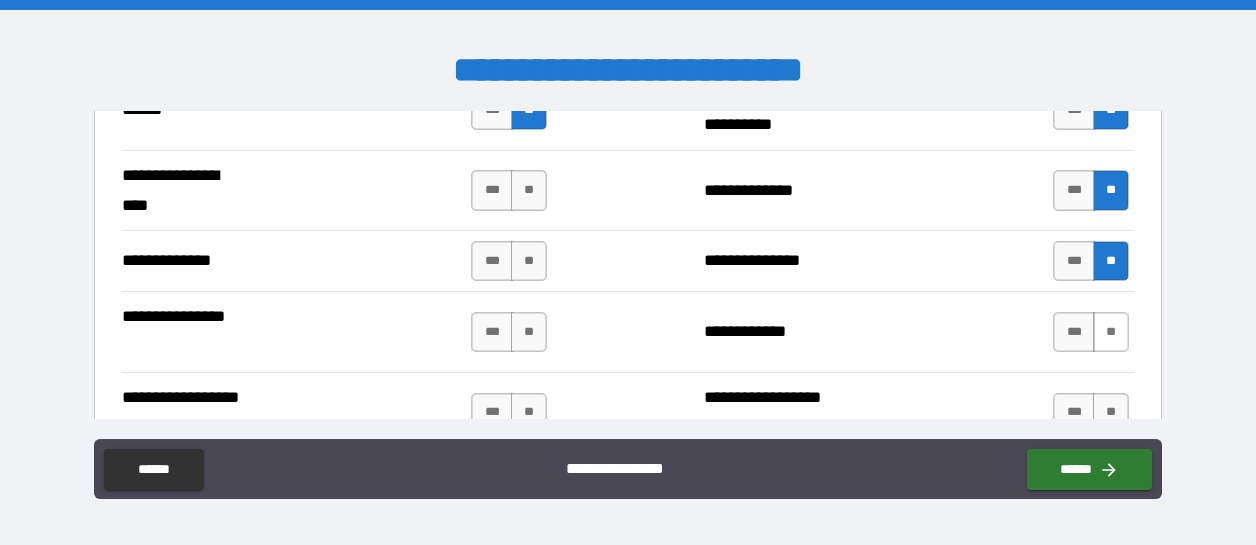 drag, startPoint x: 1101, startPoint y: 312, endPoint x: 1086, endPoint y: 313, distance: 15.033297 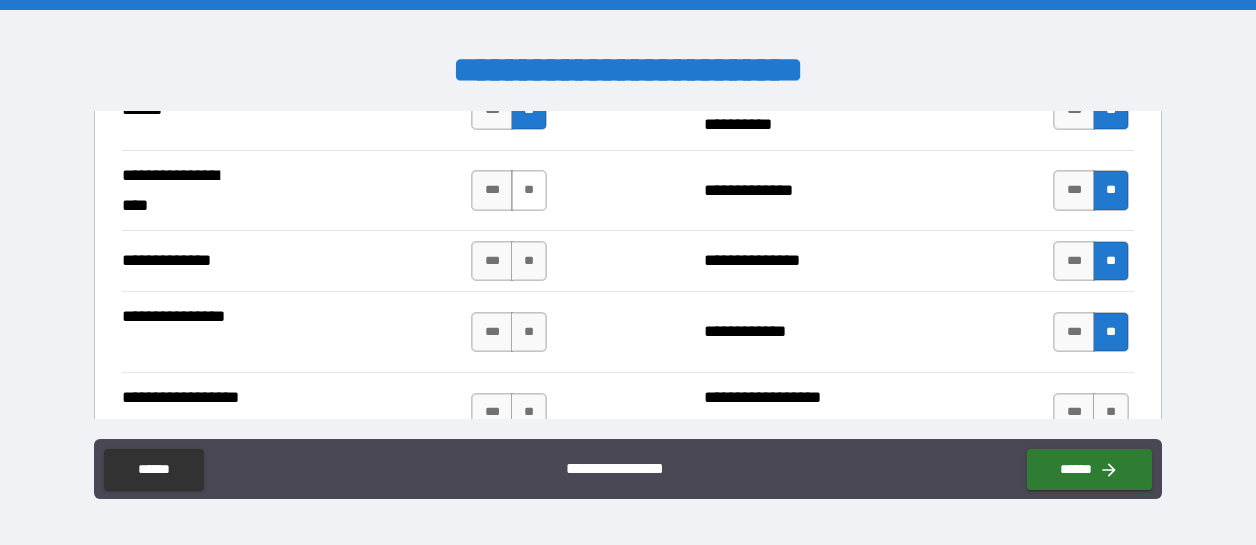 click on "**" at bounding box center (529, 190) 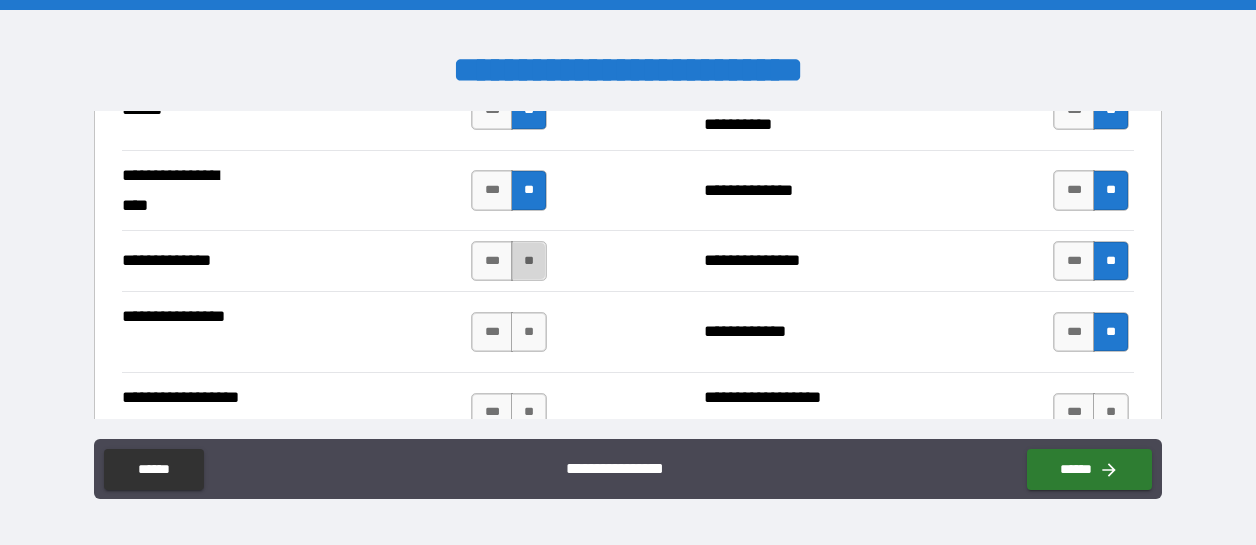 click on "**" at bounding box center [529, 261] 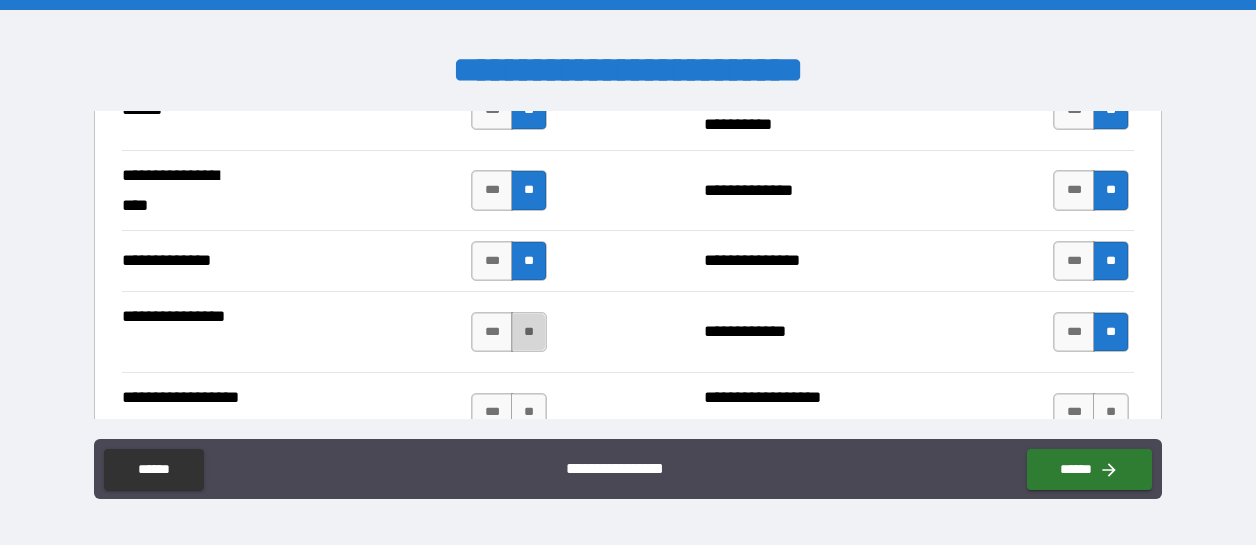 click on "**" at bounding box center [529, 332] 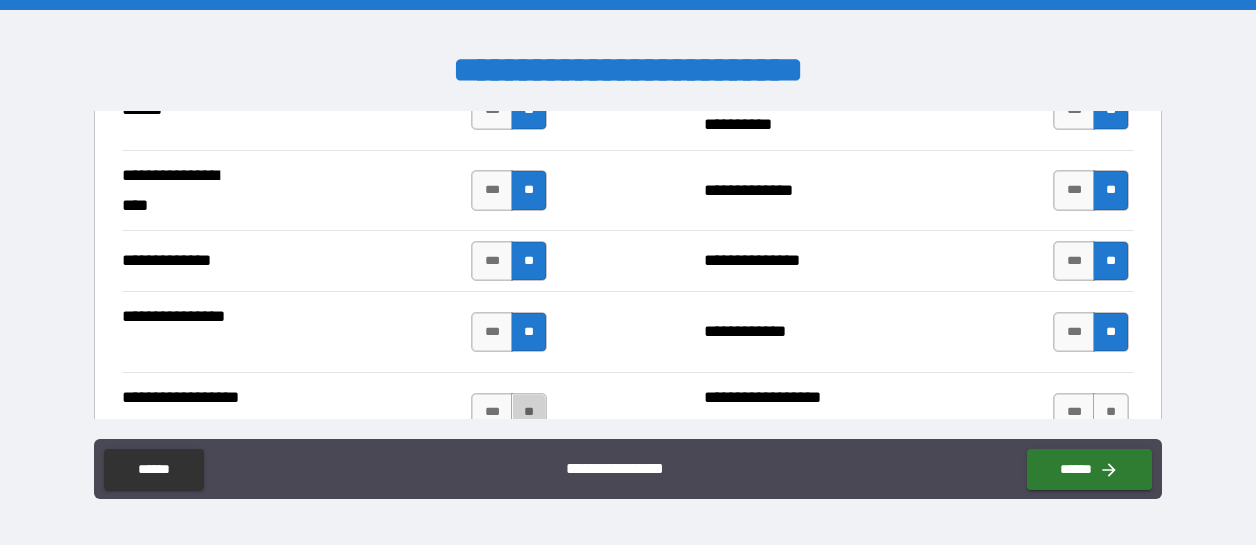 drag, startPoint x: 525, startPoint y: 389, endPoint x: 575, endPoint y: 394, distance: 50.24938 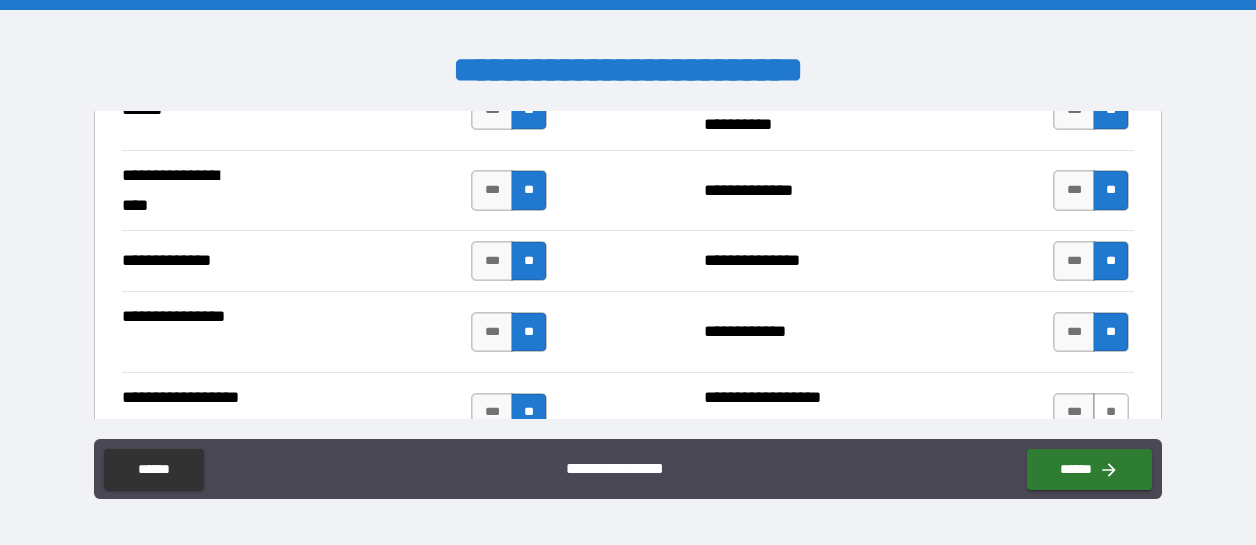click on "**" at bounding box center [1111, 413] 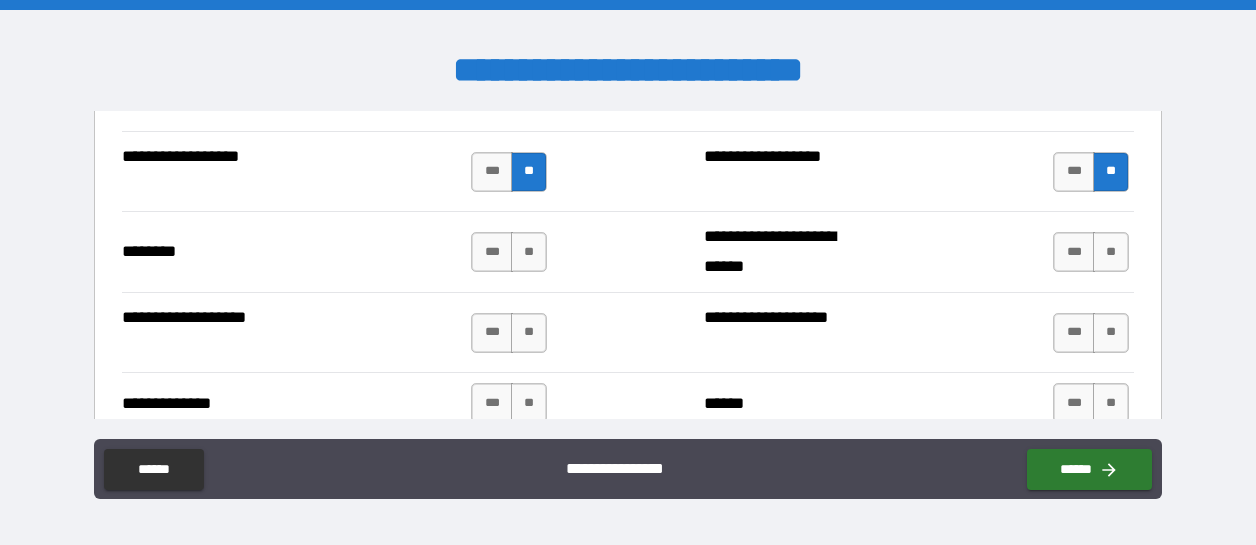 scroll, scrollTop: 3480, scrollLeft: 0, axis: vertical 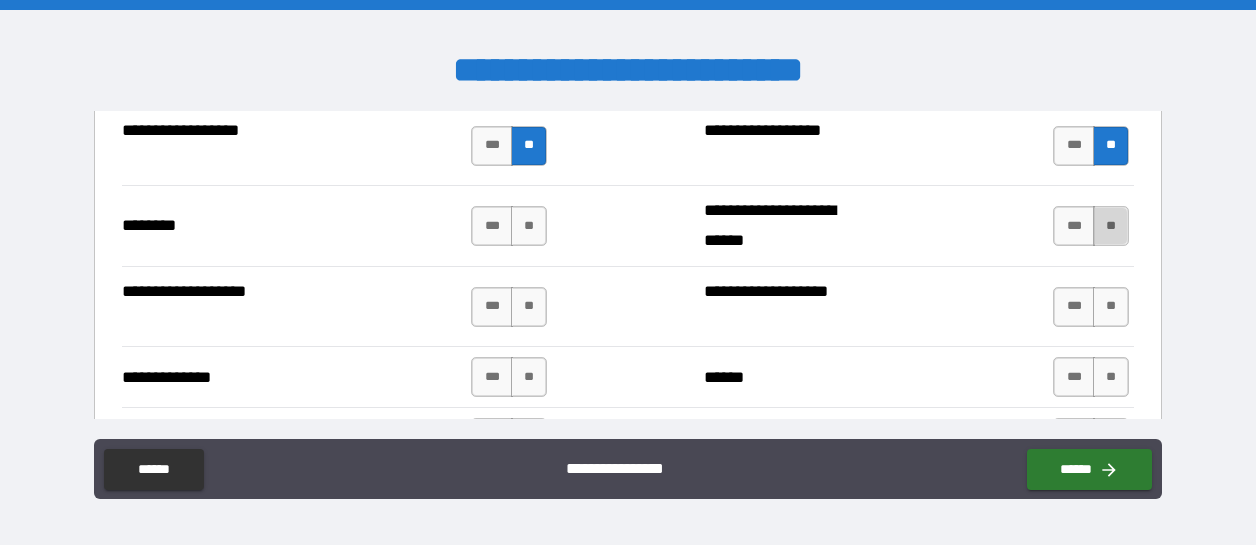click on "**" at bounding box center [1111, 226] 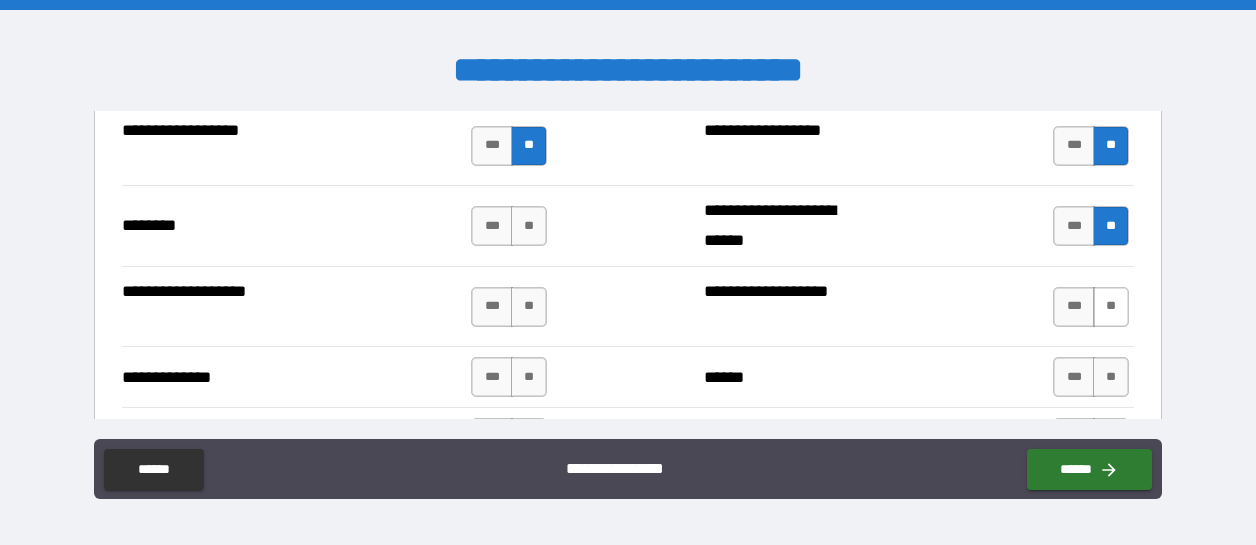 click on "**" at bounding box center [1111, 307] 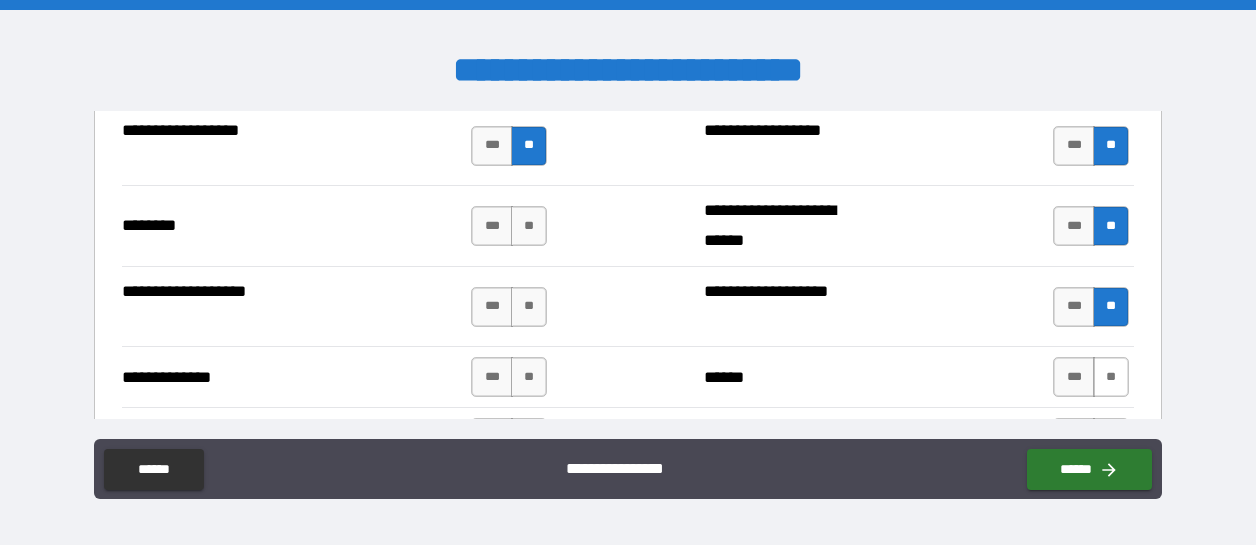 drag, startPoint x: 1104, startPoint y: 357, endPoint x: 944, endPoint y: 313, distance: 165.93974 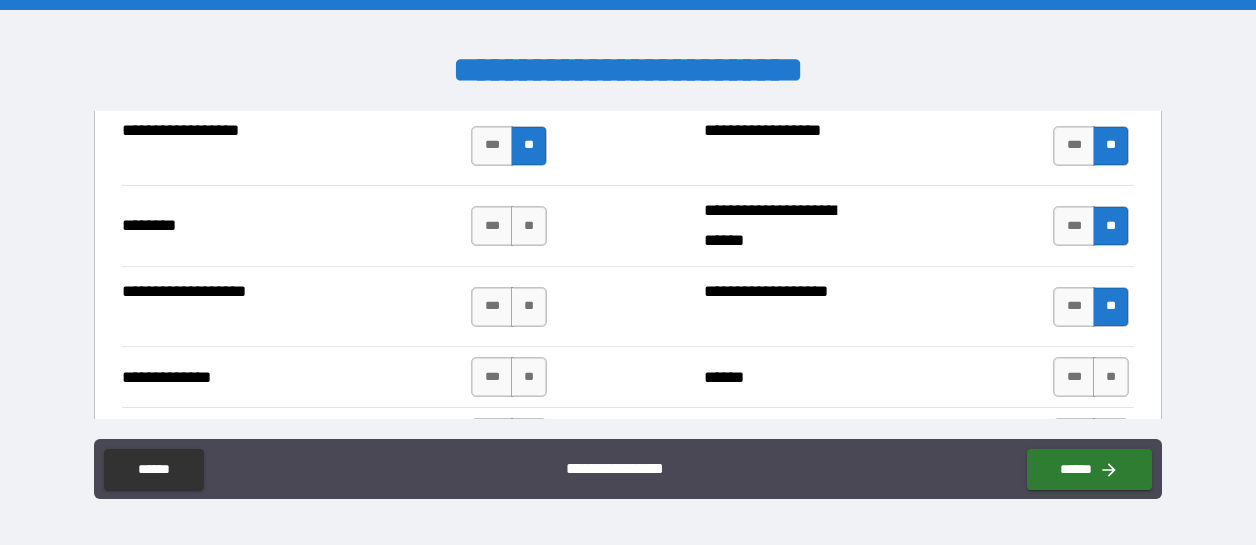 click on "**" at bounding box center (1111, 377) 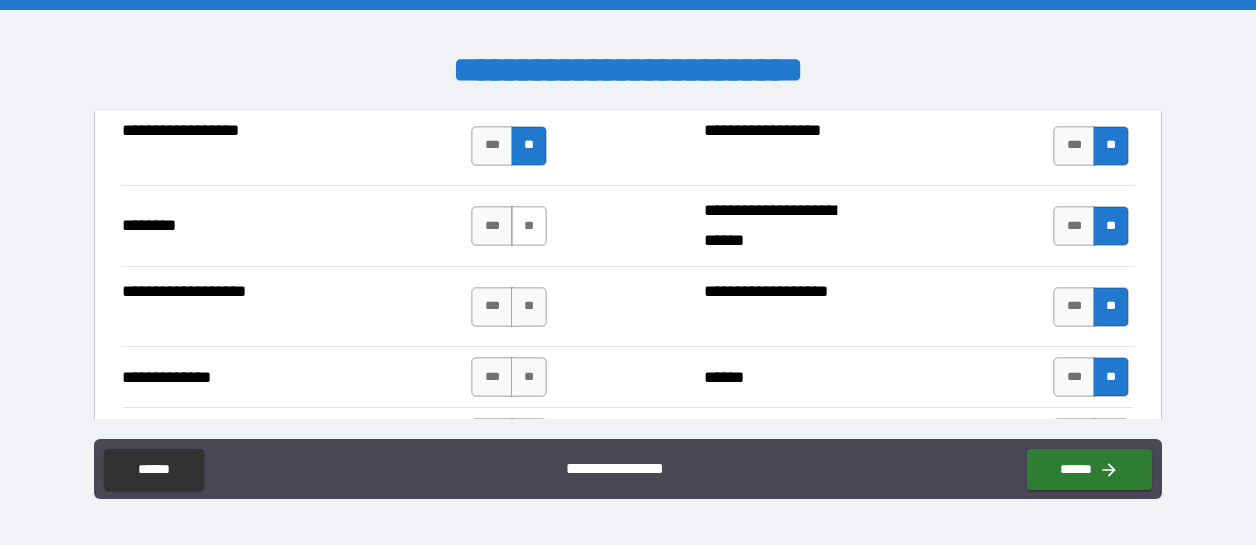 click on "**" at bounding box center (529, 226) 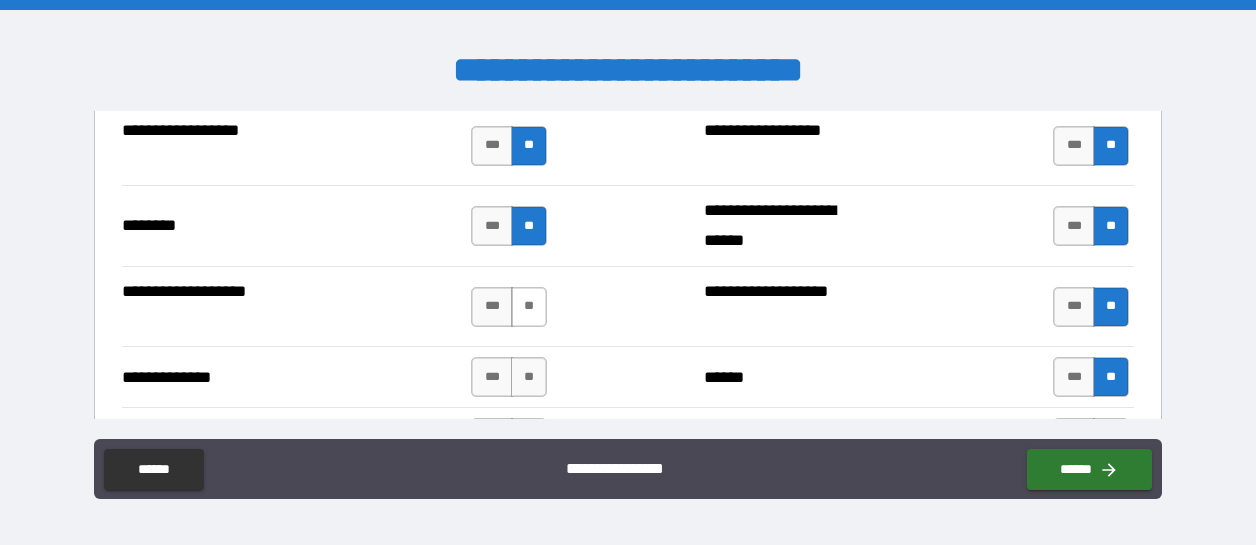 click on "**" at bounding box center [529, 307] 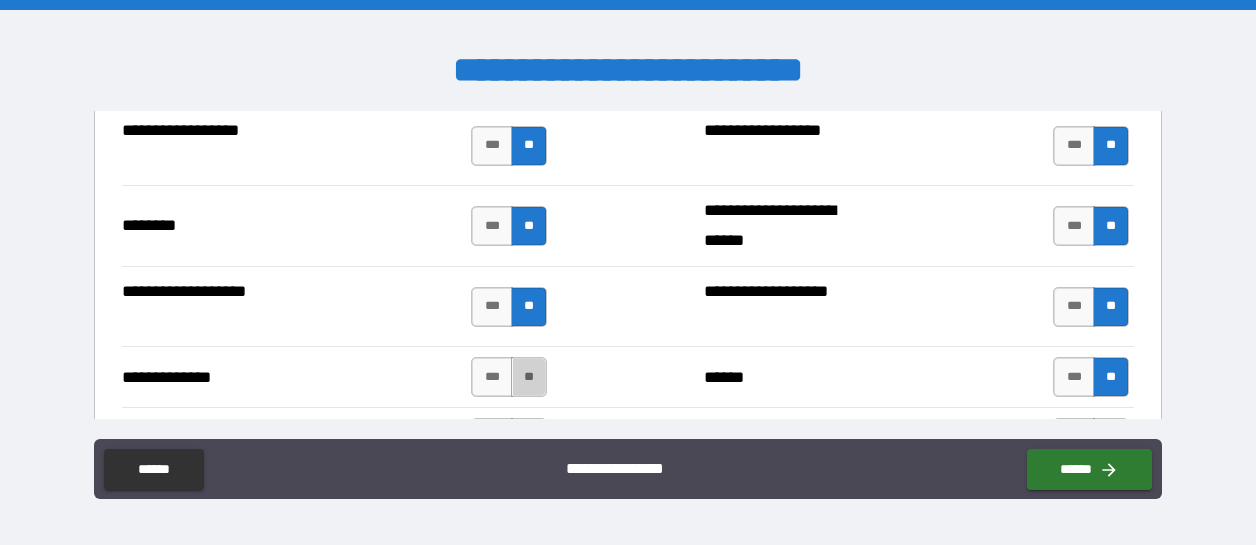 drag, startPoint x: 532, startPoint y: 355, endPoint x: 543, endPoint y: 357, distance: 11.18034 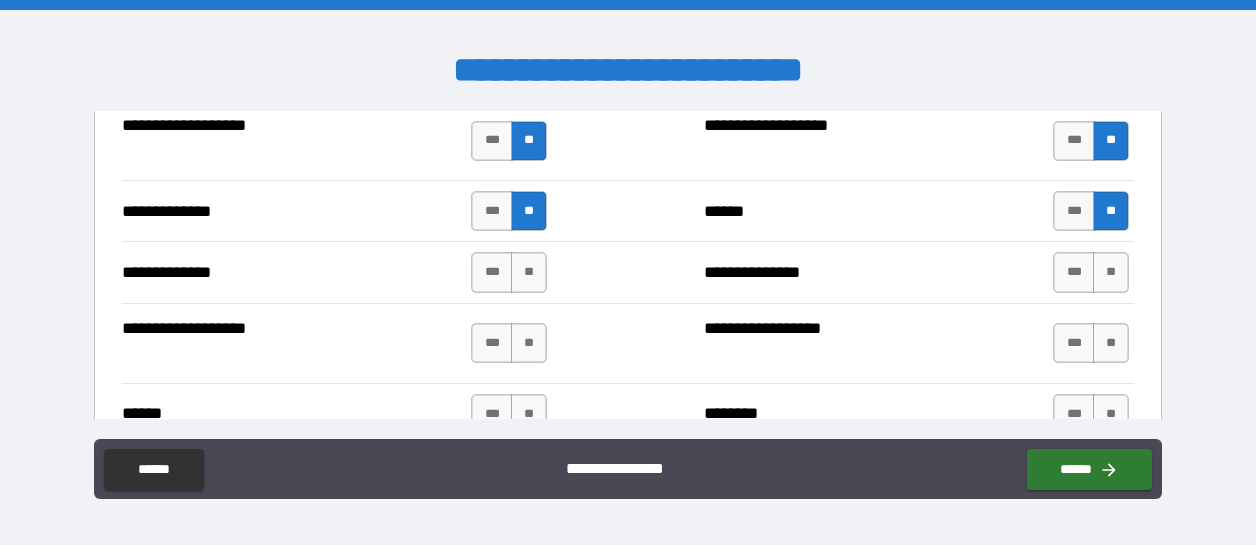 scroll, scrollTop: 3680, scrollLeft: 0, axis: vertical 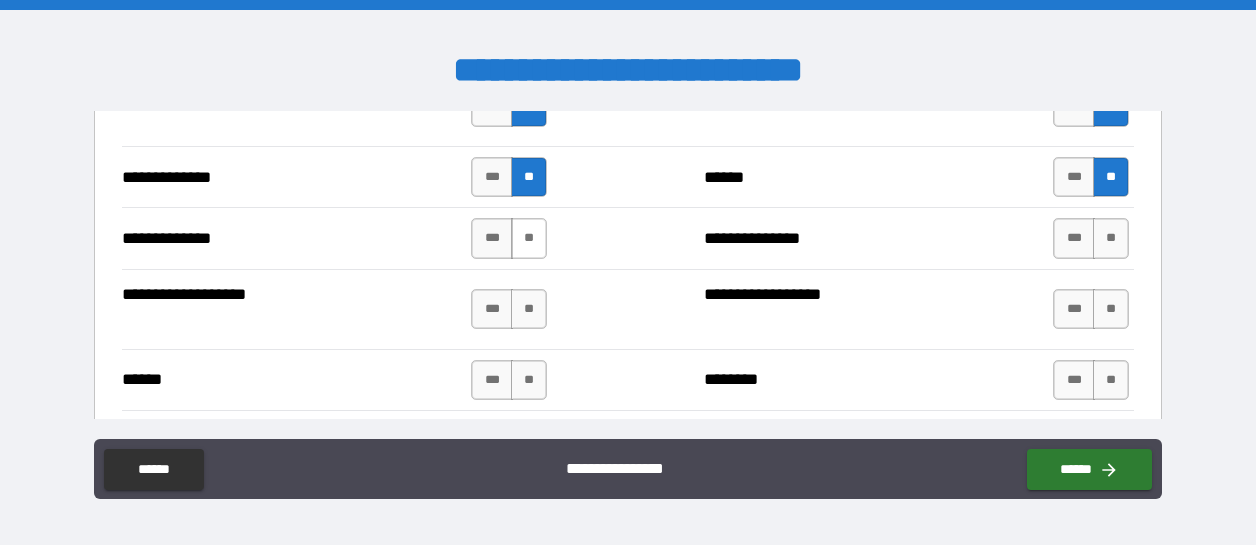 click on "**" at bounding box center [529, 238] 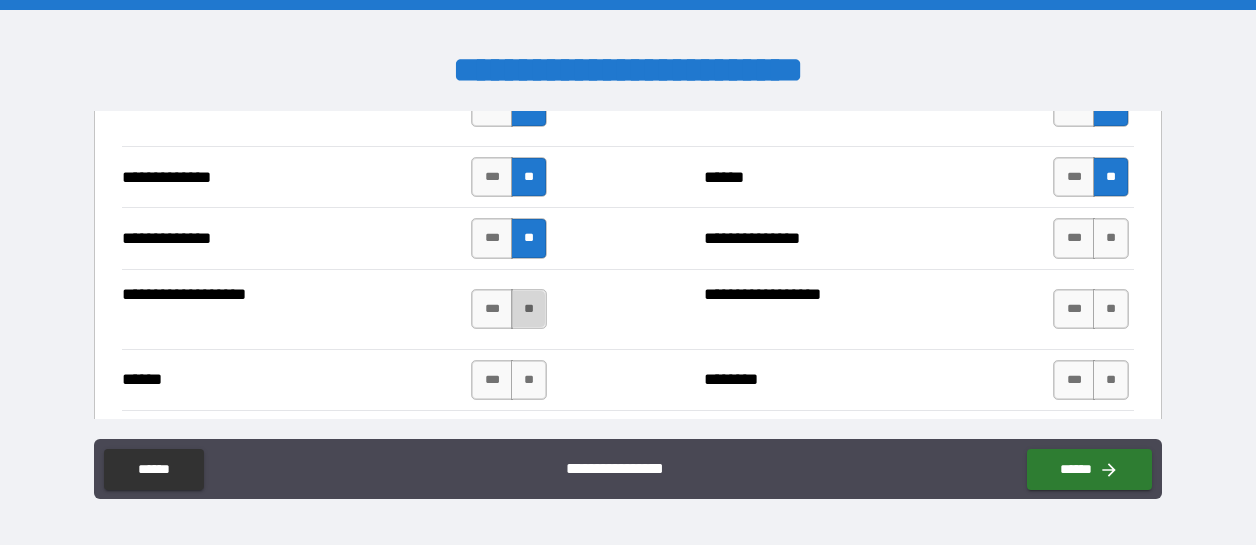drag, startPoint x: 530, startPoint y: 286, endPoint x: 530, endPoint y: 307, distance: 21 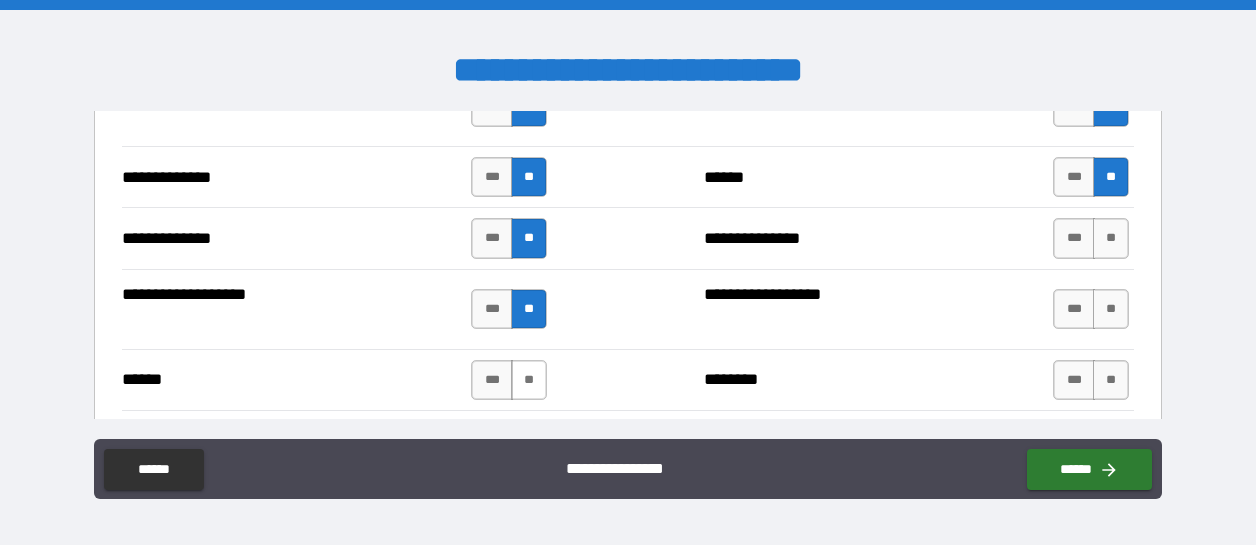click on "**" at bounding box center [529, 380] 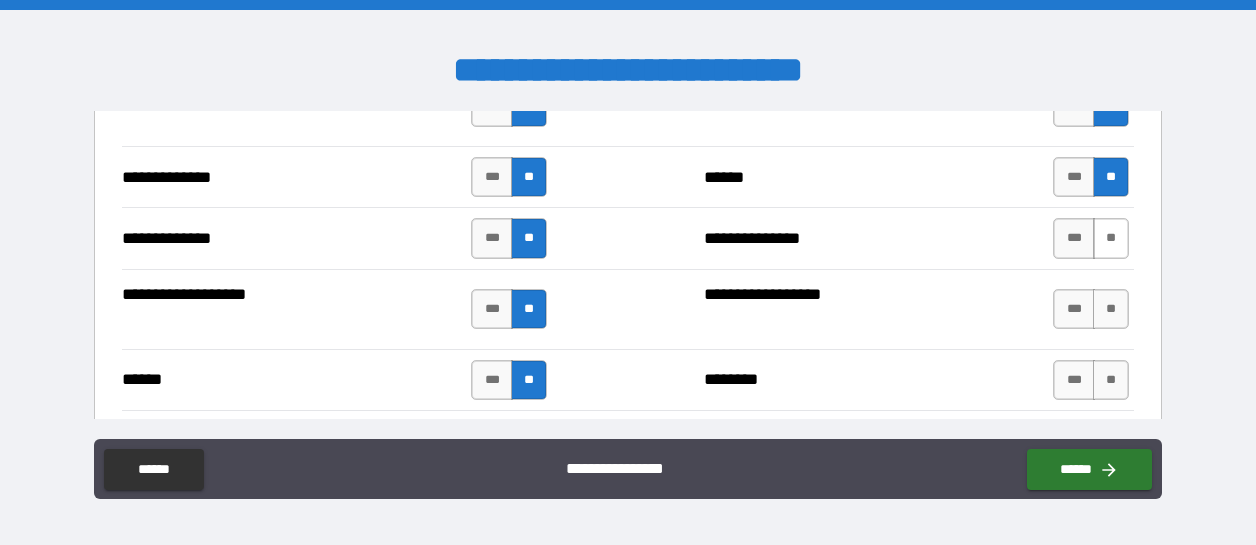 click on "**" at bounding box center [1111, 238] 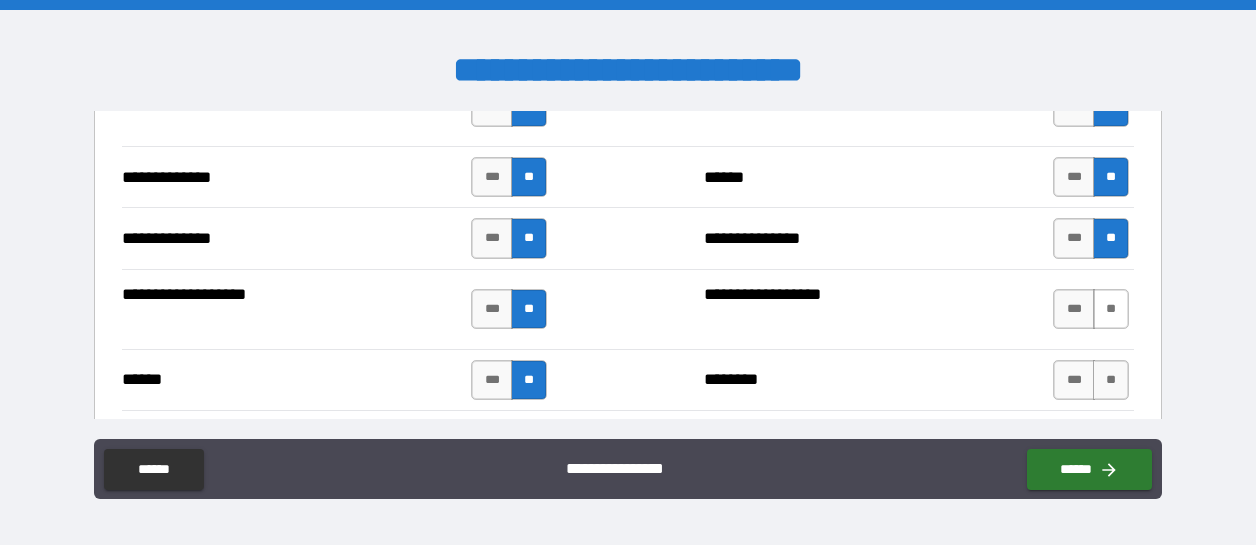 click on "**" at bounding box center (1111, 309) 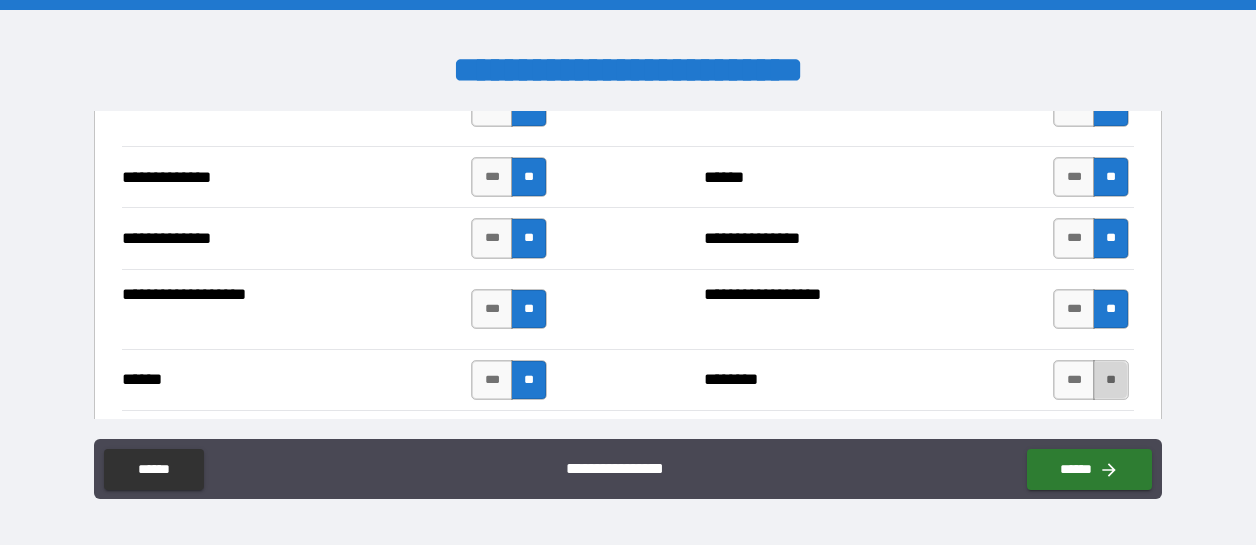 drag, startPoint x: 1109, startPoint y: 361, endPoint x: 988, endPoint y: 325, distance: 126.24183 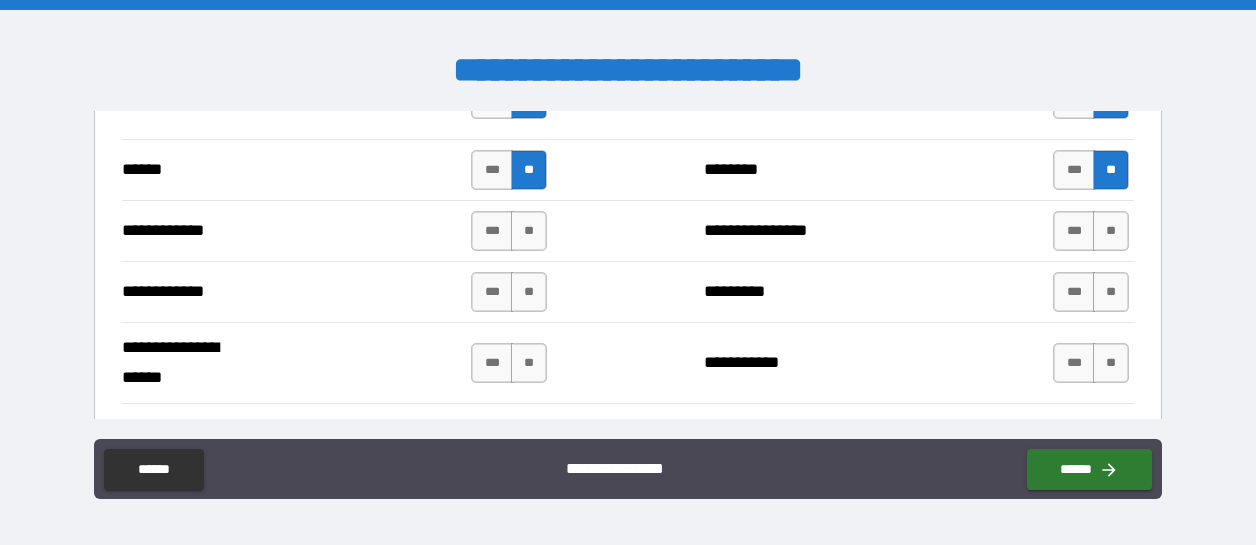 scroll, scrollTop: 3913, scrollLeft: 0, axis: vertical 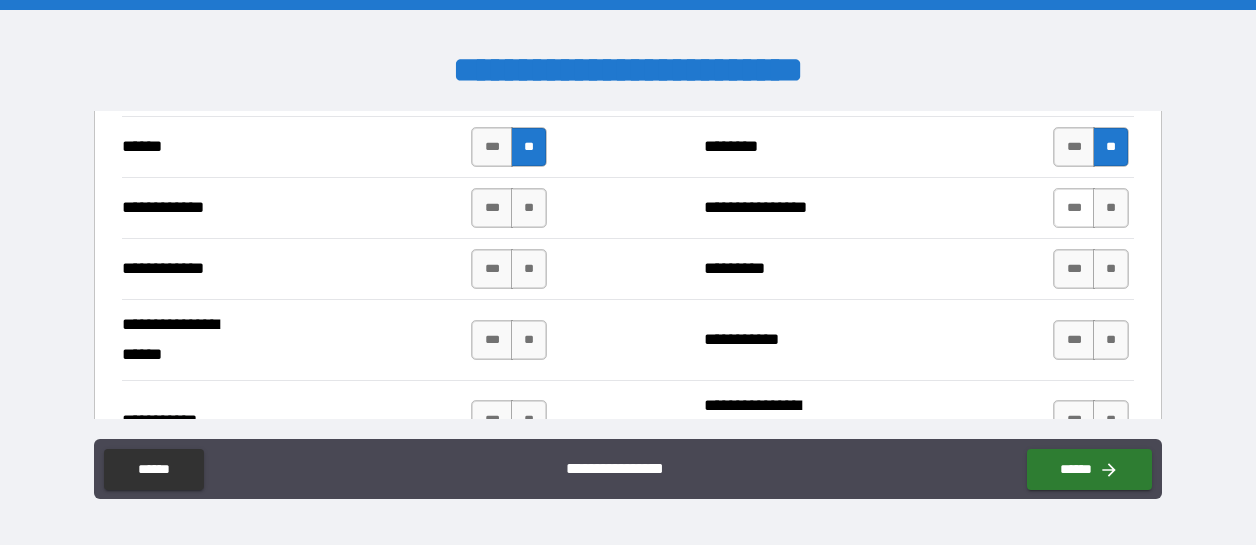 click on "***" at bounding box center [1074, 208] 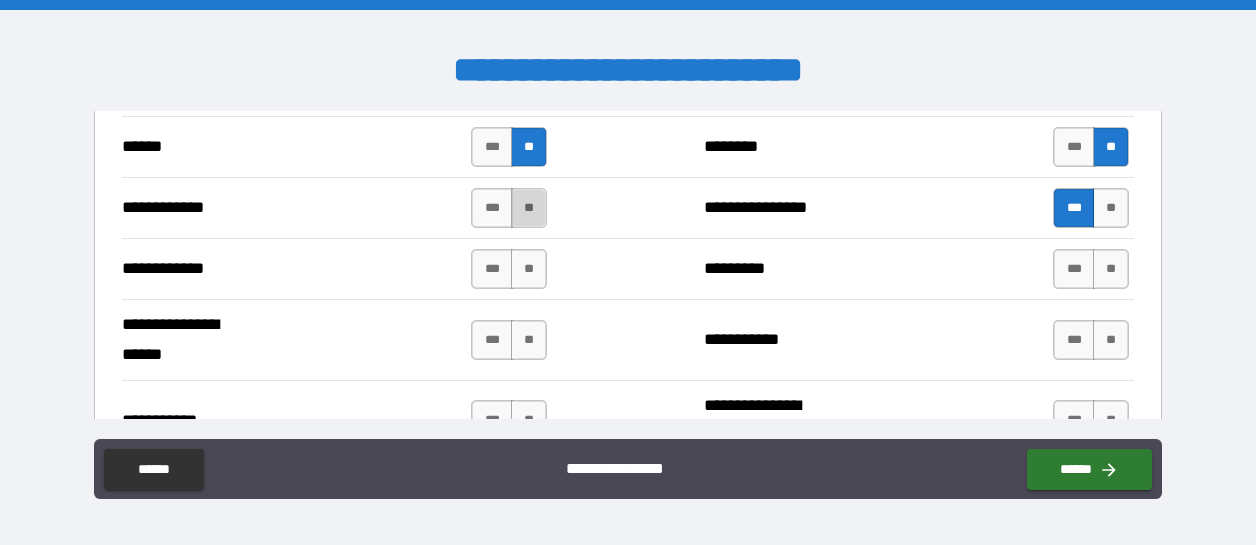 drag, startPoint x: 525, startPoint y: 186, endPoint x: 529, endPoint y: 209, distance: 23.345236 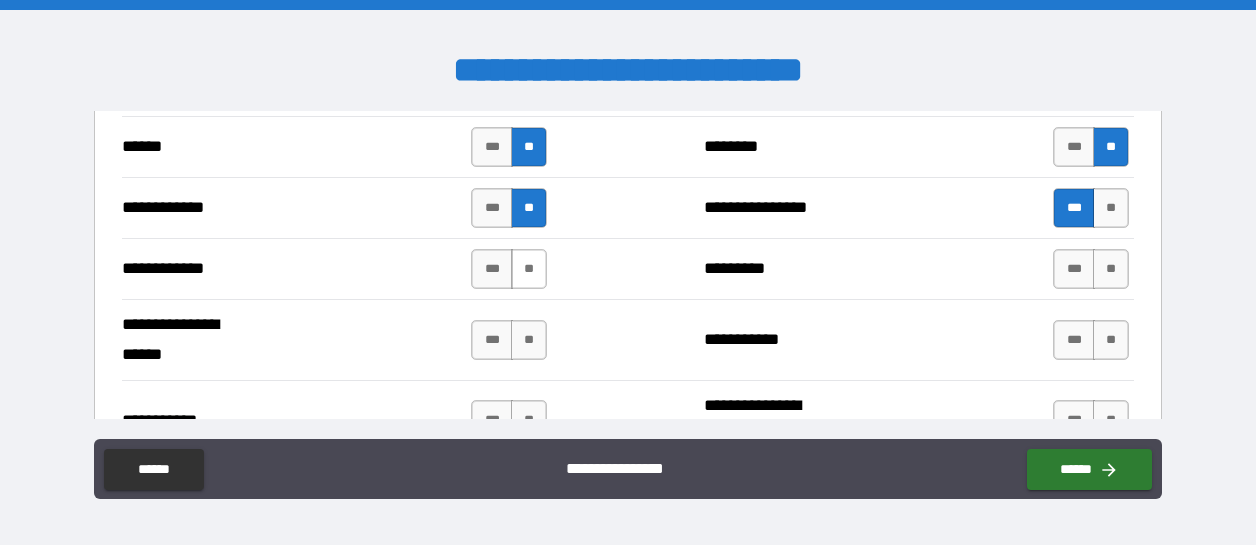 click on "**" at bounding box center [529, 269] 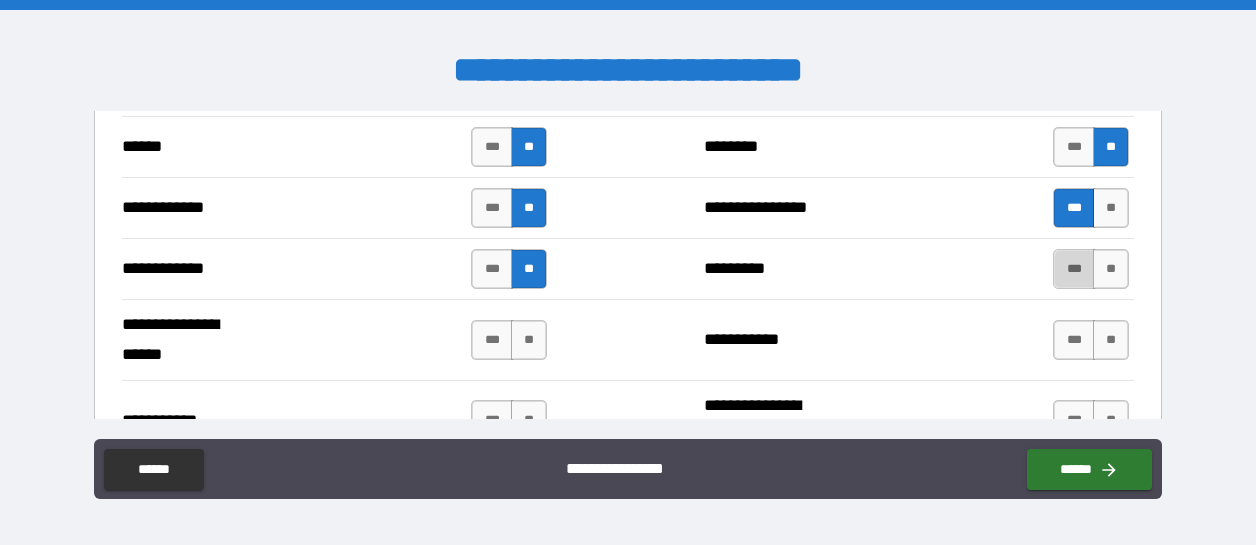 click on "***" at bounding box center [1074, 269] 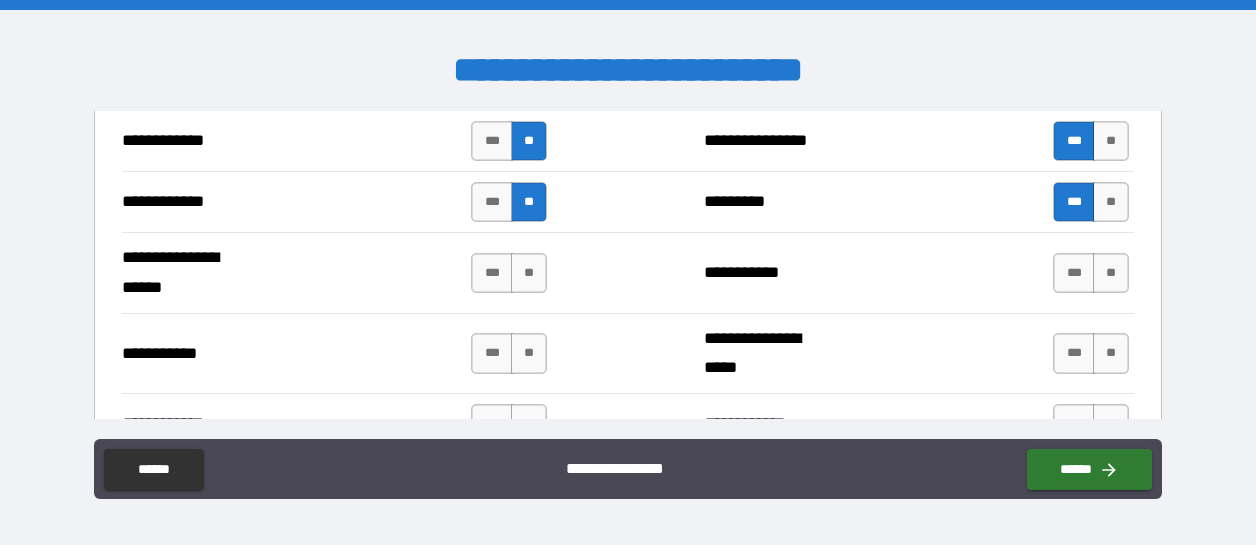 scroll, scrollTop: 4013, scrollLeft: 0, axis: vertical 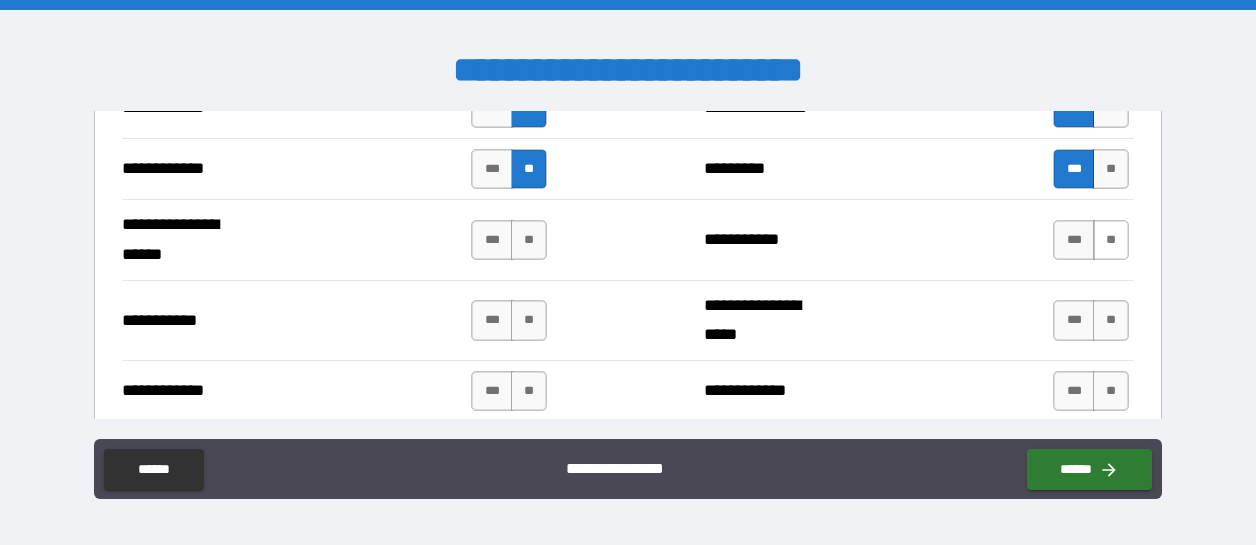 click on "**" at bounding box center [1111, 240] 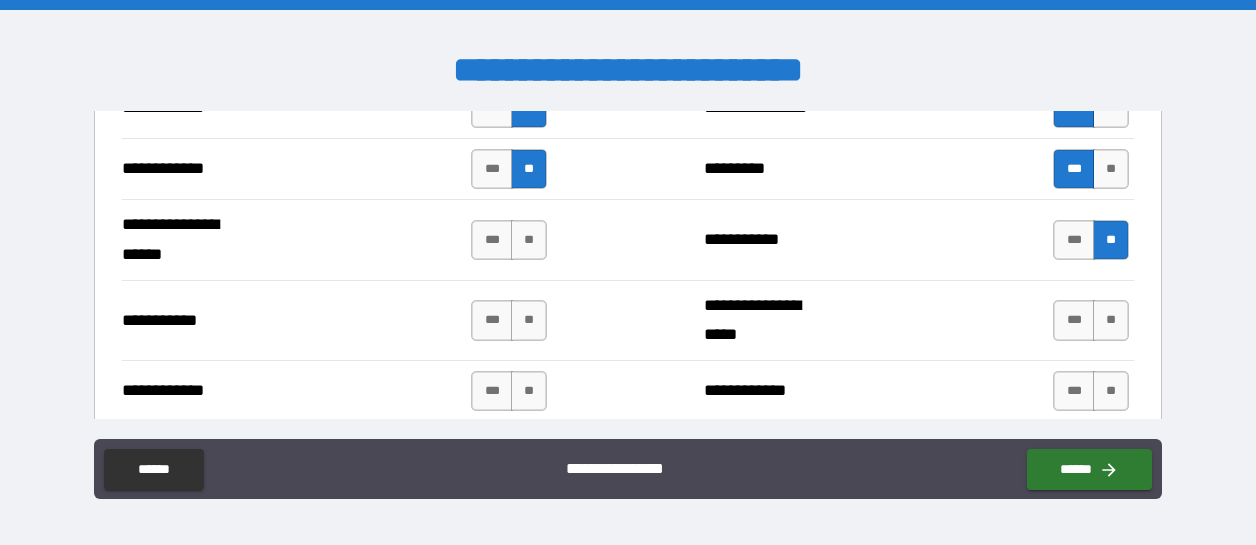 drag, startPoint x: 1104, startPoint y: 315, endPoint x: 866, endPoint y: 270, distance: 242.21684 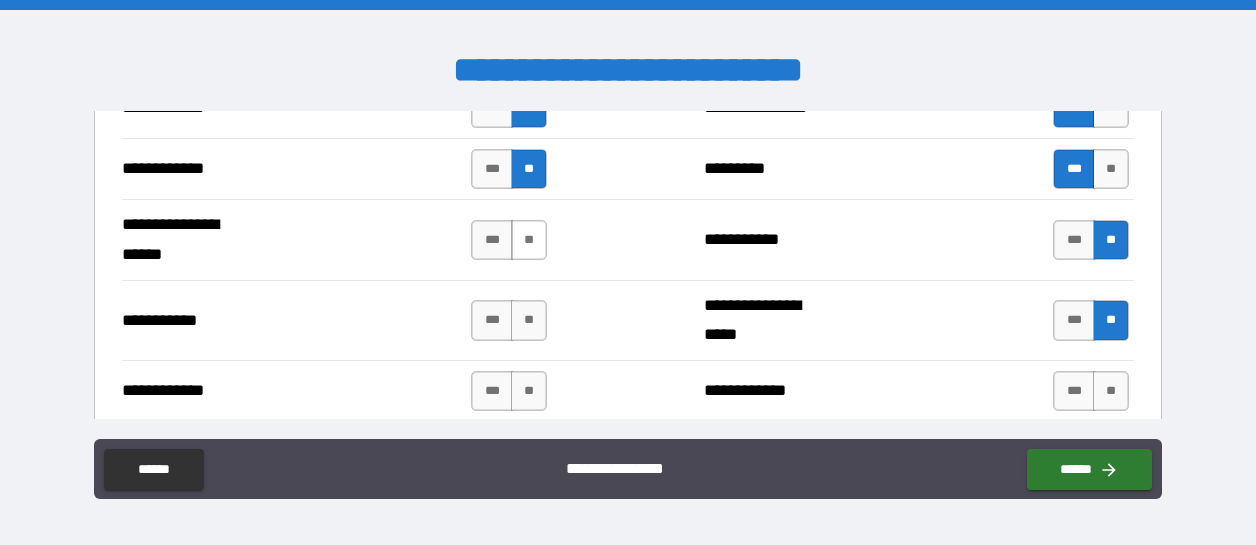 click on "**" at bounding box center [529, 240] 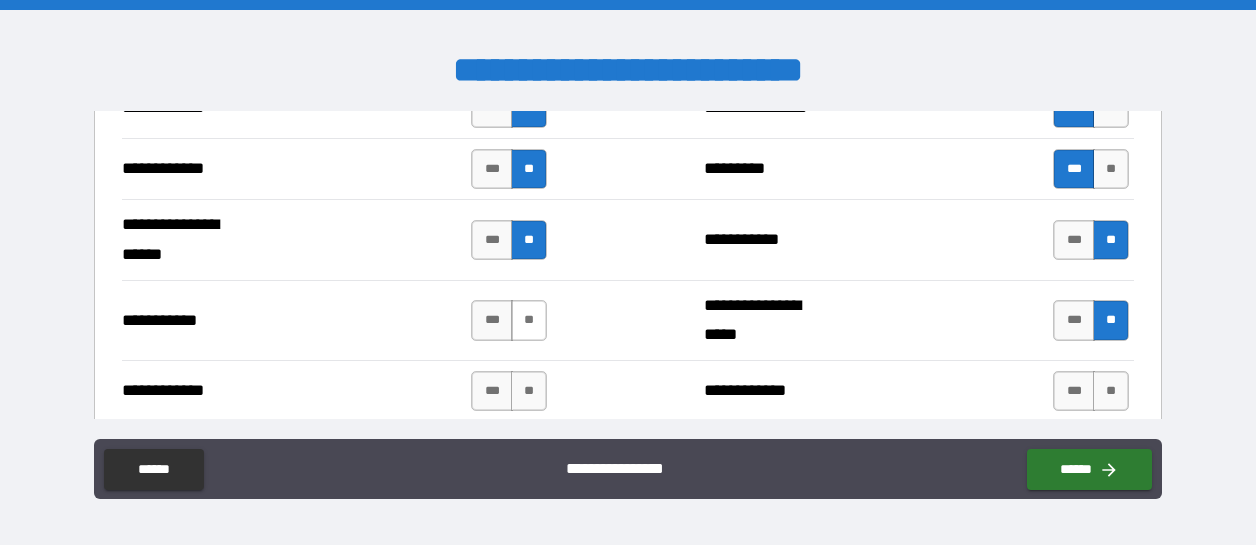 drag, startPoint x: 526, startPoint y: 293, endPoint x: 537, endPoint y: 289, distance: 11.7046995 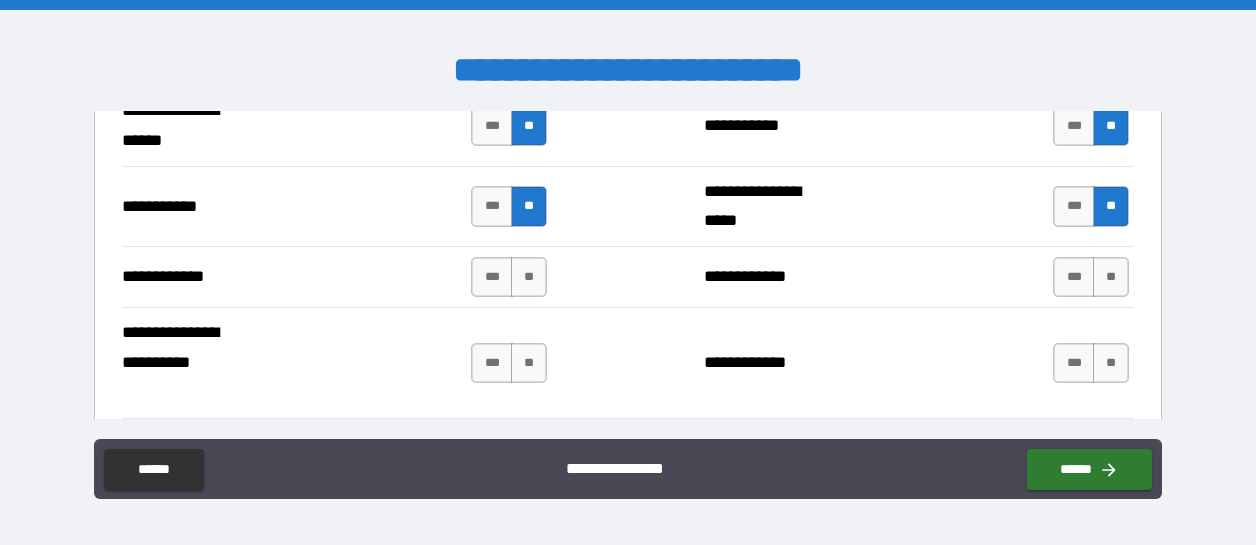 scroll, scrollTop: 4146, scrollLeft: 0, axis: vertical 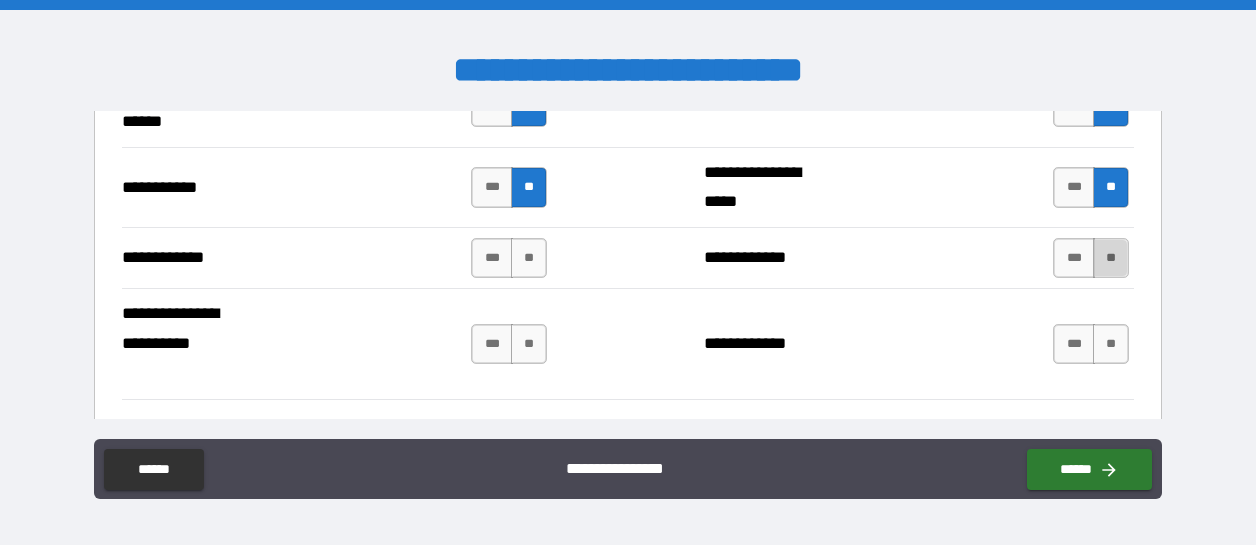 click on "**" at bounding box center [1111, 258] 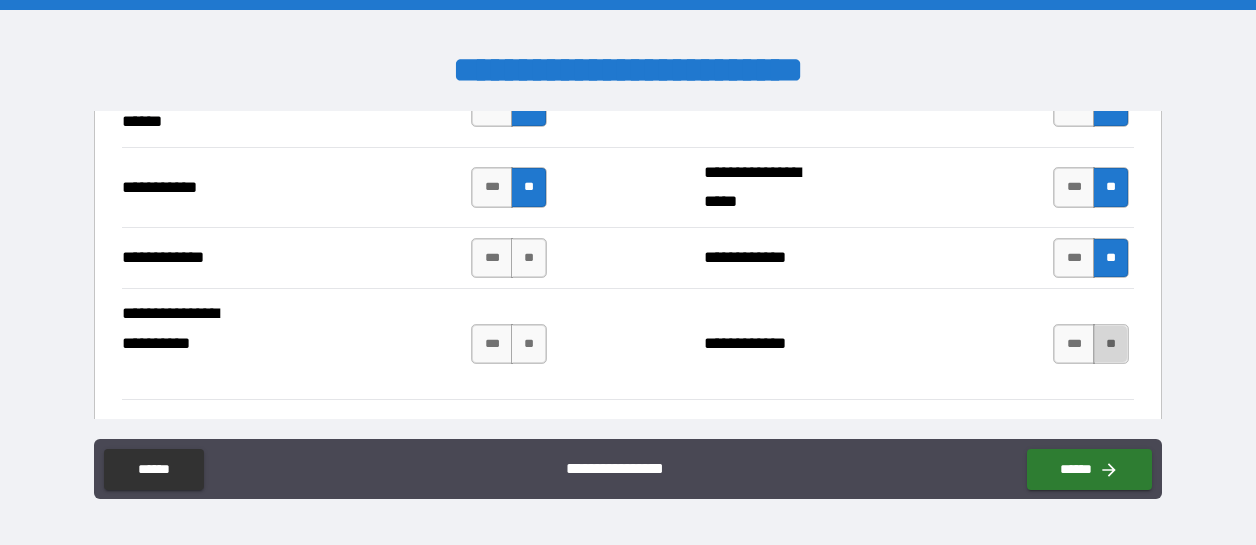 click on "**" at bounding box center (1111, 344) 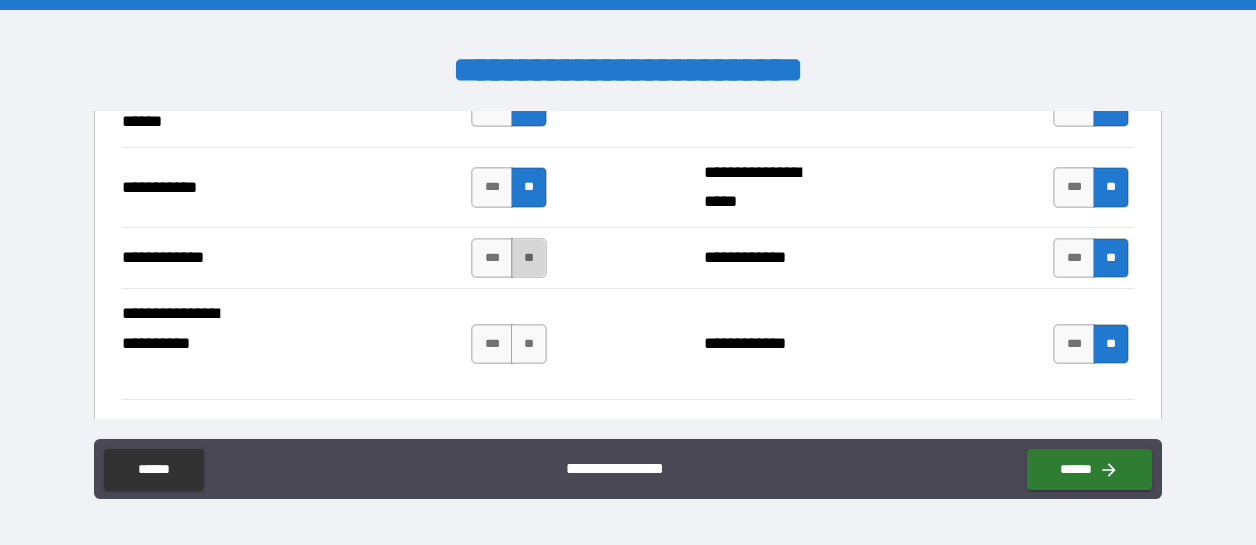 drag, startPoint x: 524, startPoint y: 227, endPoint x: 529, endPoint y: 238, distance: 12.083046 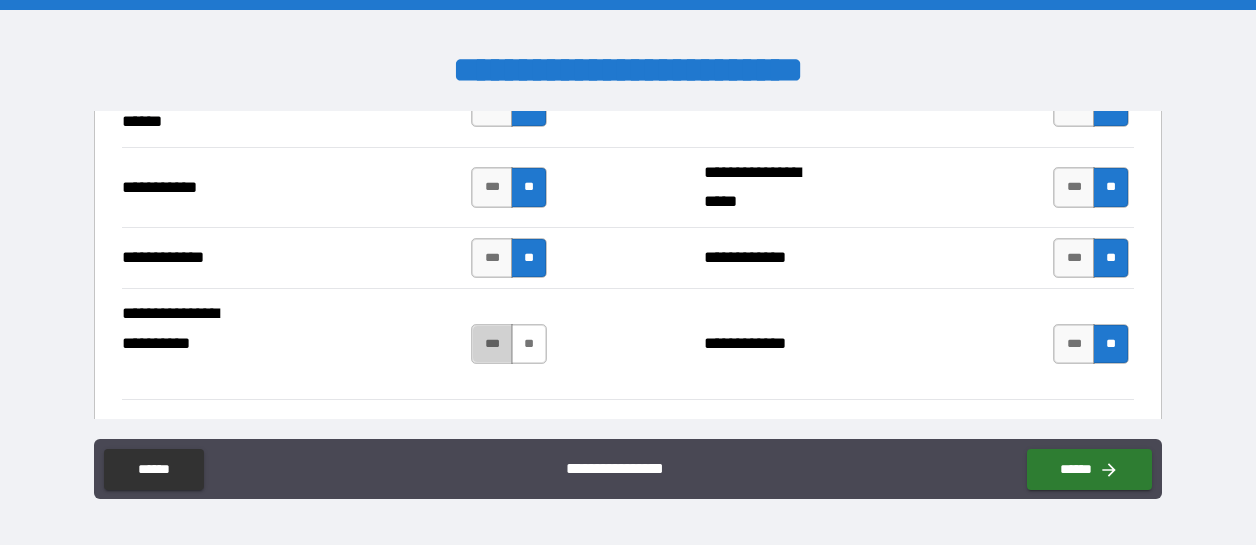 drag, startPoint x: 492, startPoint y: 320, endPoint x: 527, endPoint y: 321, distance: 35.014282 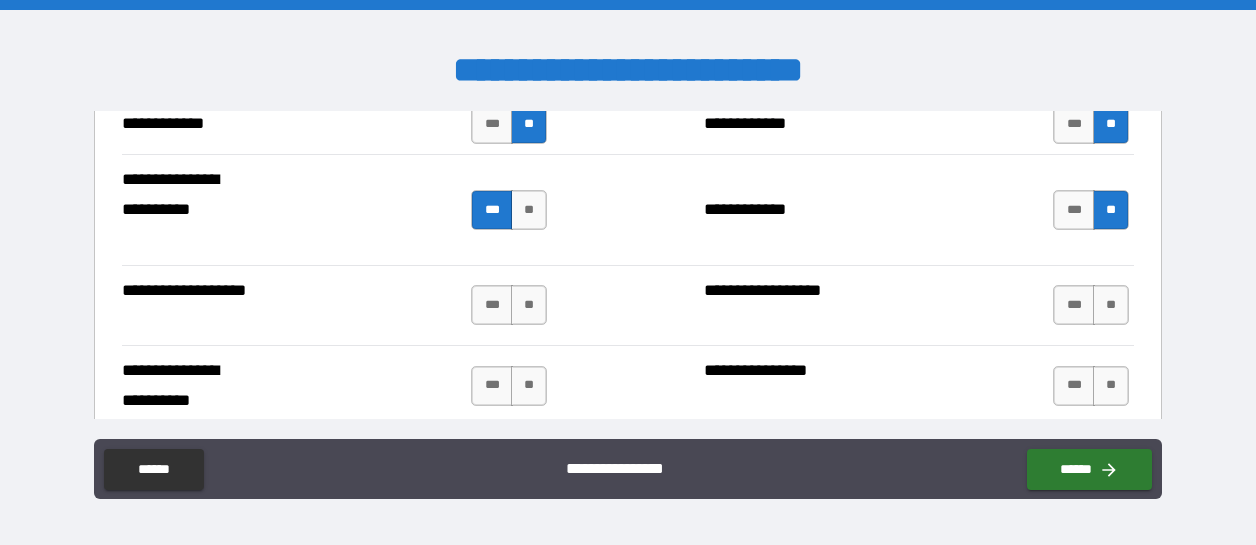 scroll, scrollTop: 4313, scrollLeft: 0, axis: vertical 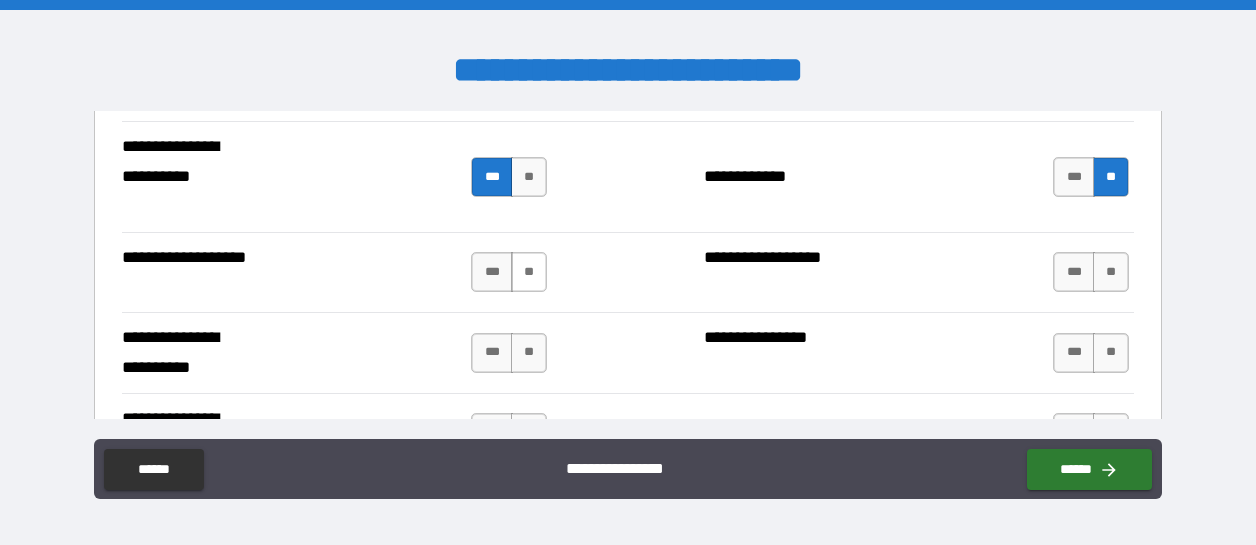 click on "**" at bounding box center (529, 272) 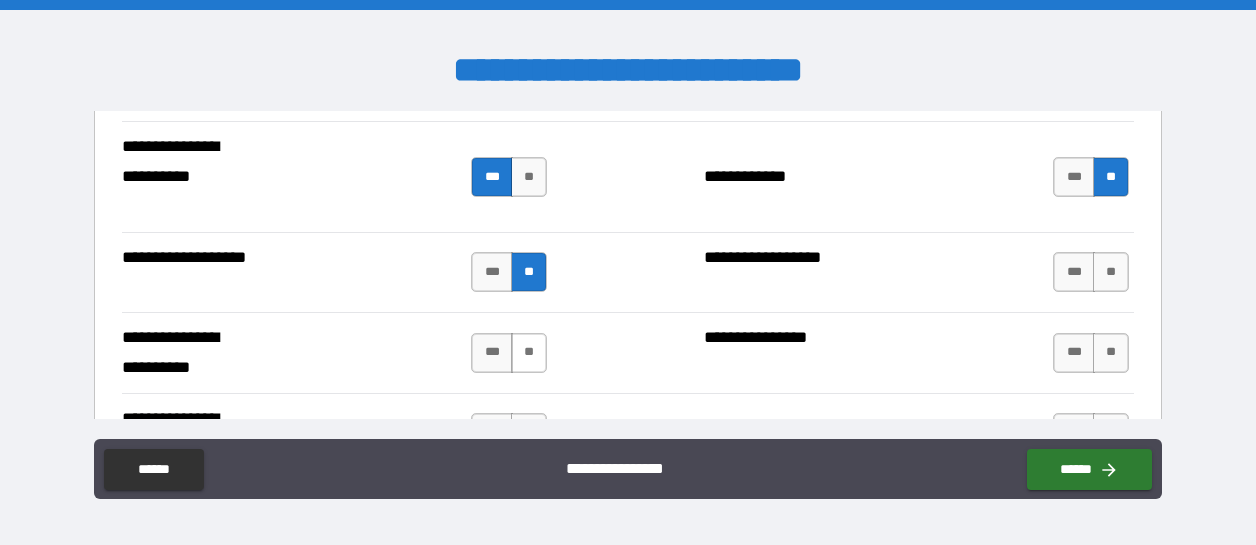 click on "**" at bounding box center [529, 353] 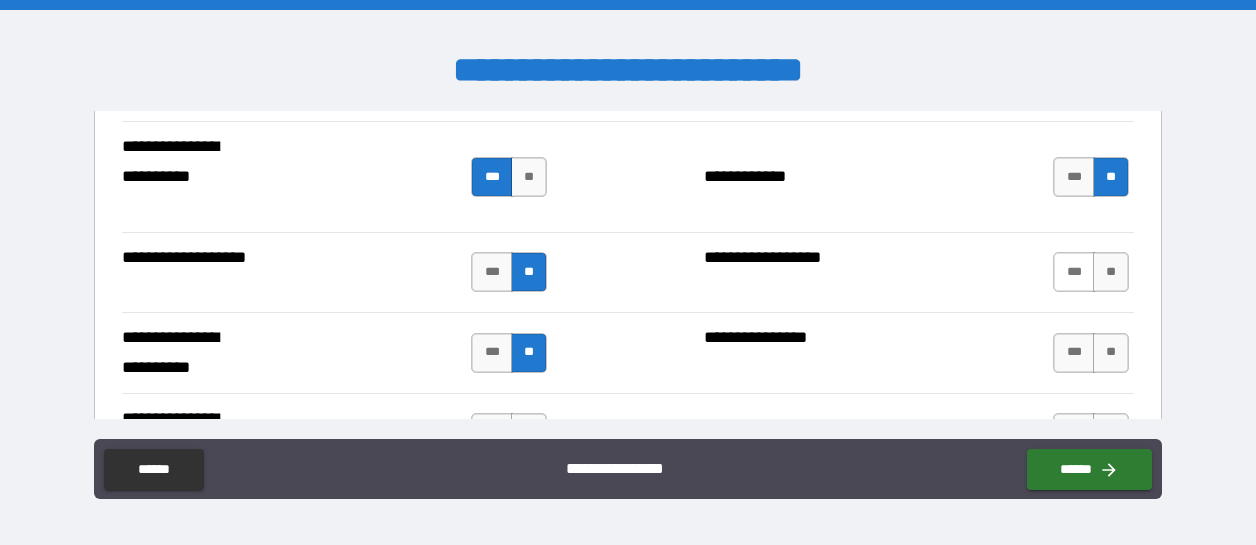drag, startPoint x: 1054, startPoint y: 251, endPoint x: 953, endPoint y: 279, distance: 104.80935 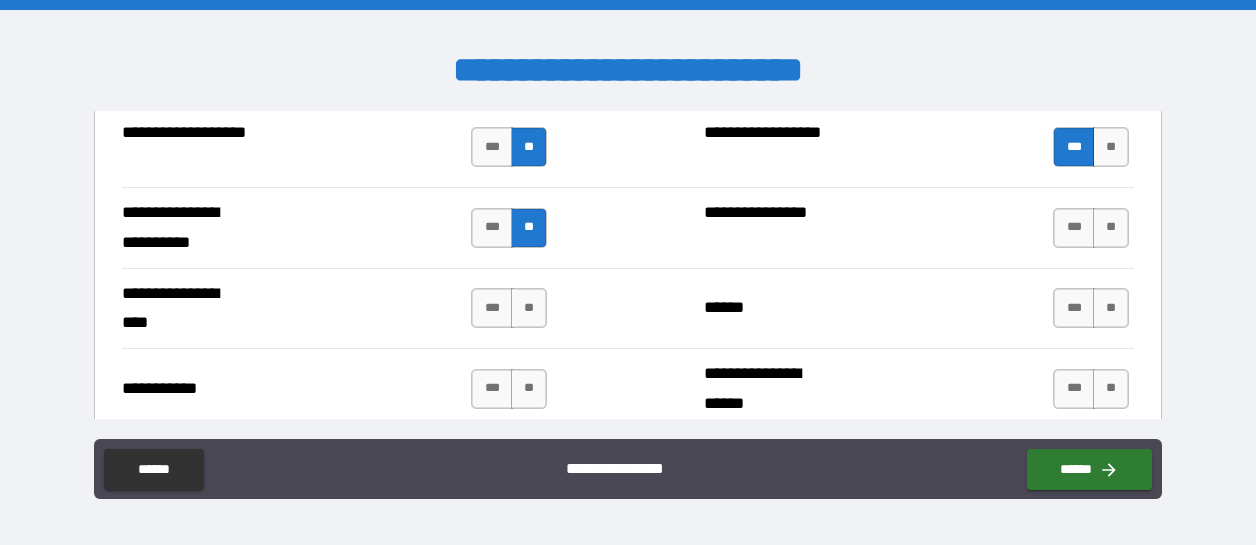 scroll, scrollTop: 4446, scrollLeft: 0, axis: vertical 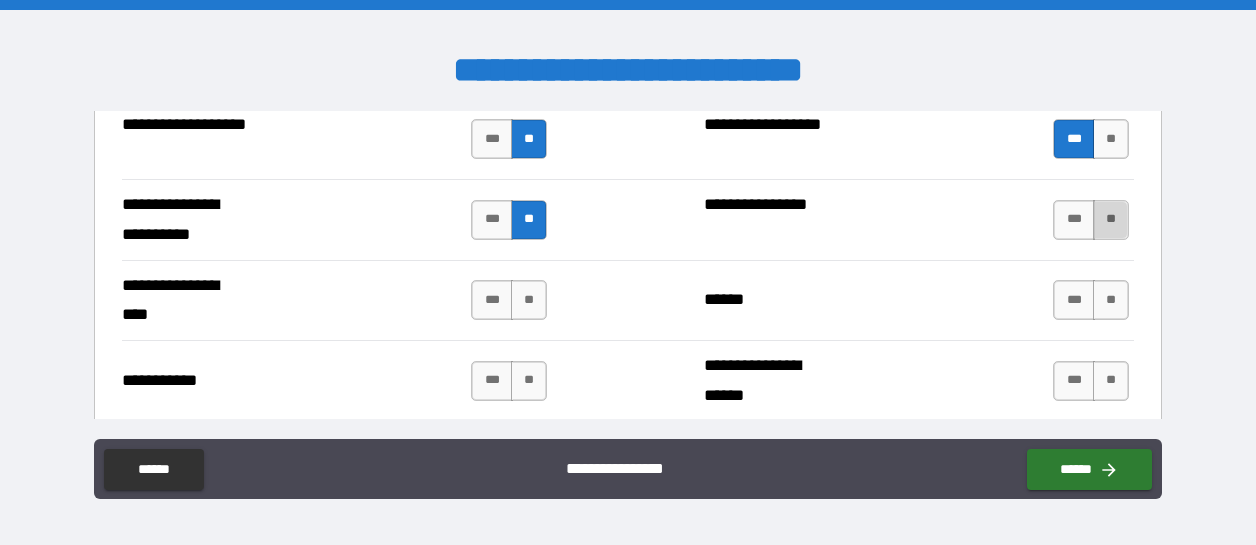 click on "**" at bounding box center (1111, 220) 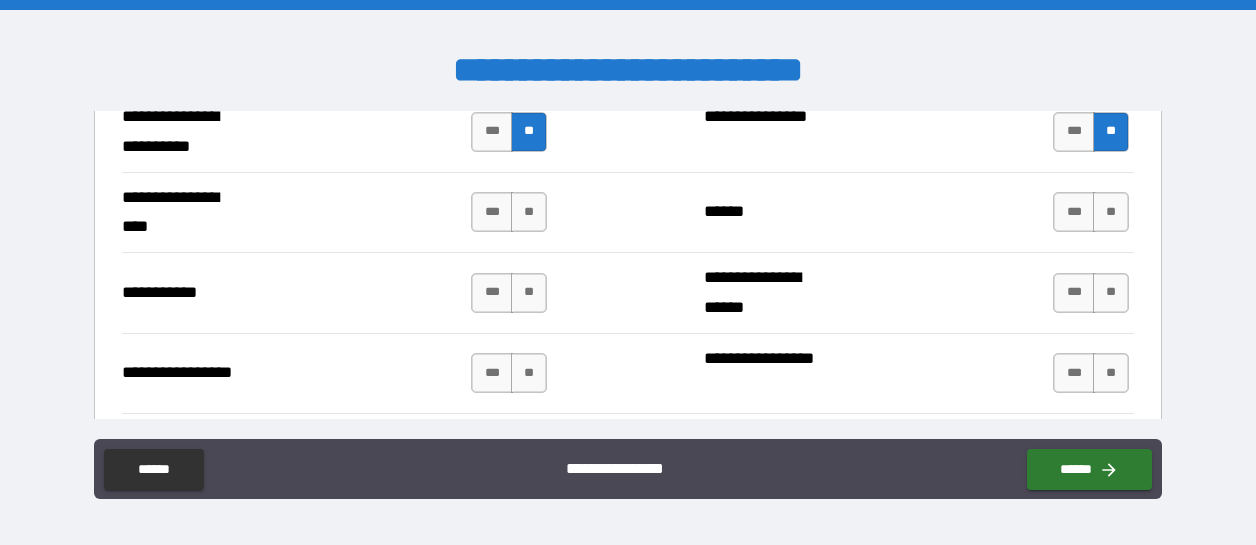 scroll, scrollTop: 4546, scrollLeft: 0, axis: vertical 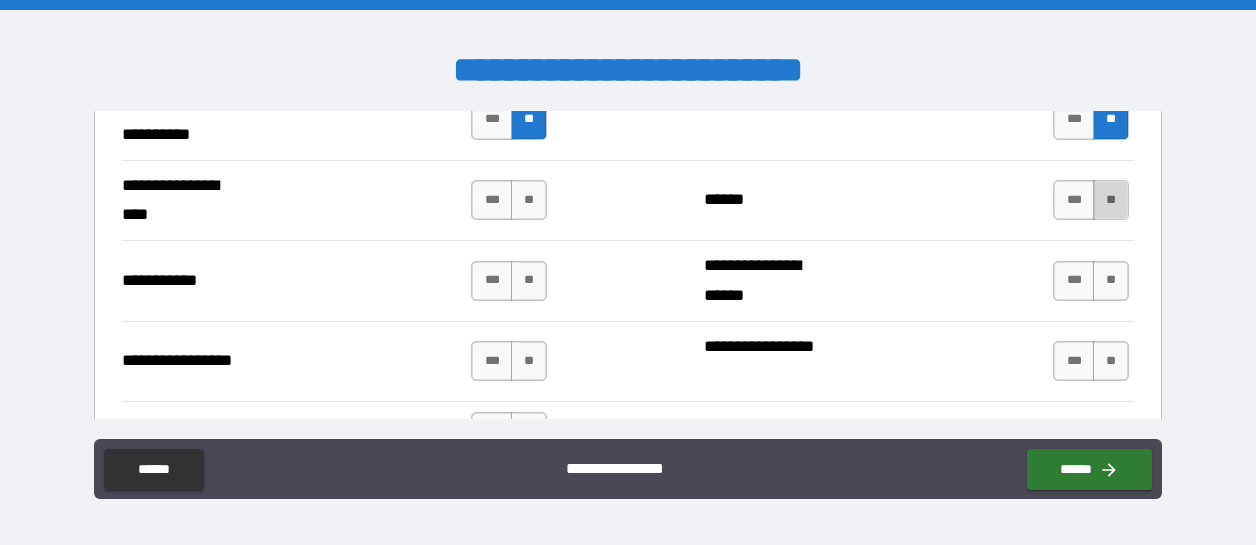 click on "**" at bounding box center [1111, 200] 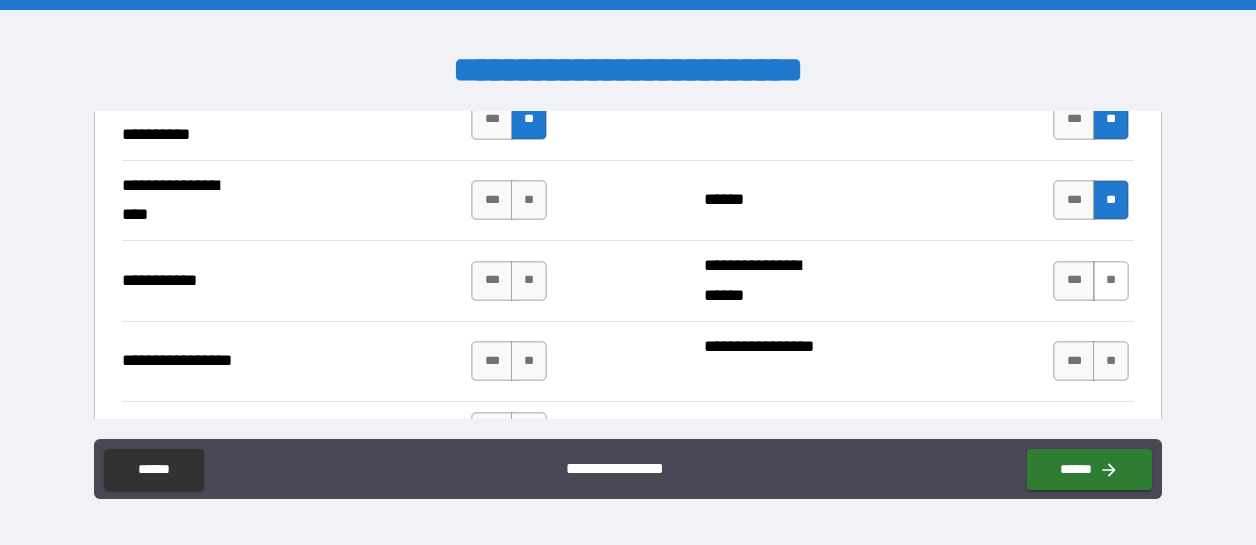click on "**" at bounding box center (1111, 281) 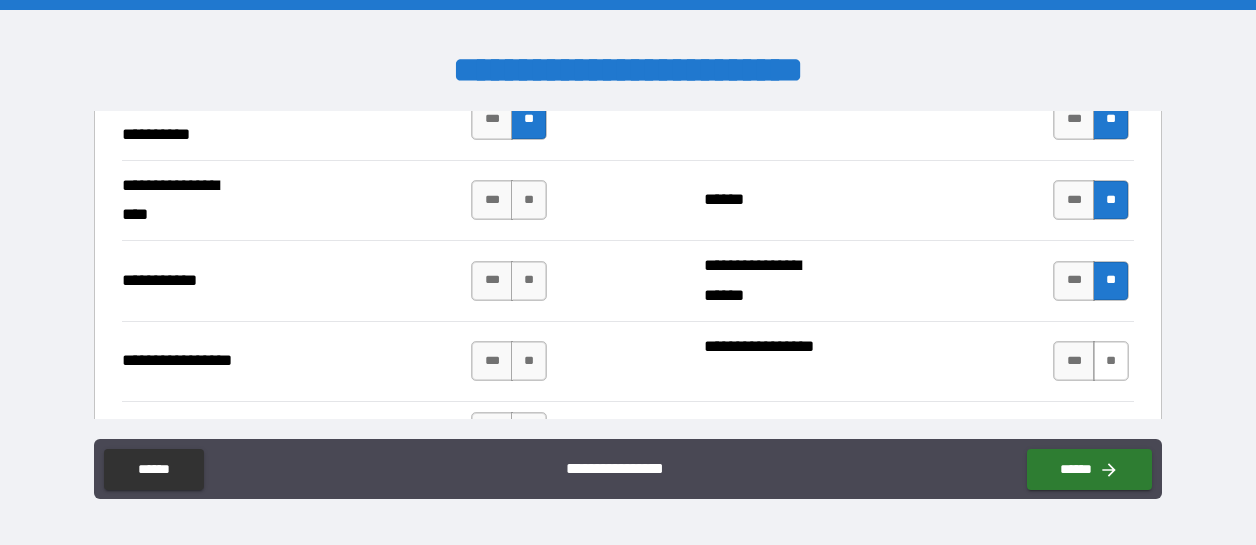 click on "**" at bounding box center (1111, 361) 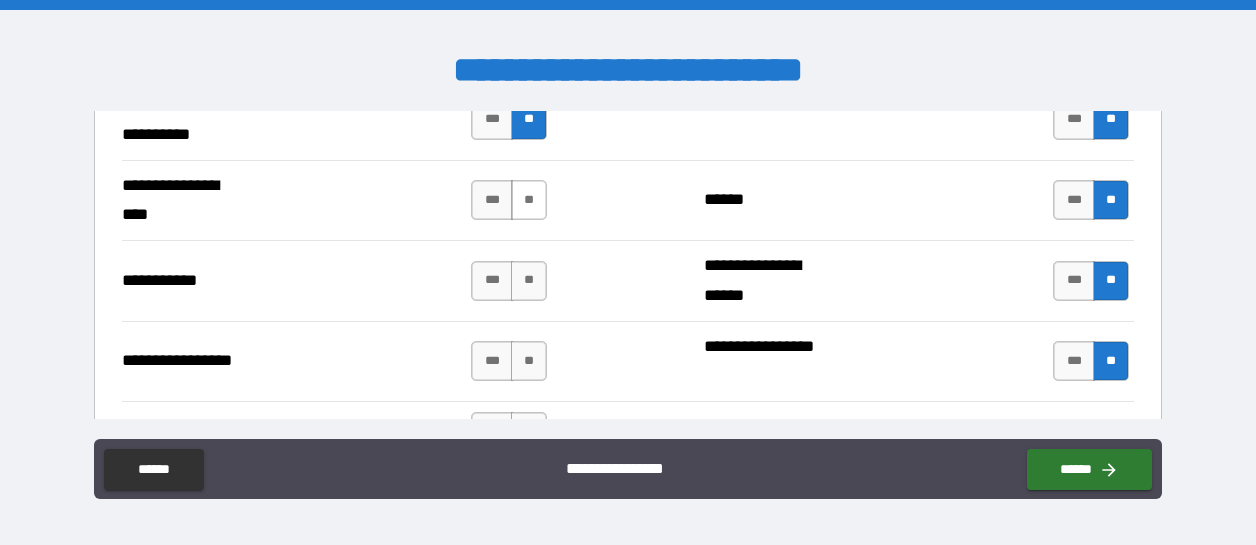 click on "**" at bounding box center (529, 200) 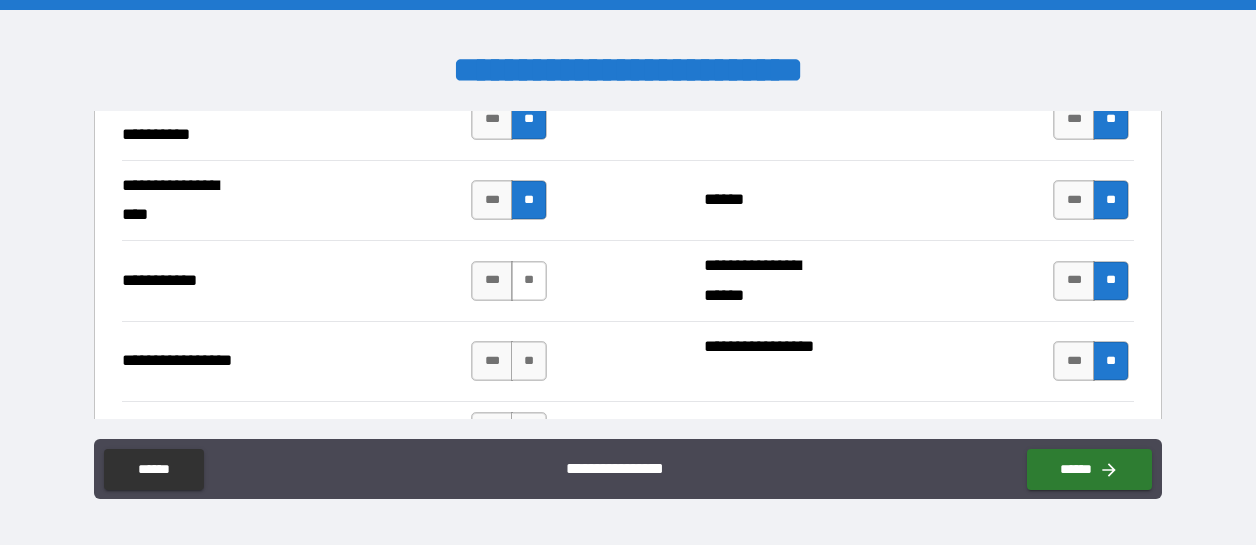 click on "**" at bounding box center [529, 281] 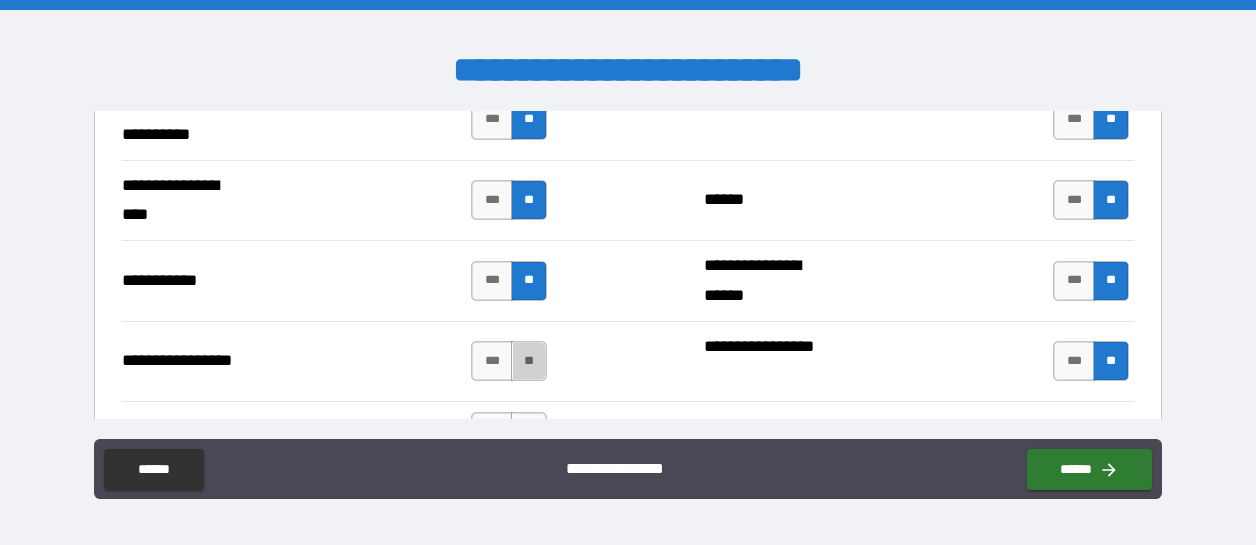 drag, startPoint x: 526, startPoint y: 339, endPoint x: 586, endPoint y: 333, distance: 60.299255 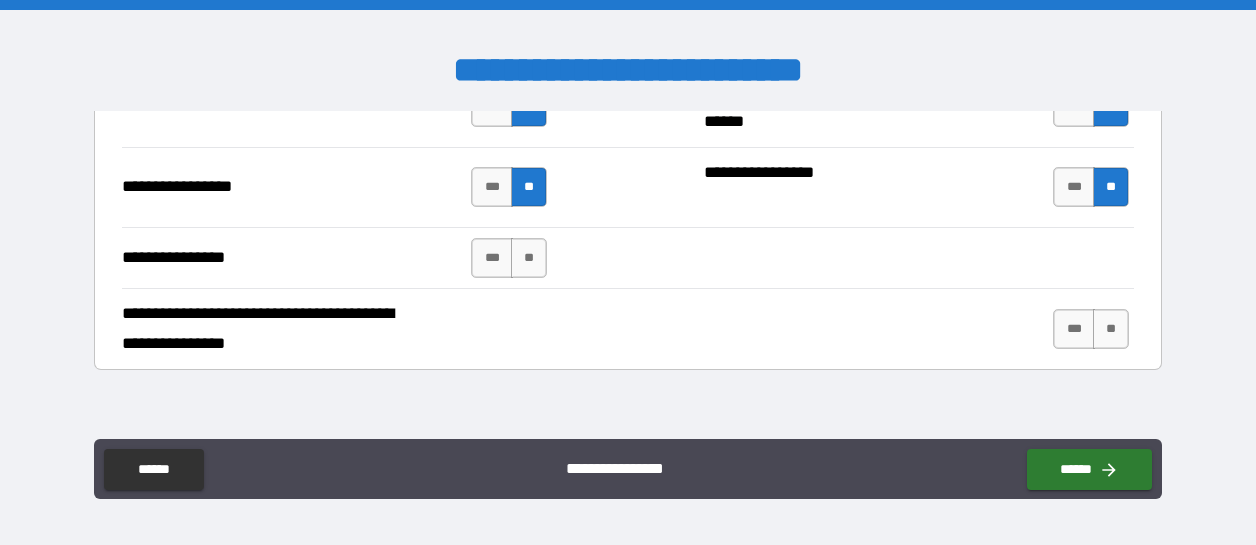 scroll, scrollTop: 4746, scrollLeft: 0, axis: vertical 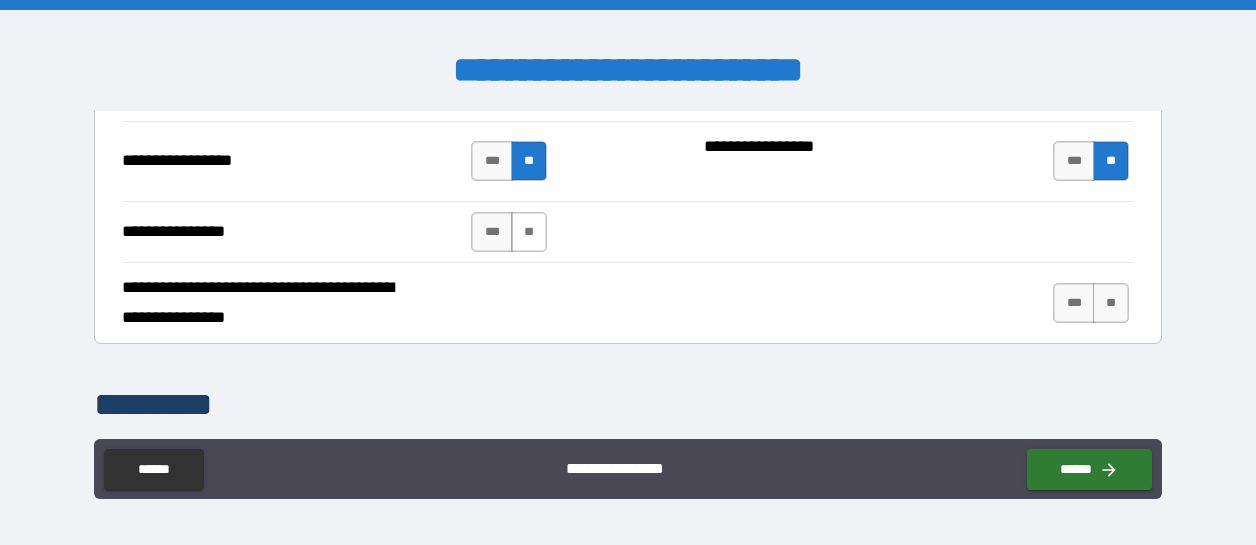 click on "**" at bounding box center (529, 232) 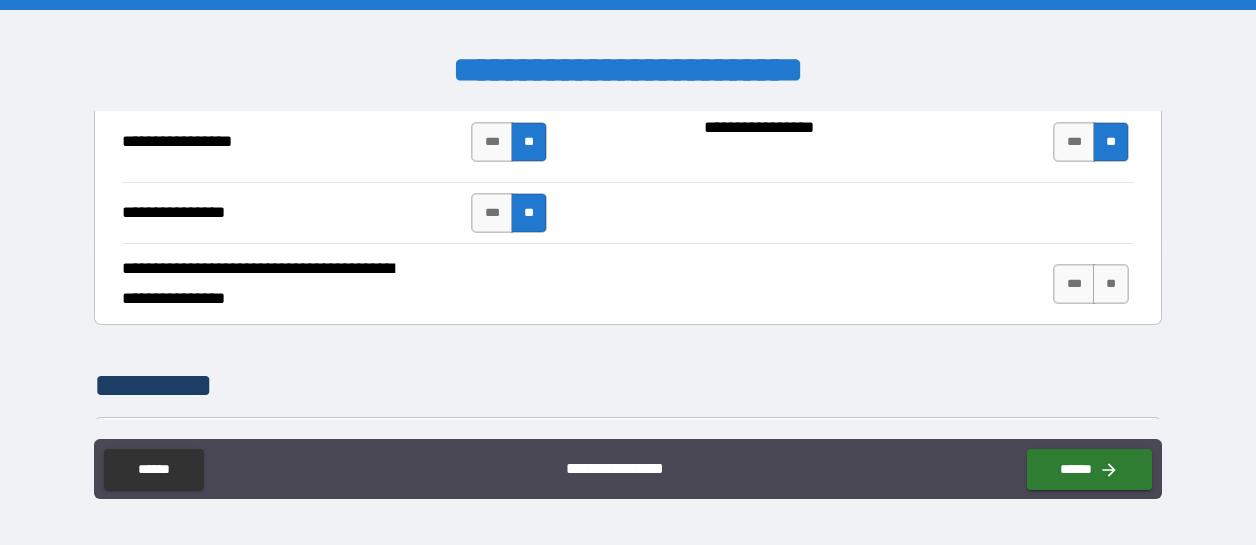 scroll, scrollTop: 4780, scrollLeft: 0, axis: vertical 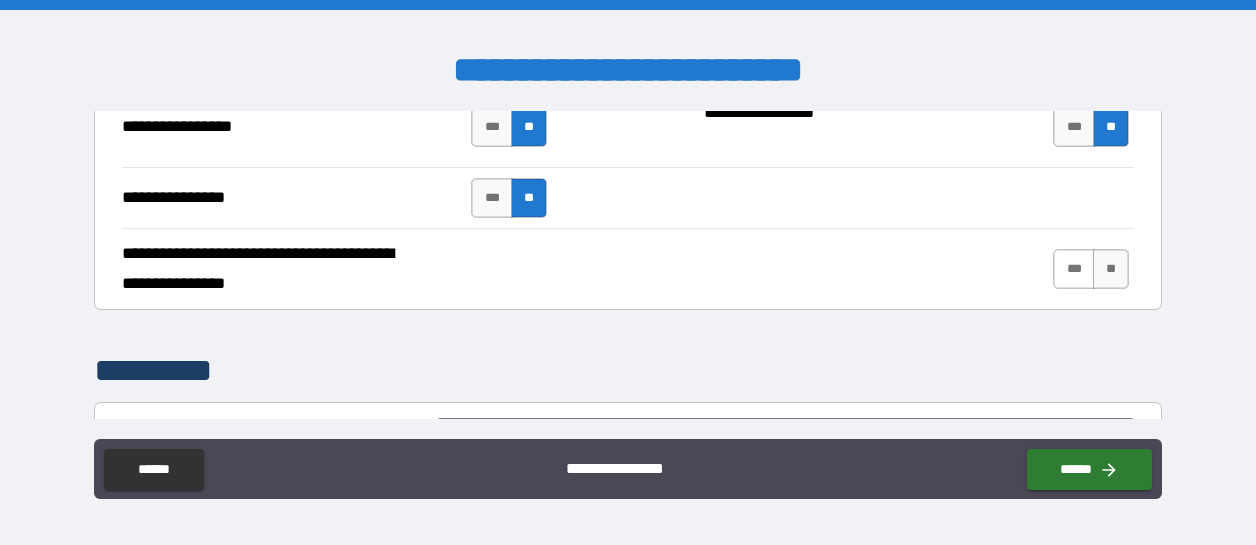 drag, startPoint x: 1092, startPoint y: 246, endPoint x: 1068, endPoint y: 255, distance: 25.632011 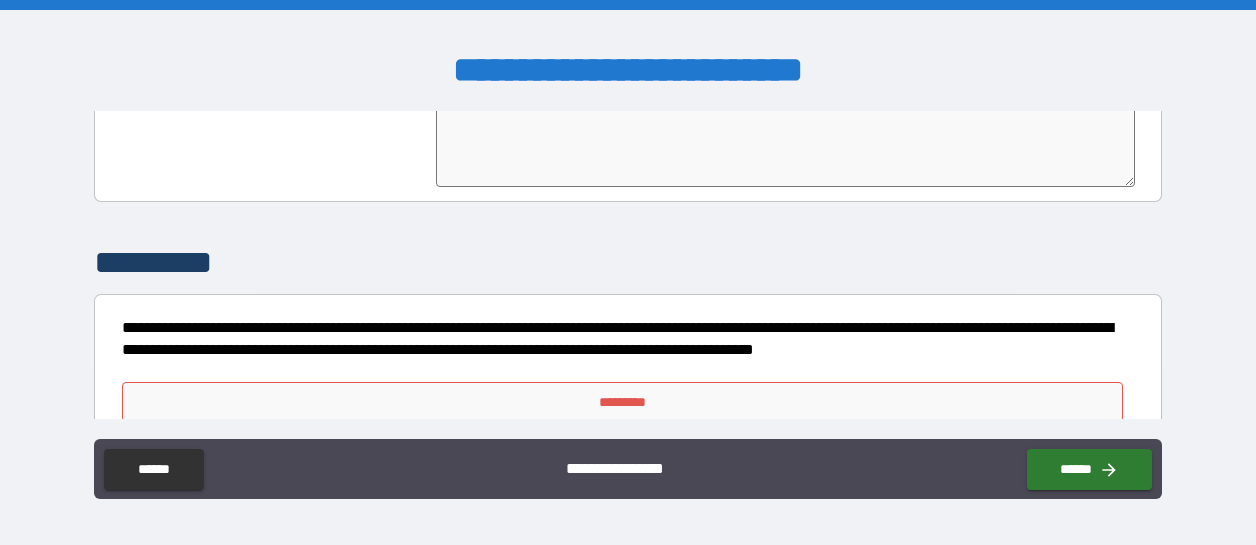scroll, scrollTop: 5106, scrollLeft: 0, axis: vertical 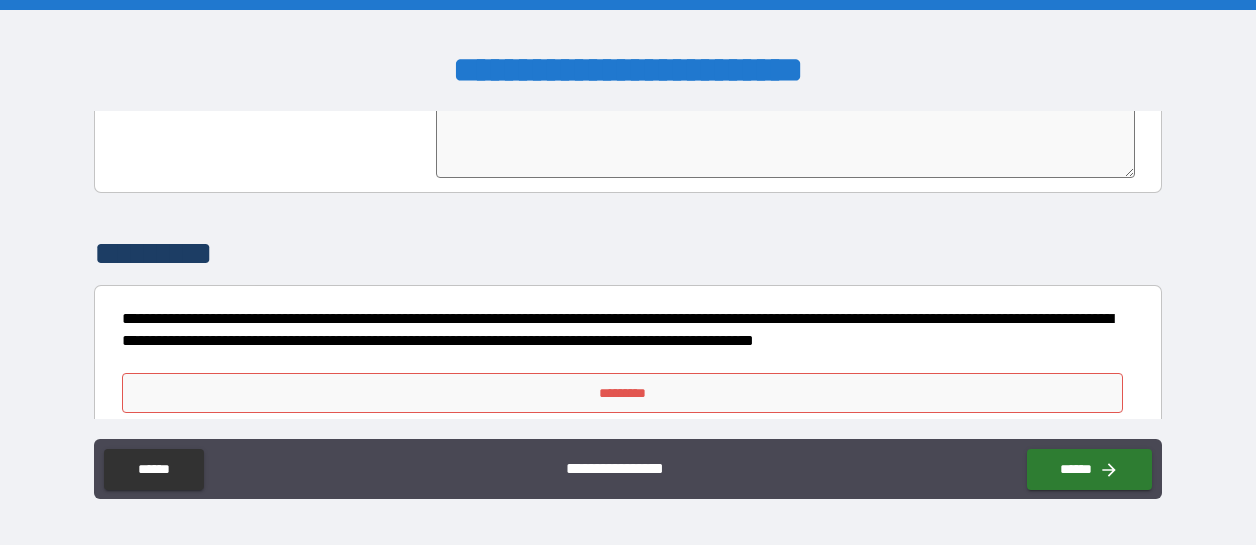 click on "*********" at bounding box center [622, 393] 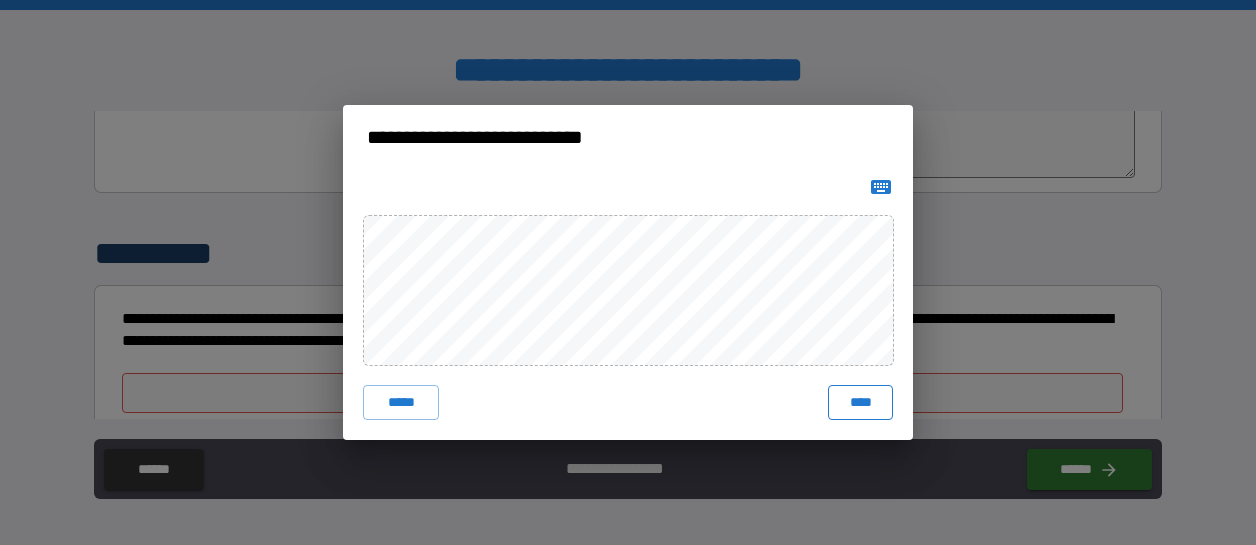 click on "****" at bounding box center (860, 403) 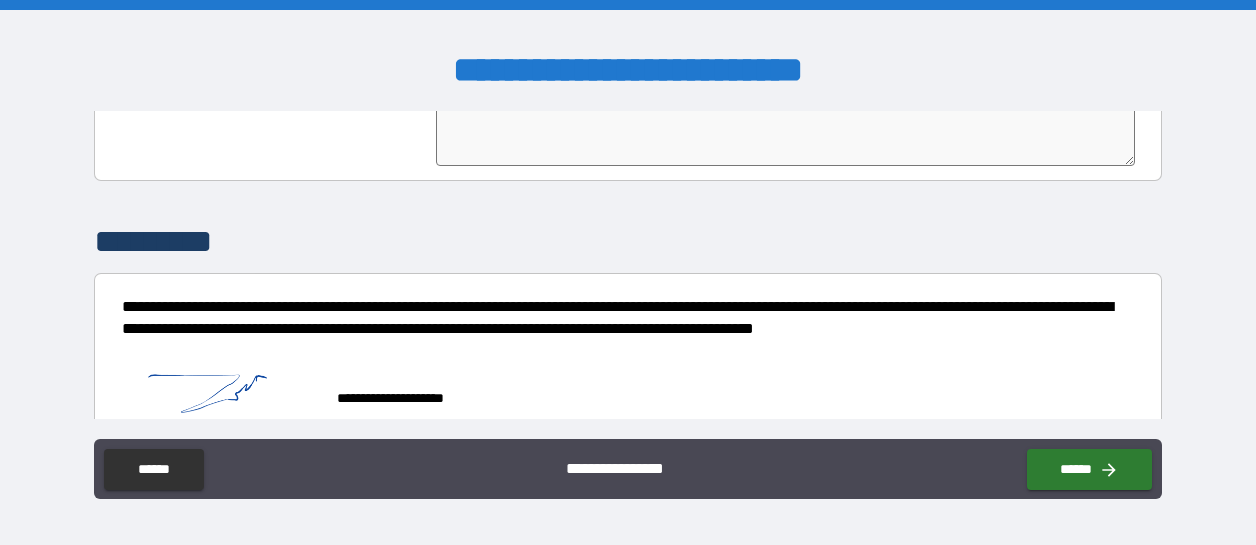 scroll, scrollTop: 5122, scrollLeft: 0, axis: vertical 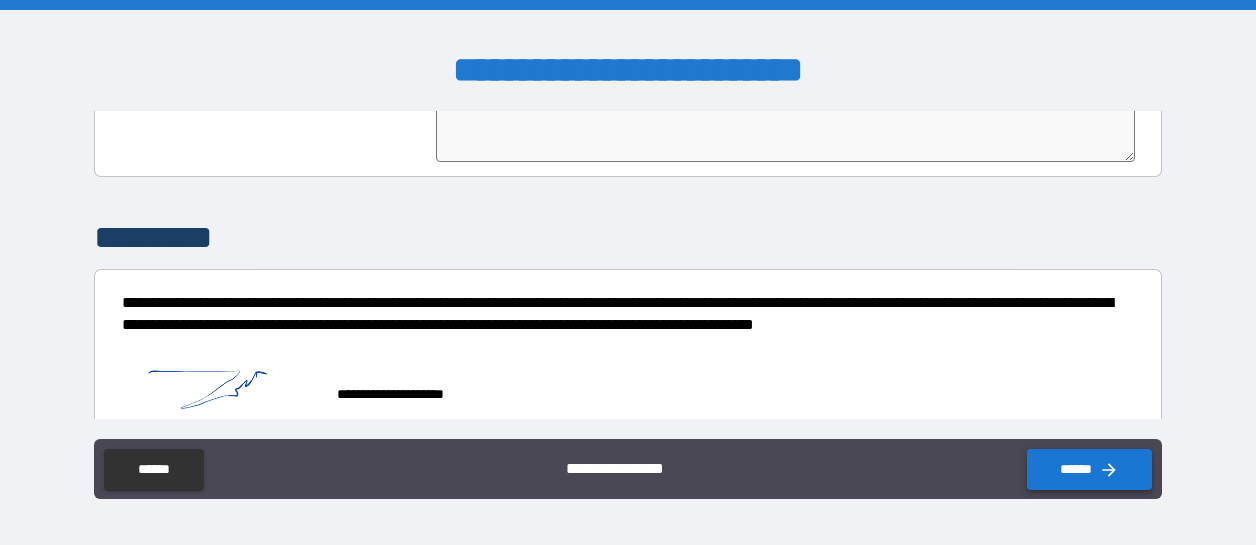 click 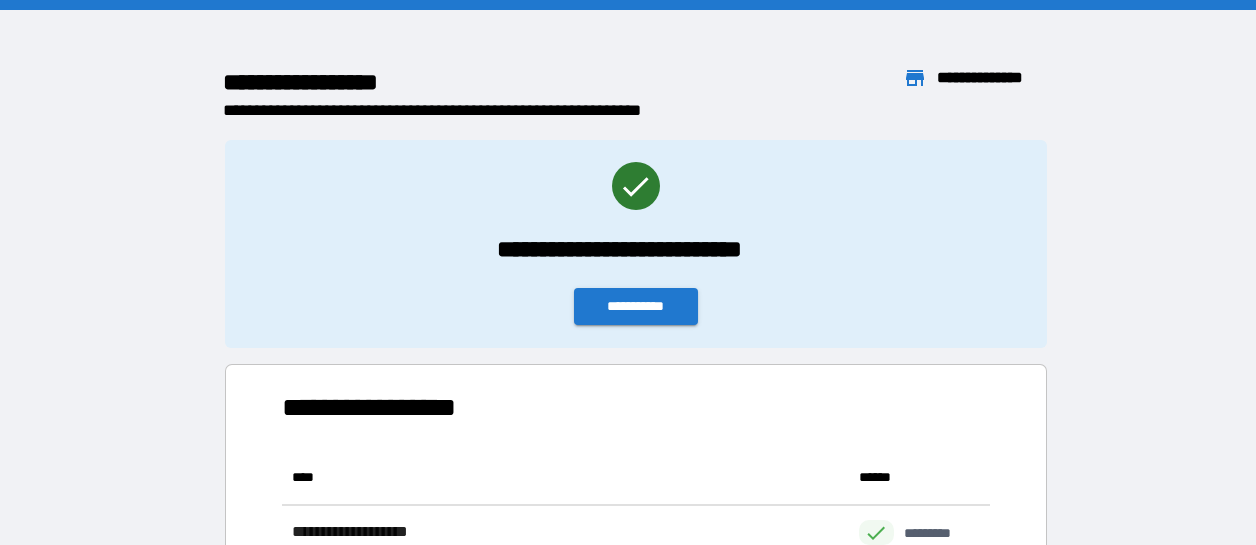 scroll, scrollTop: 16, scrollLeft: 16, axis: both 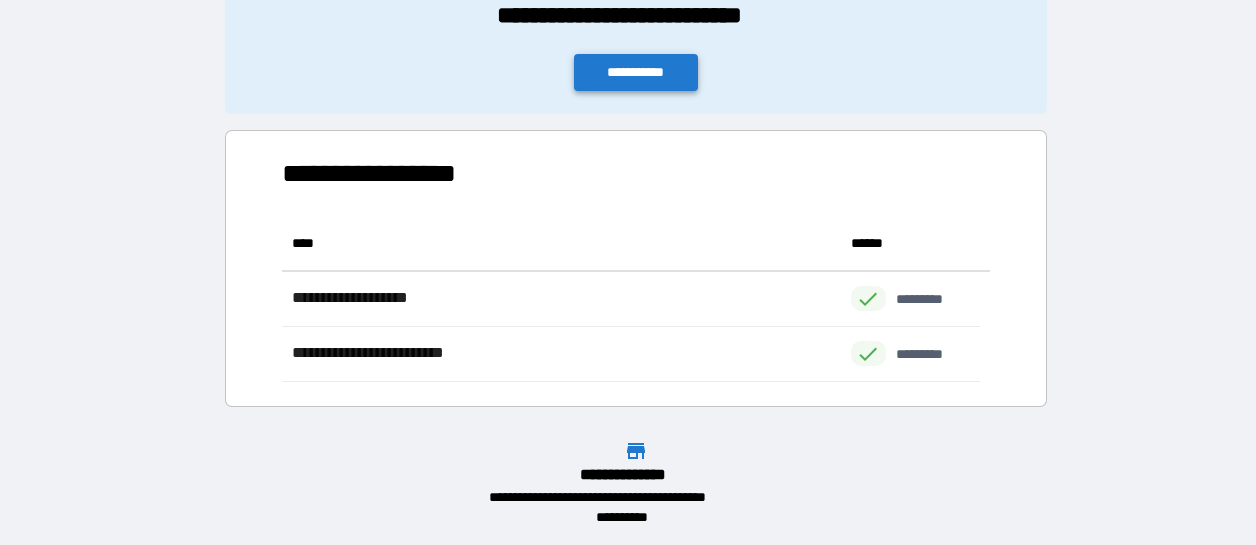 click on "**********" at bounding box center (636, 72) 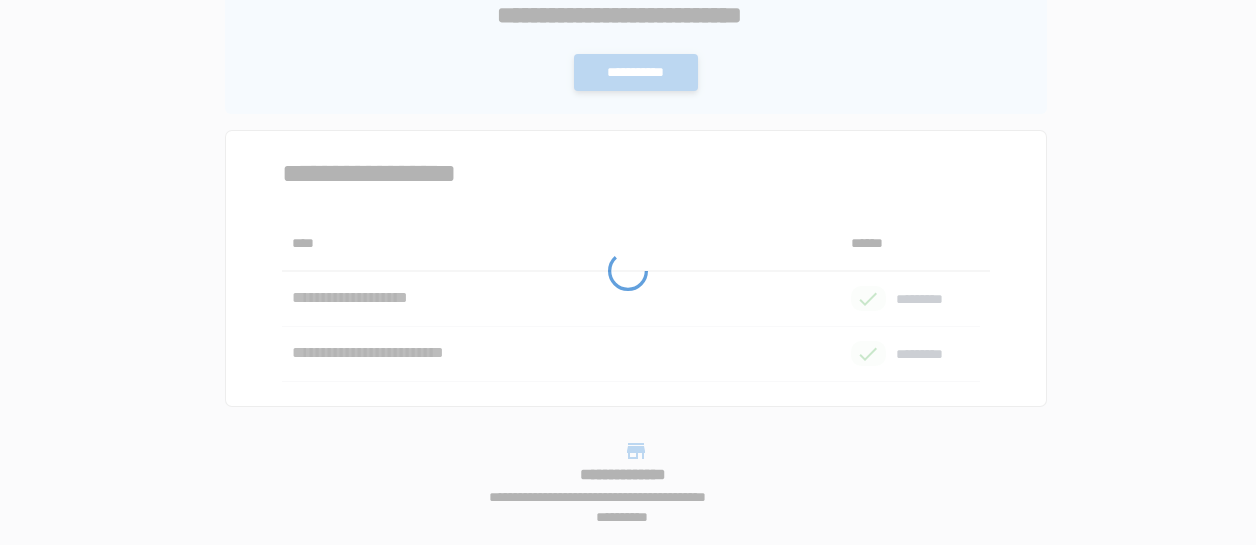 scroll, scrollTop: 0, scrollLeft: 0, axis: both 